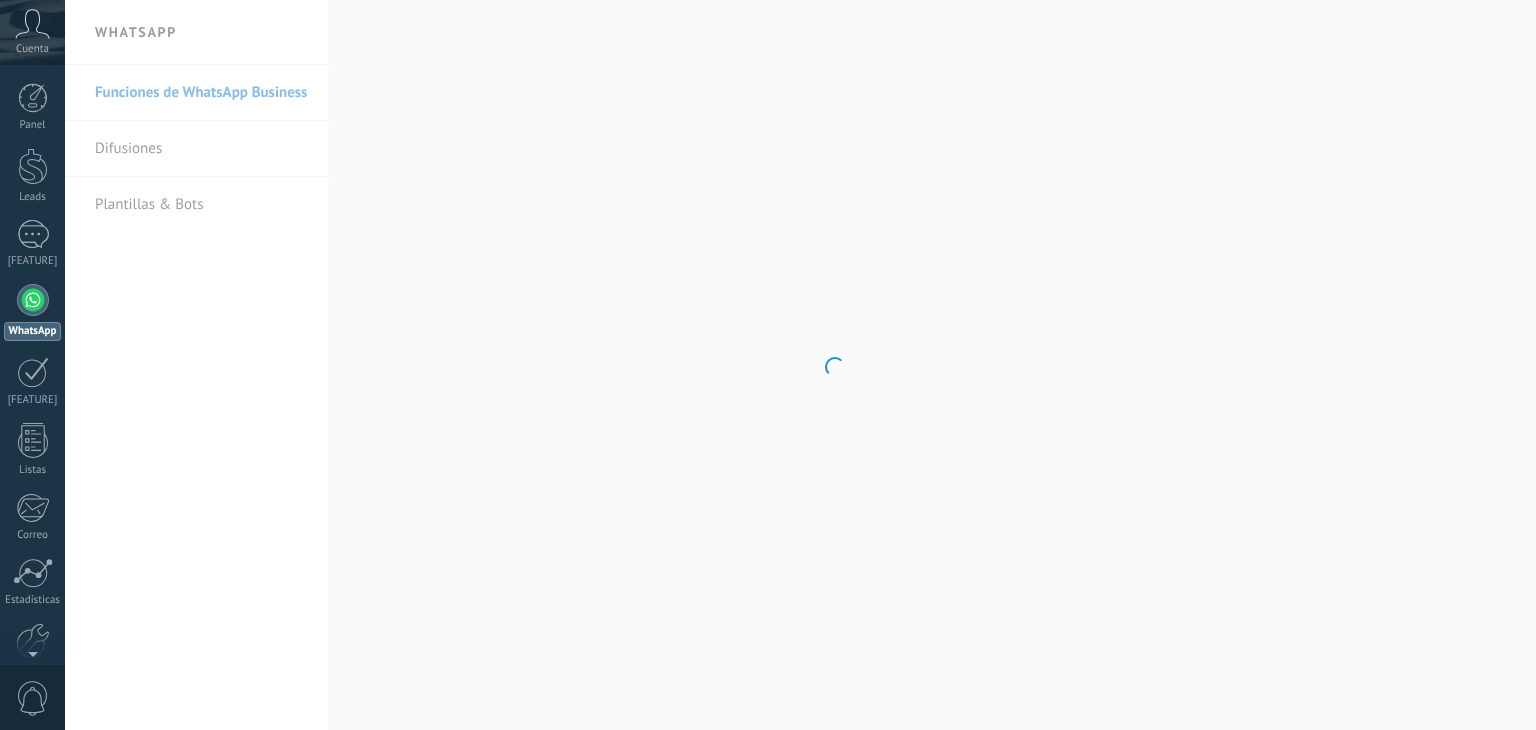 scroll, scrollTop: 0, scrollLeft: 0, axis: both 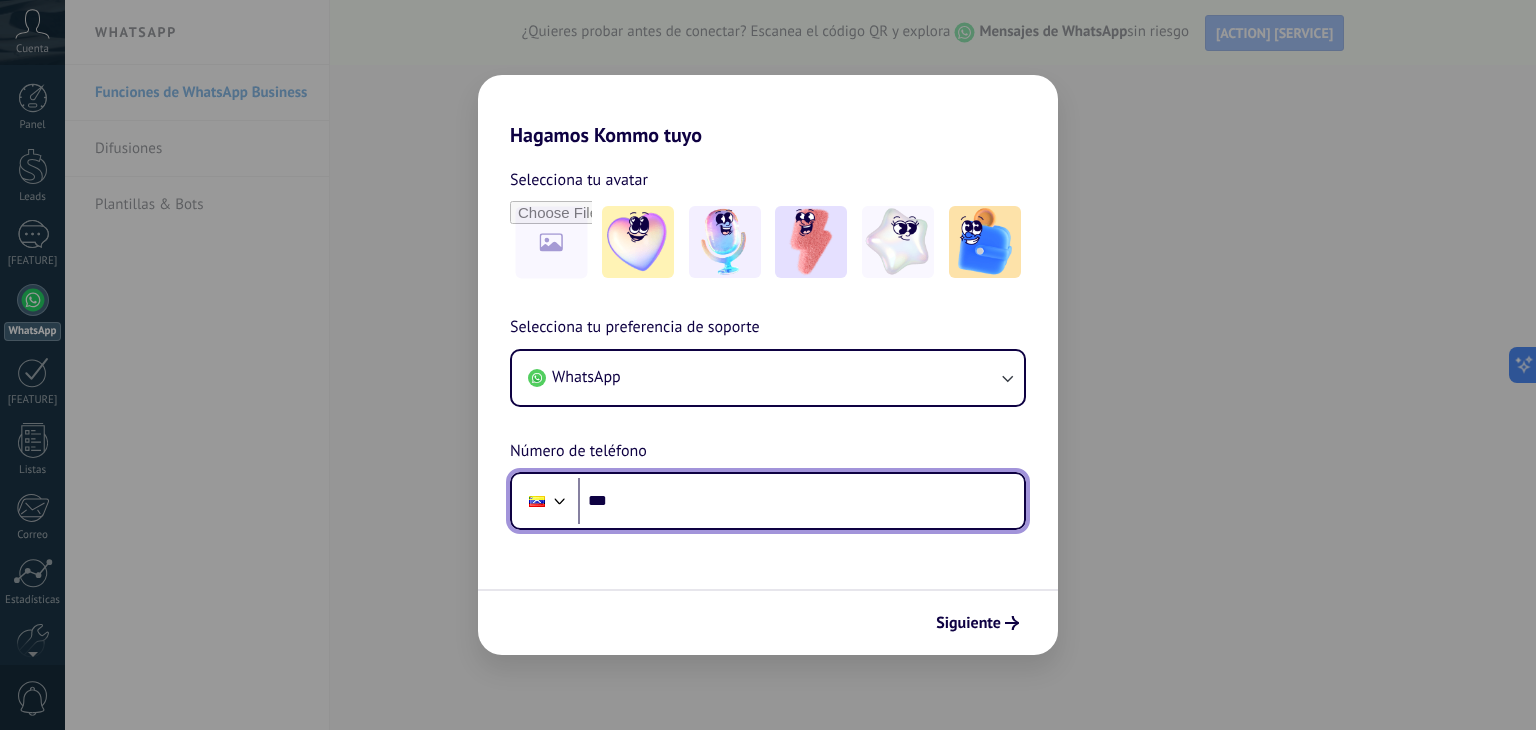 click on "***" at bounding box center [801, 501] 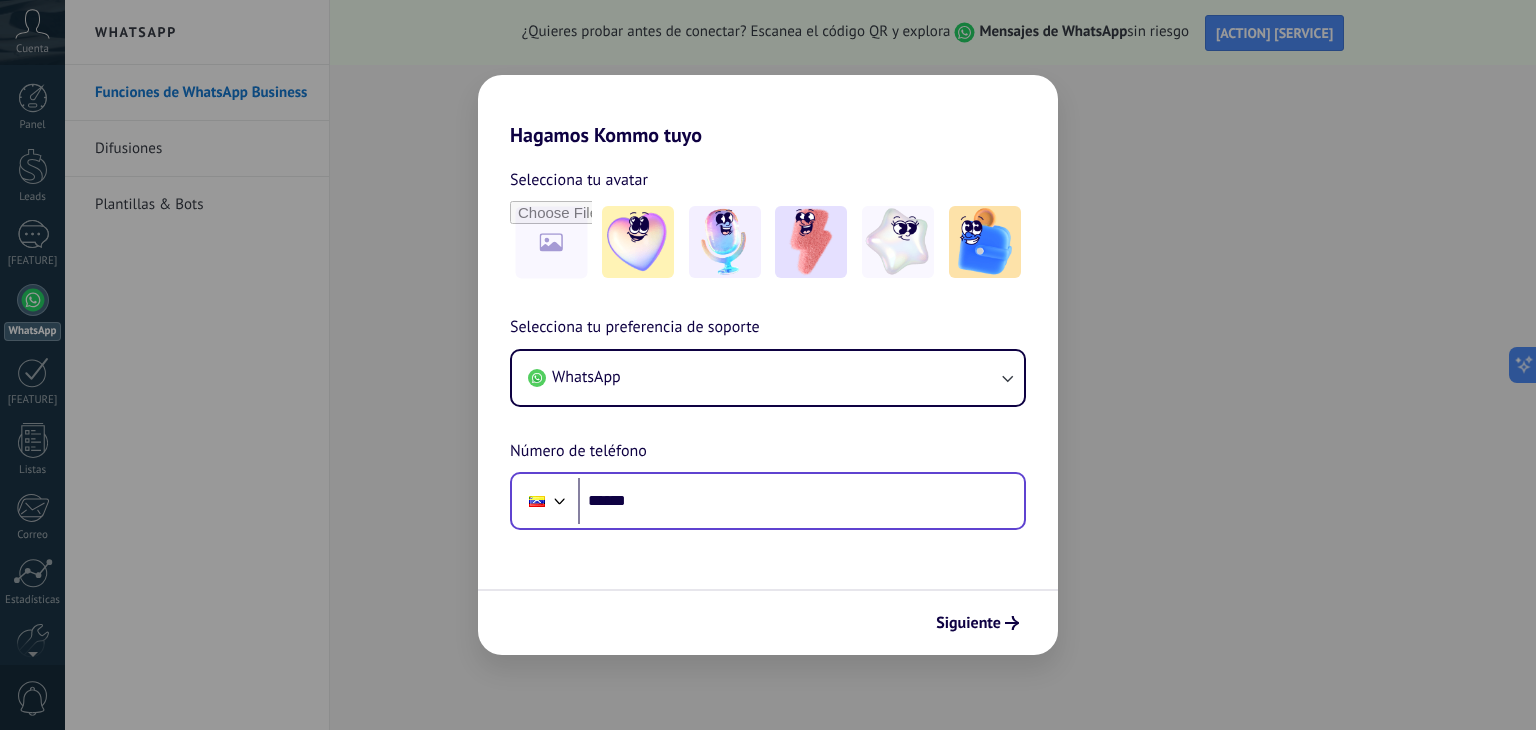 scroll, scrollTop: 0, scrollLeft: 0, axis: both 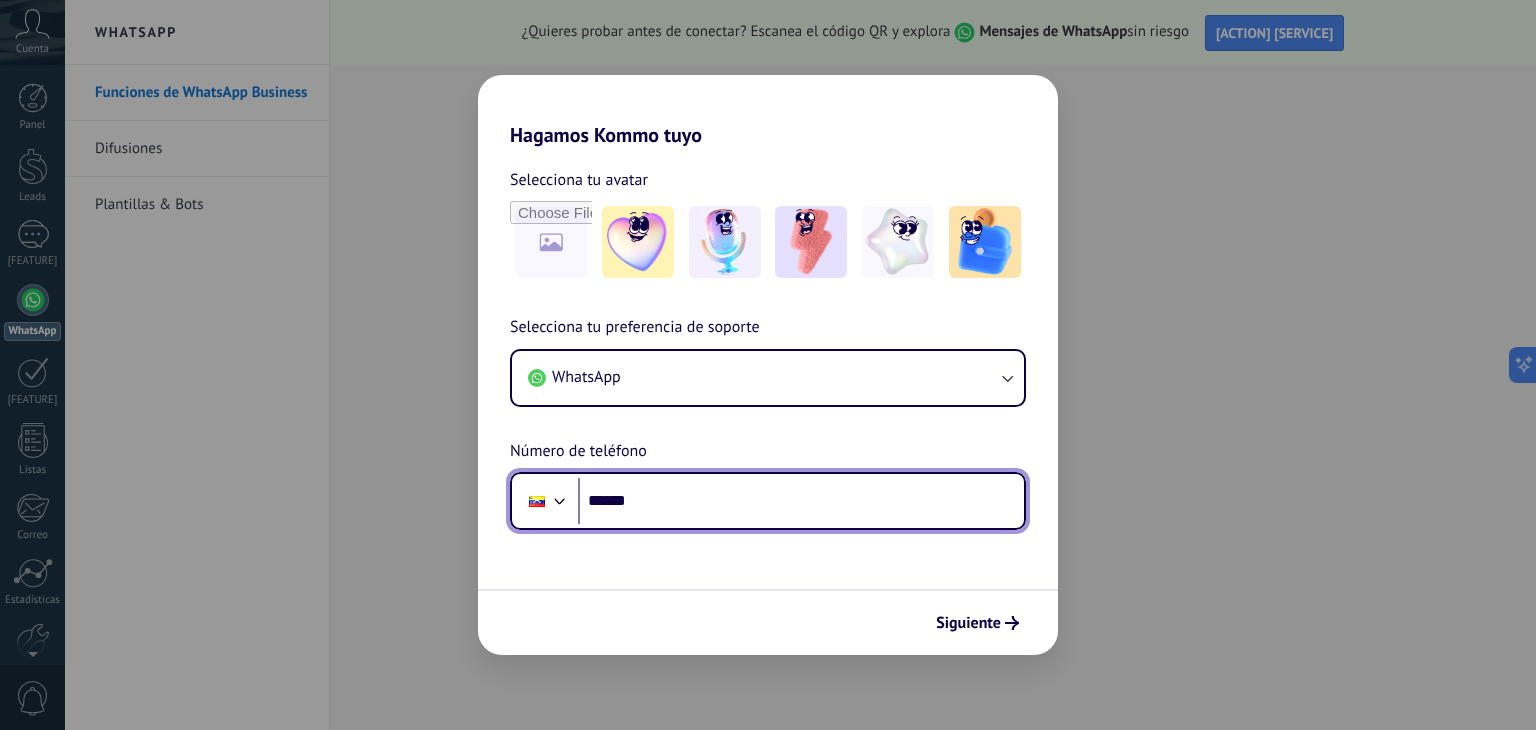 click on "******" at bounding box center [801, 501] 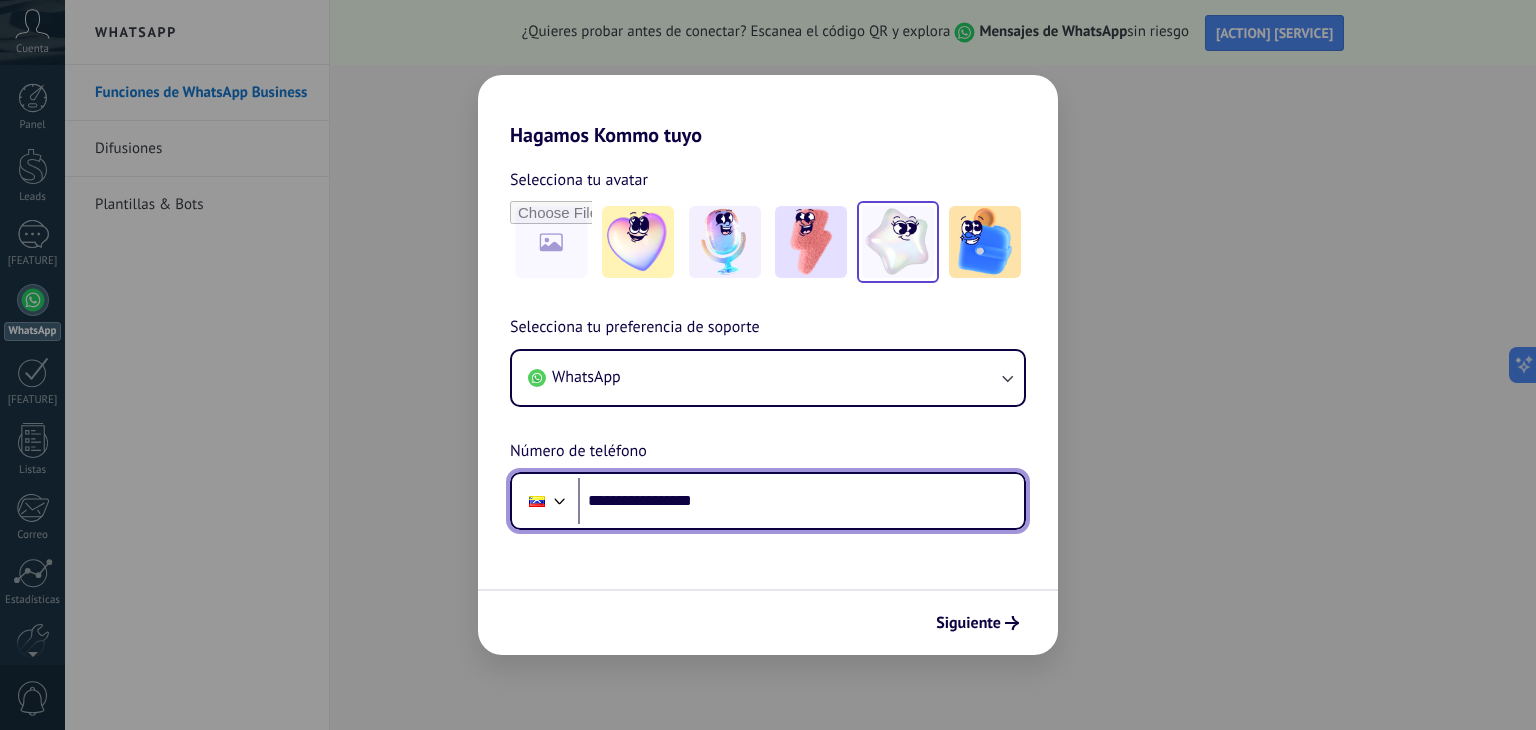 type on "**********" 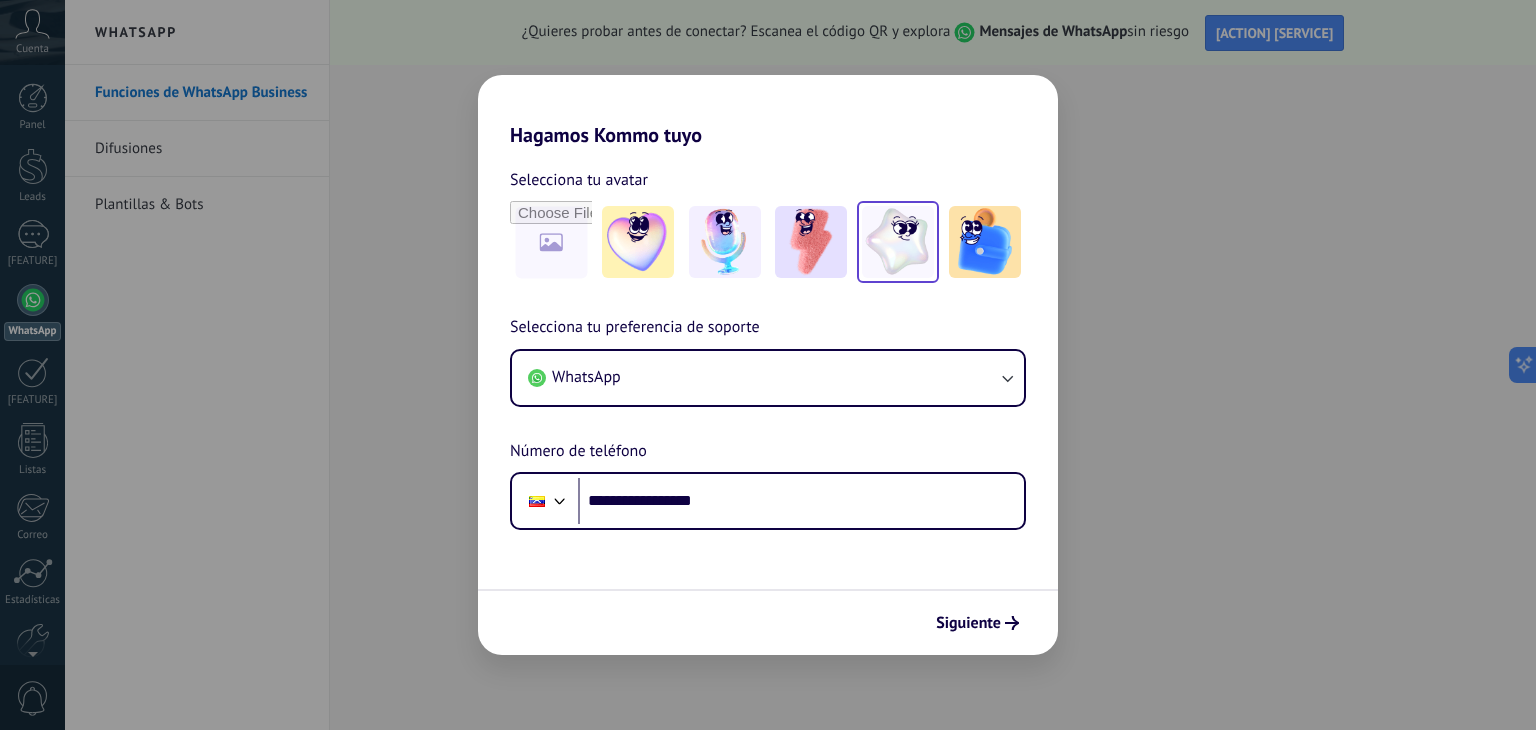 click at bounding box center [638, 242] 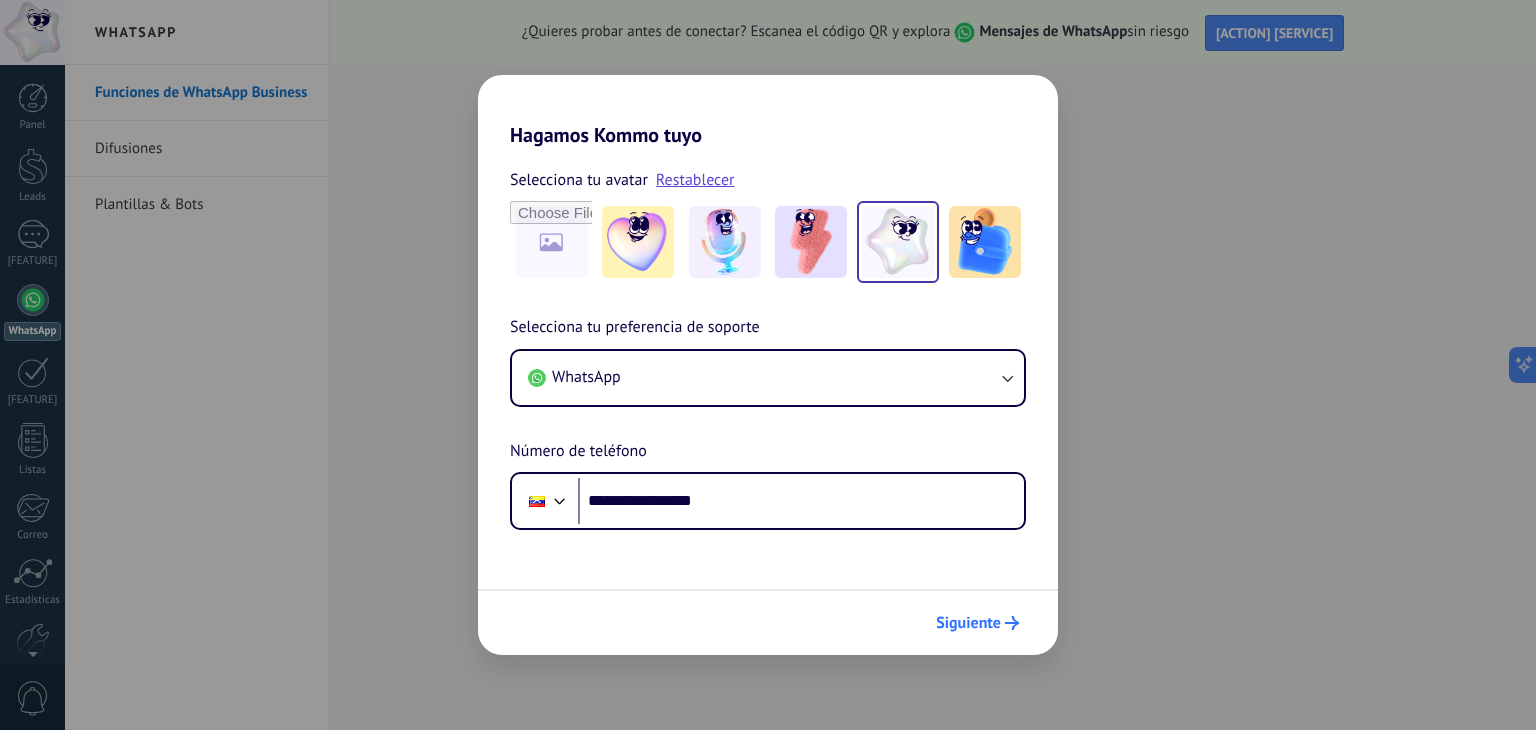 click on "Siguiente" at bounding box center [968, 623] 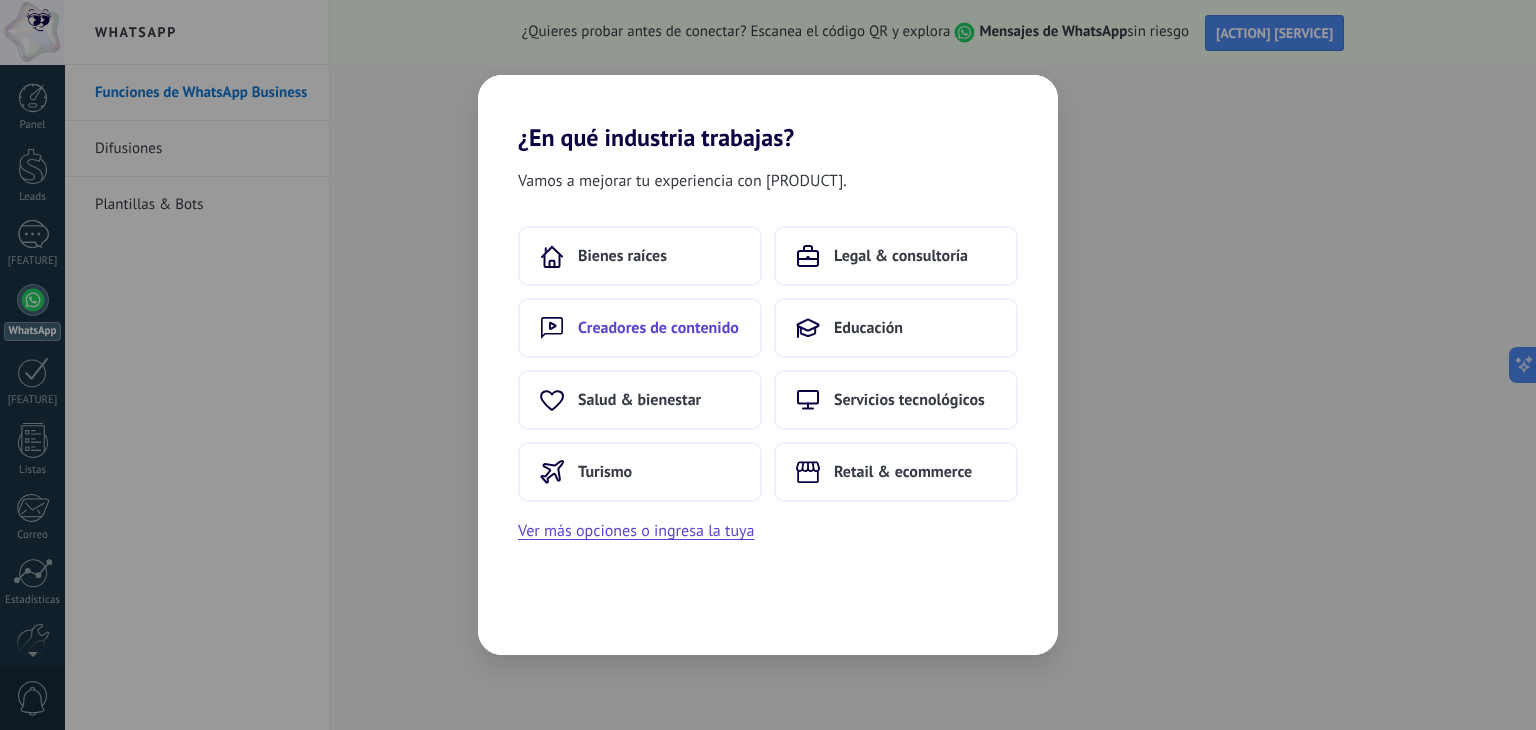 click on "Creadores de contenido" at bounding box center (622, 256) 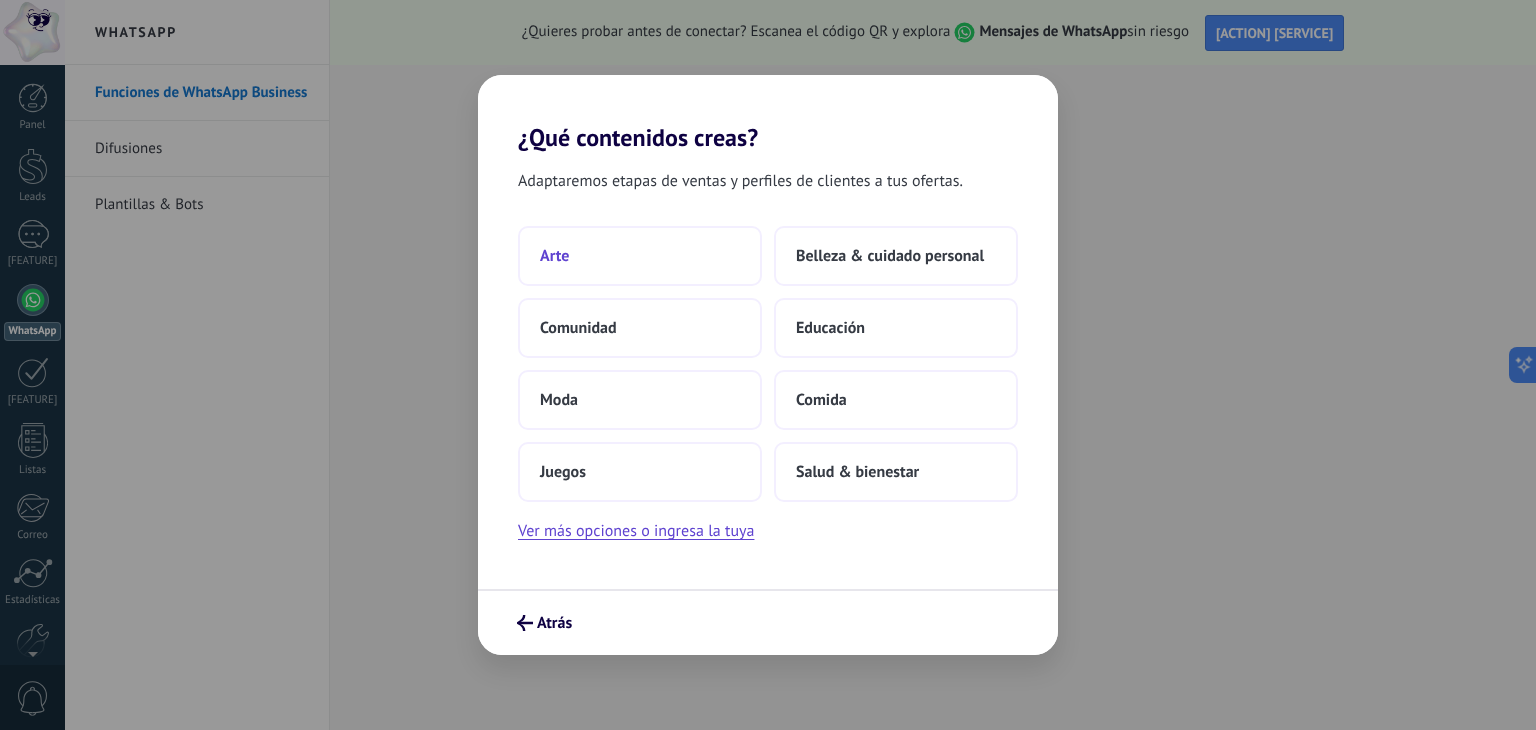 click on "Arte" at bounding box center [640, 256] 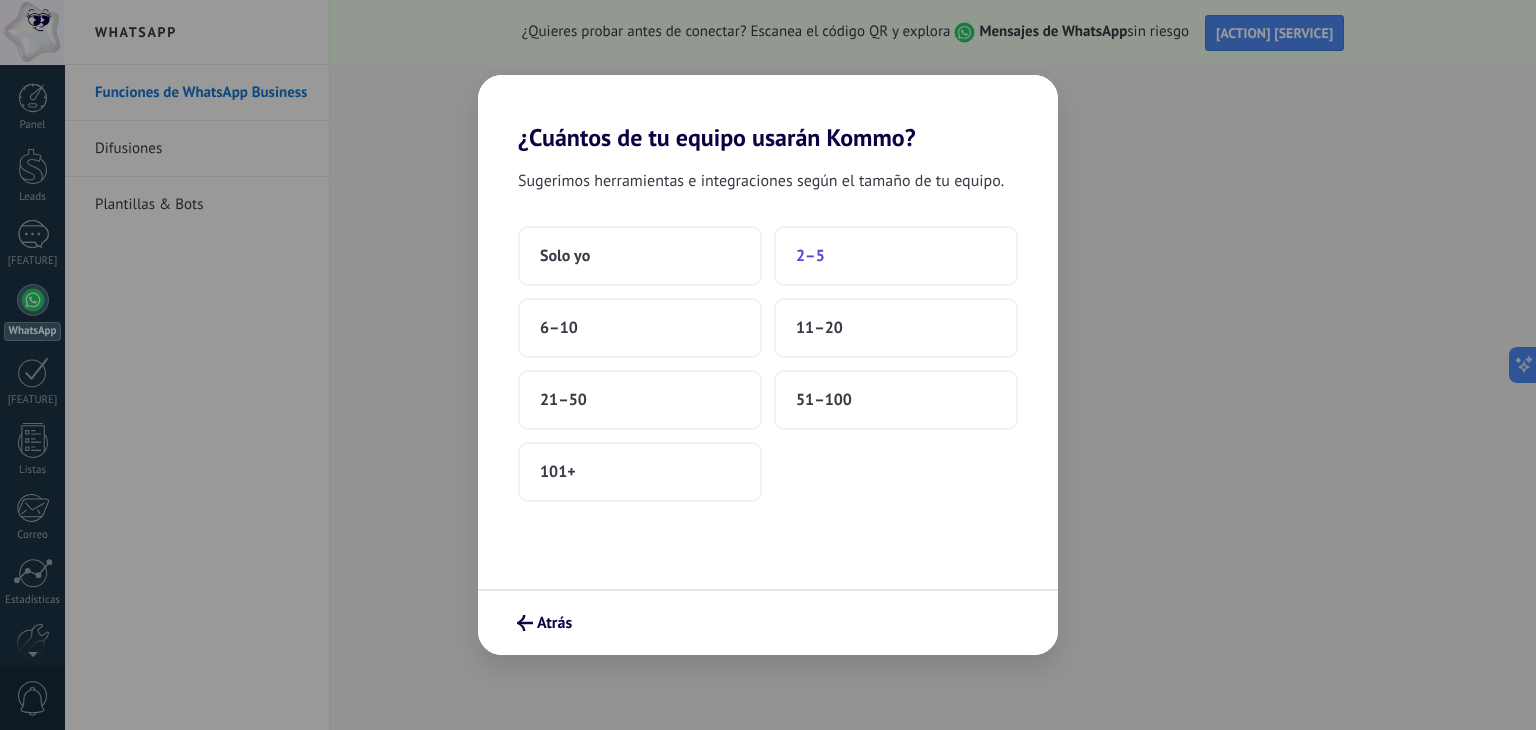 click on "2–5" at bounding box center [896, 256] 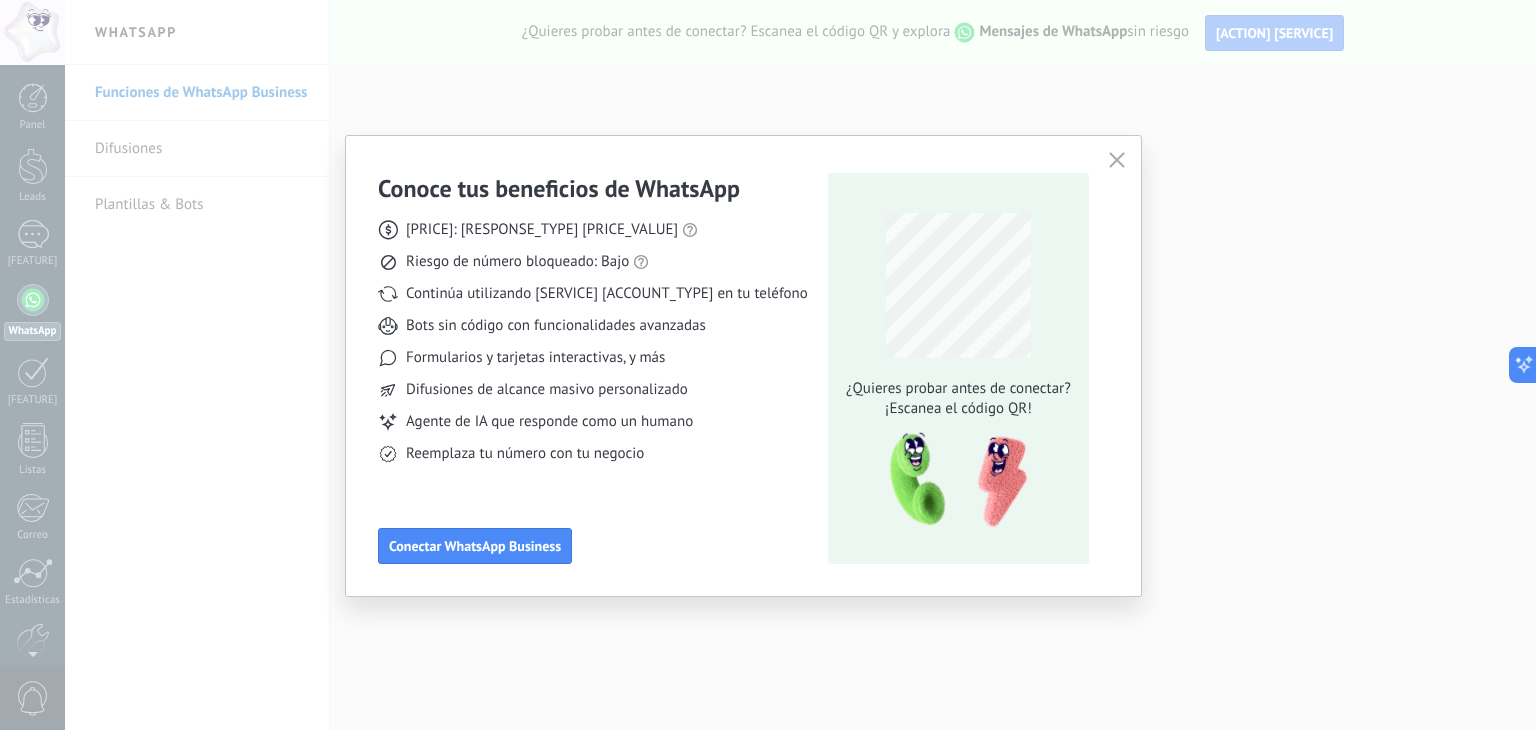click at bounding box center [1117, 160] 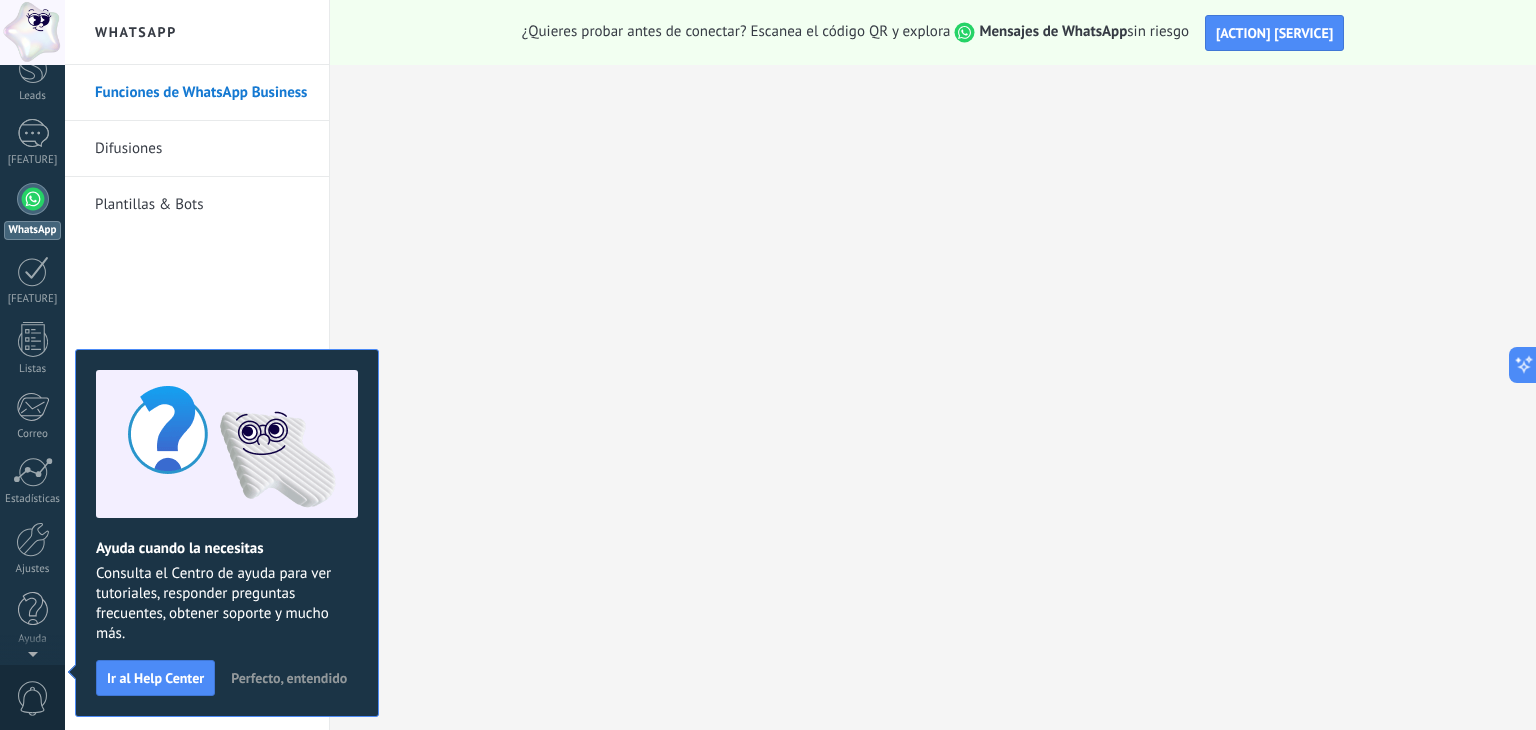 scroll, scrollTop: 0, scrollLeft: 0, axis: both 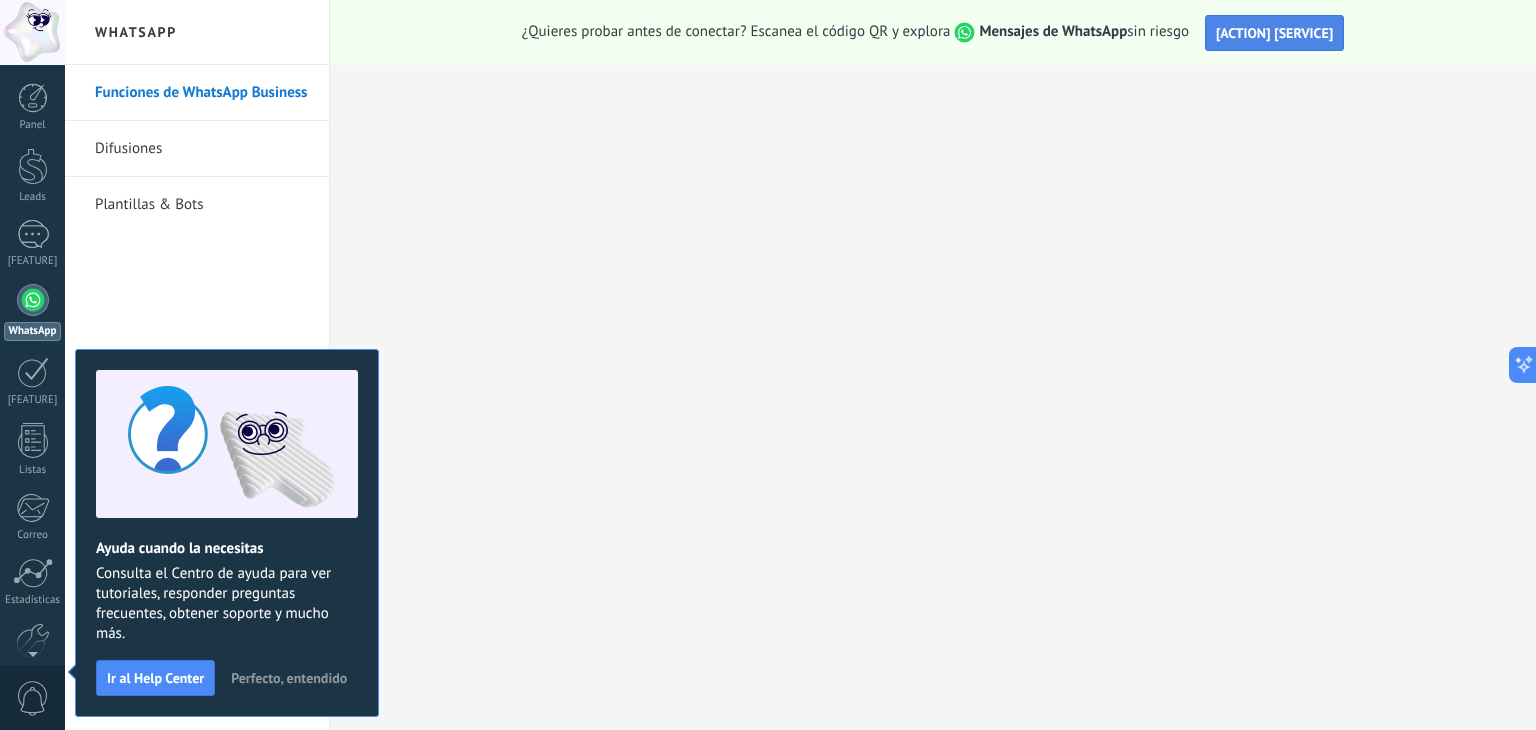 click on "[ACTION] [SERVICE]" at bounding box center (1274, 33) 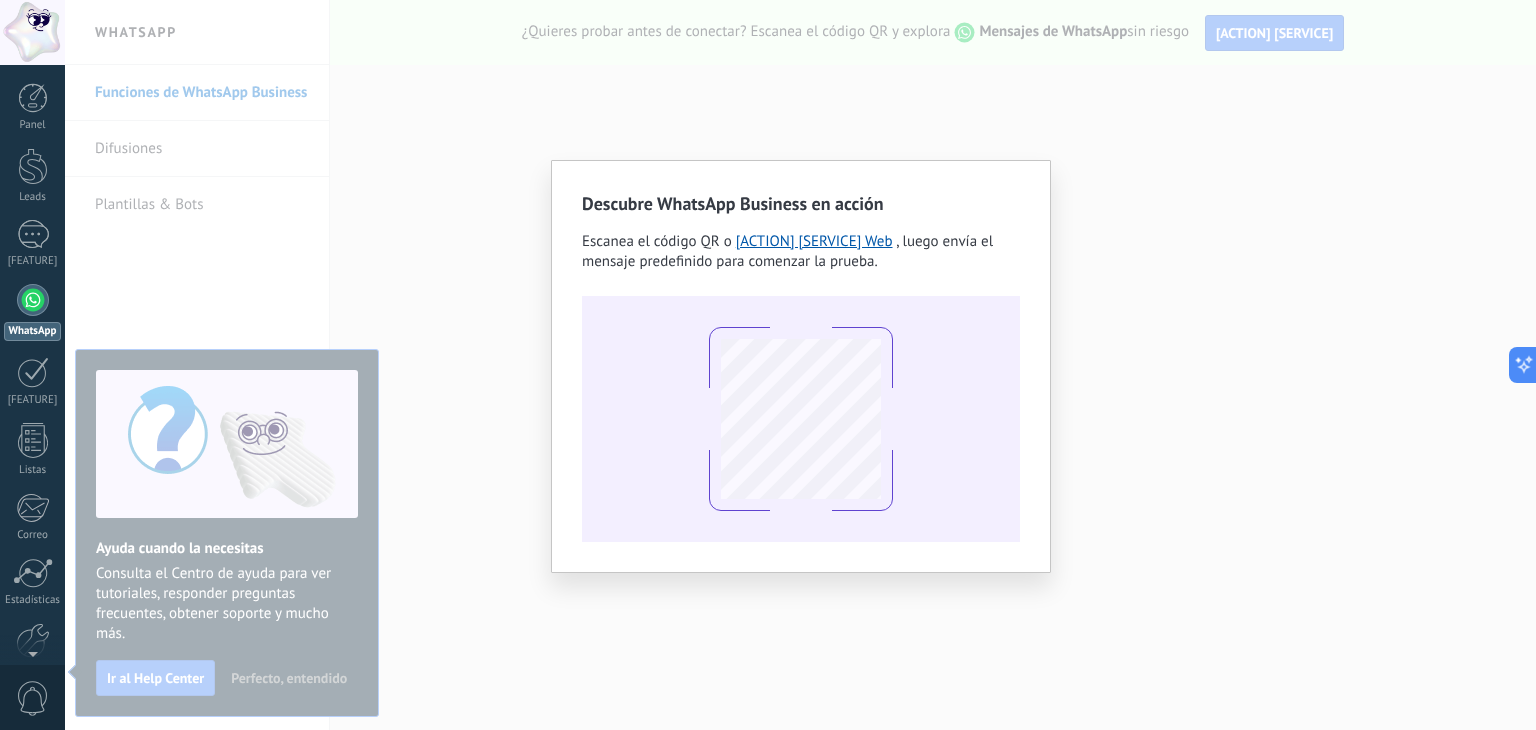 click on "Descubre WhatsApp Business en acción Escanea el código QR o   abrir WhatsApp Web   , luego envía el mensaje predefinido para comenzar la prueba." at bounding box center [800, 365] 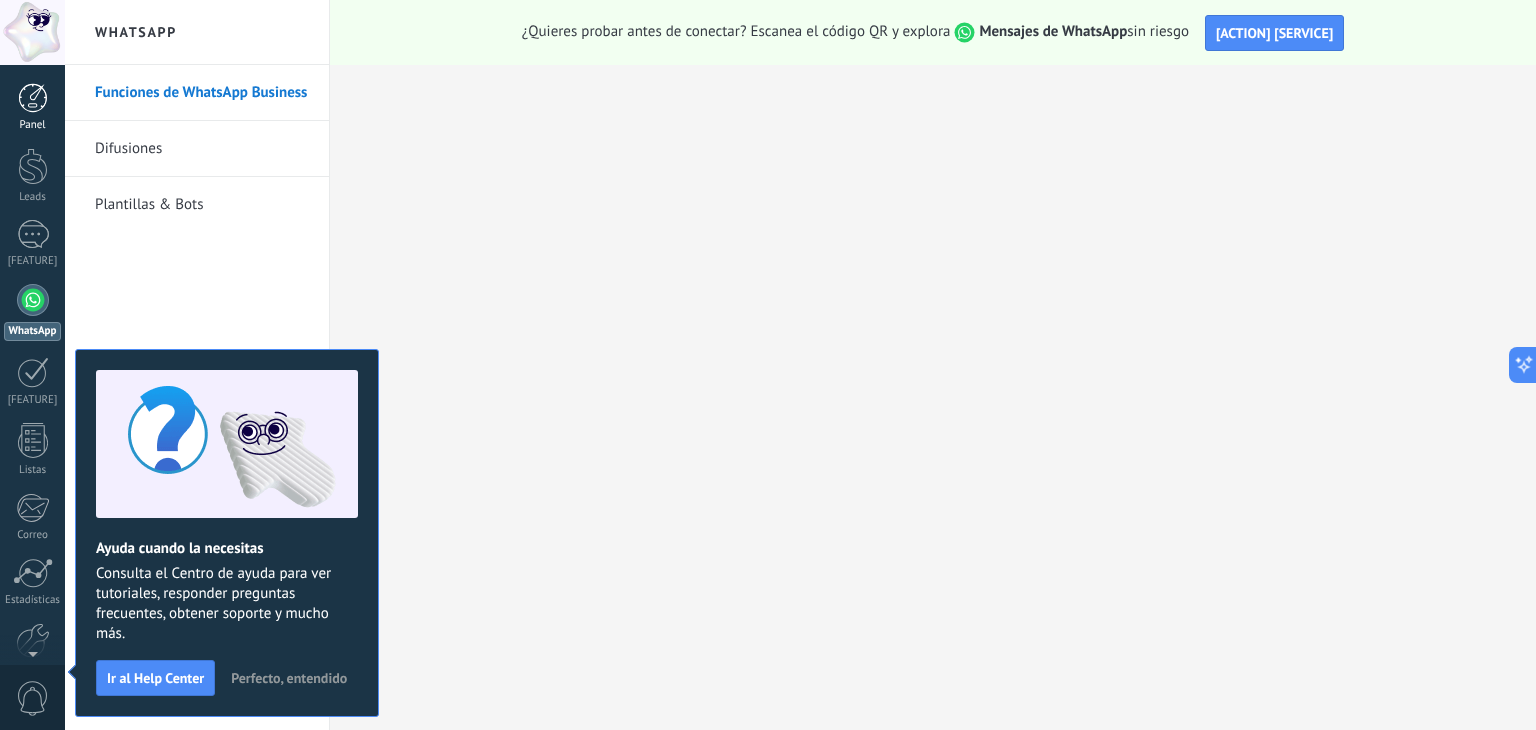 click at bounding box center [33, 98] 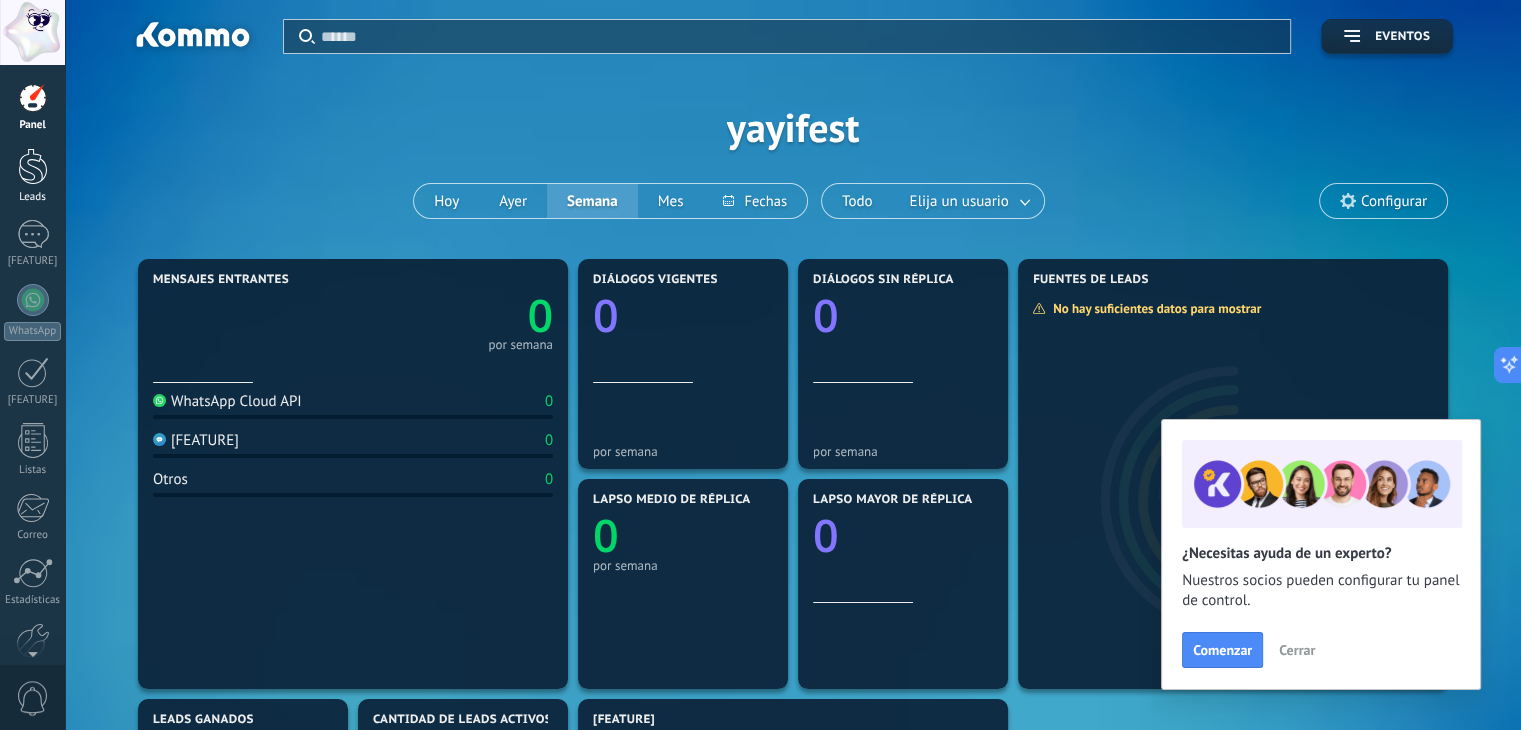 click at bounding box center (33, 166) 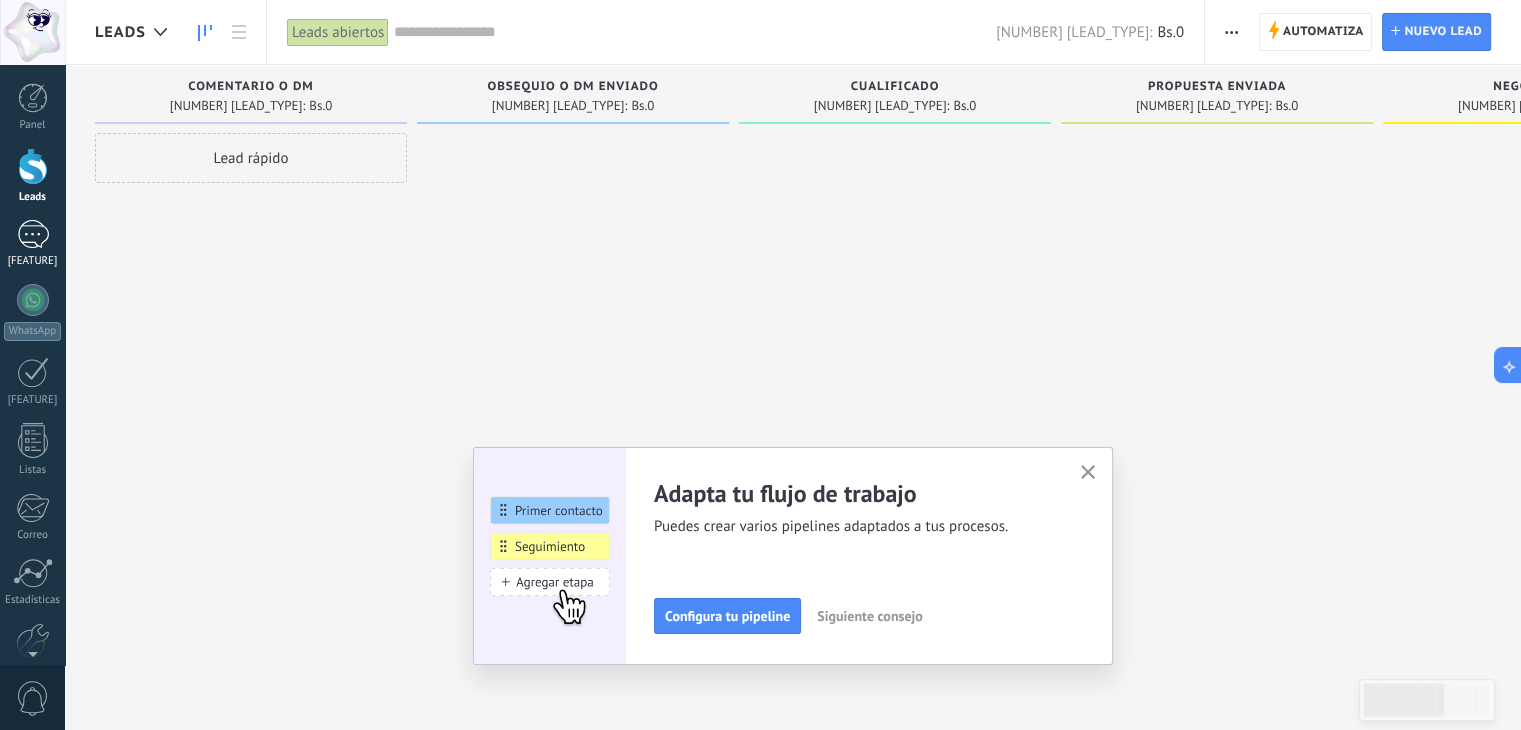 click at bounding box center [33, 234] 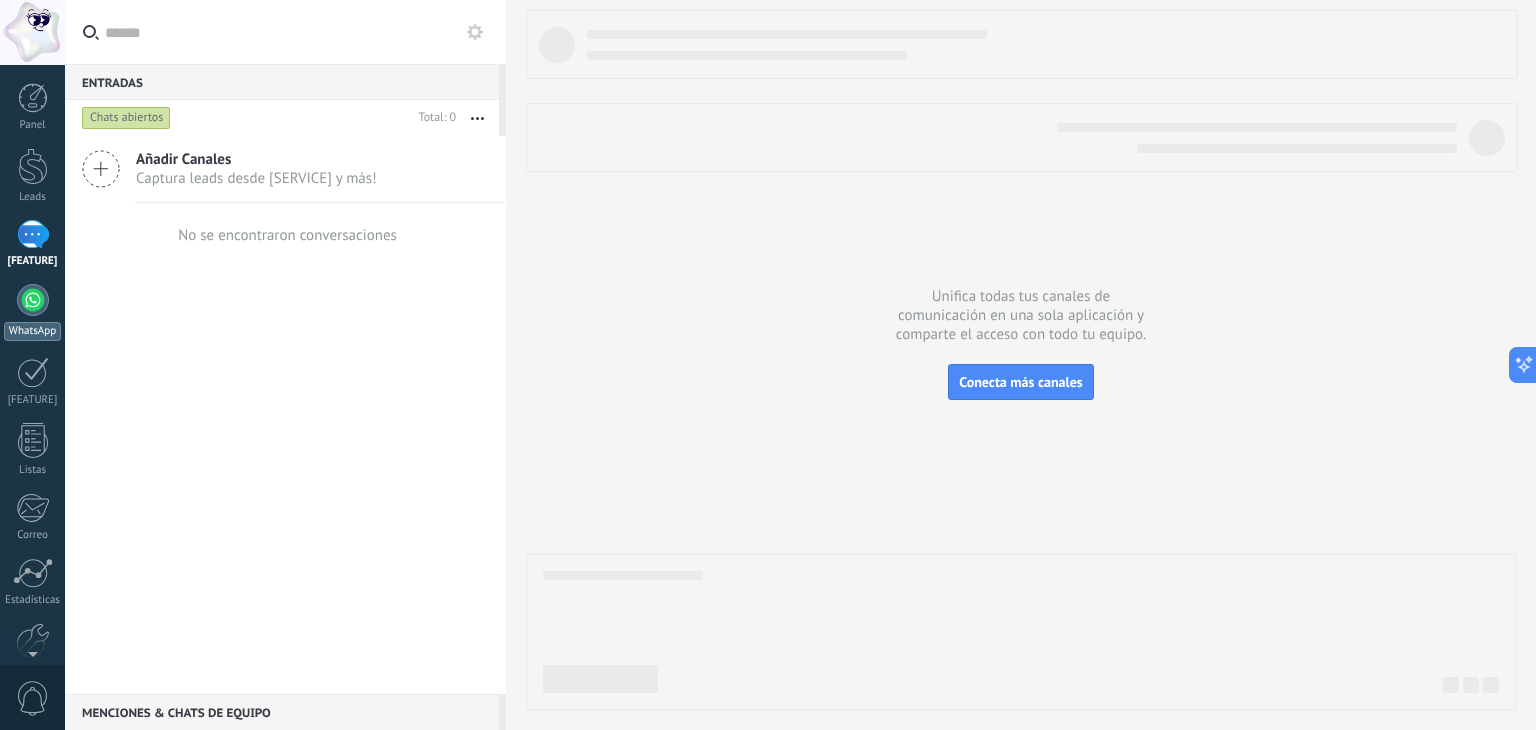 click on "WhatsApp" at bounding box center [32, 331] 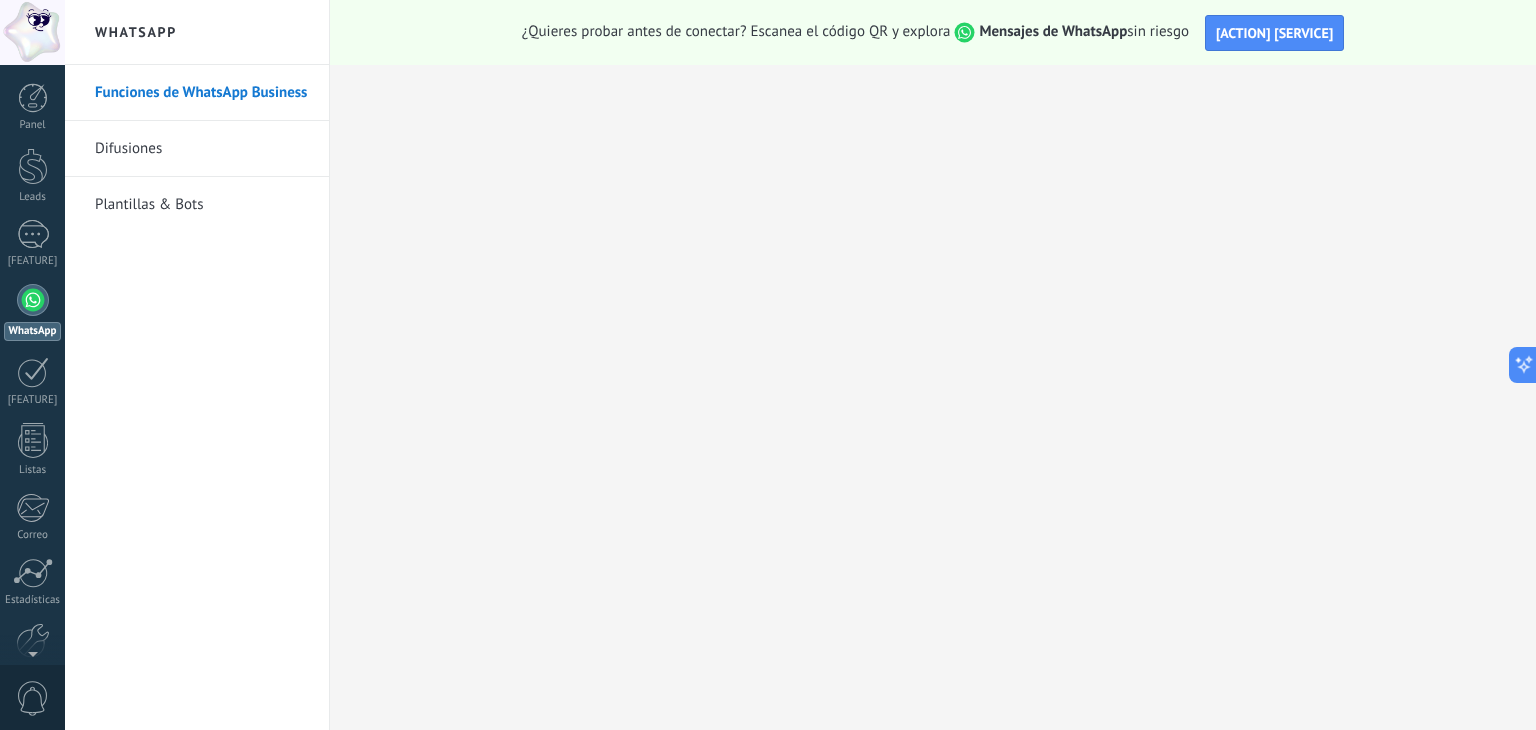 click on "Difusiones" at bounding box center [202, 149] 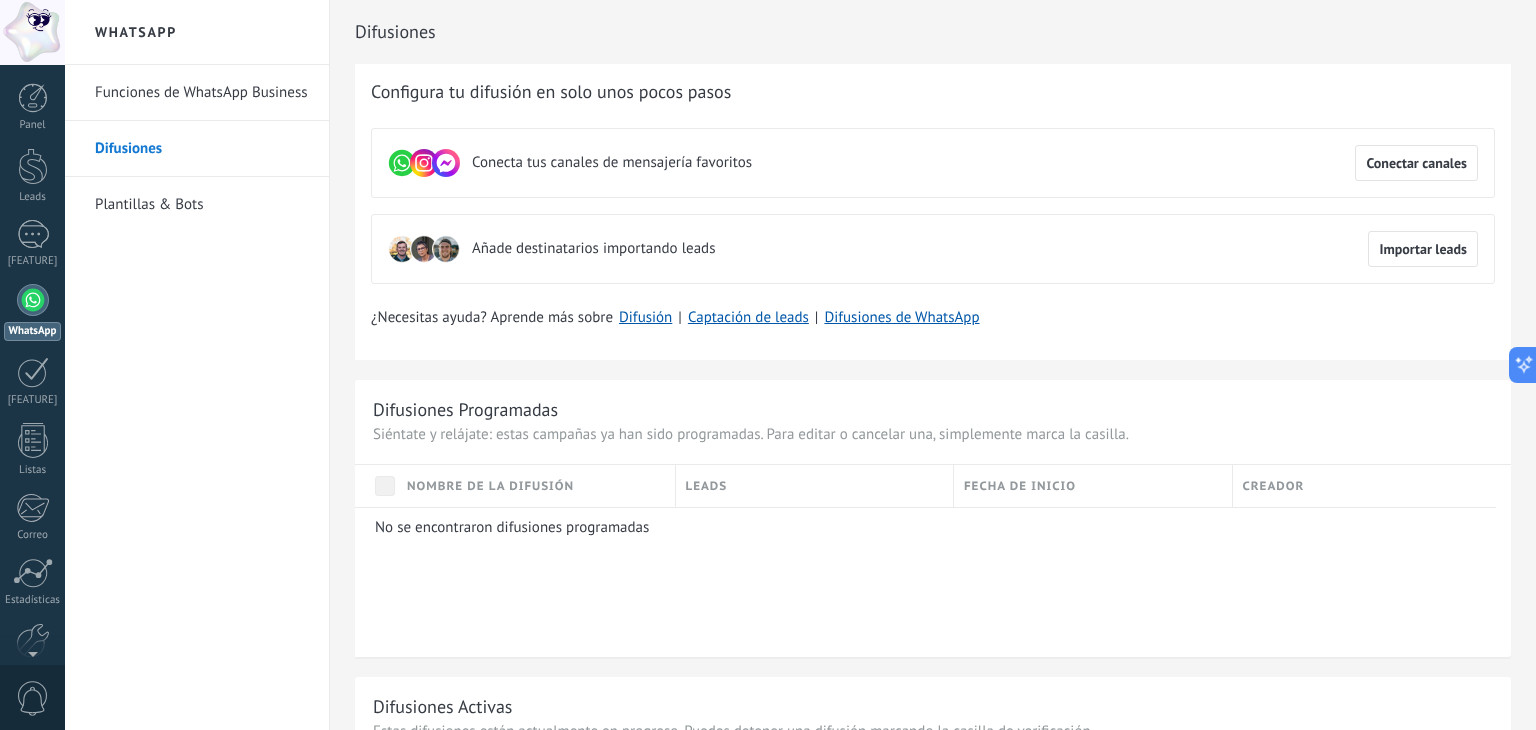 click on "Plantillas & Bots" at bounding box center (202, 205) 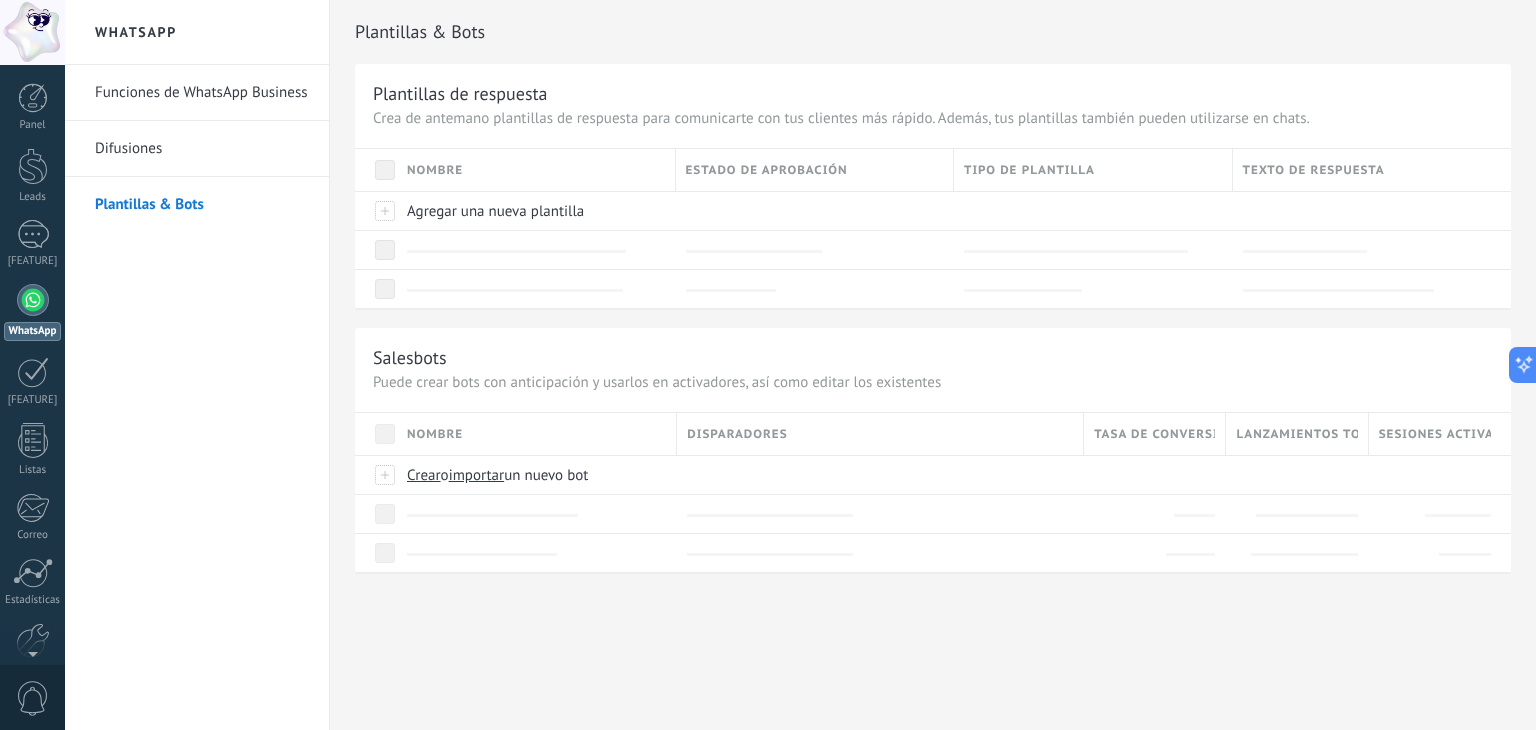 click on "Funciones de WhatsApp Business" at bounding box center [202, 93] 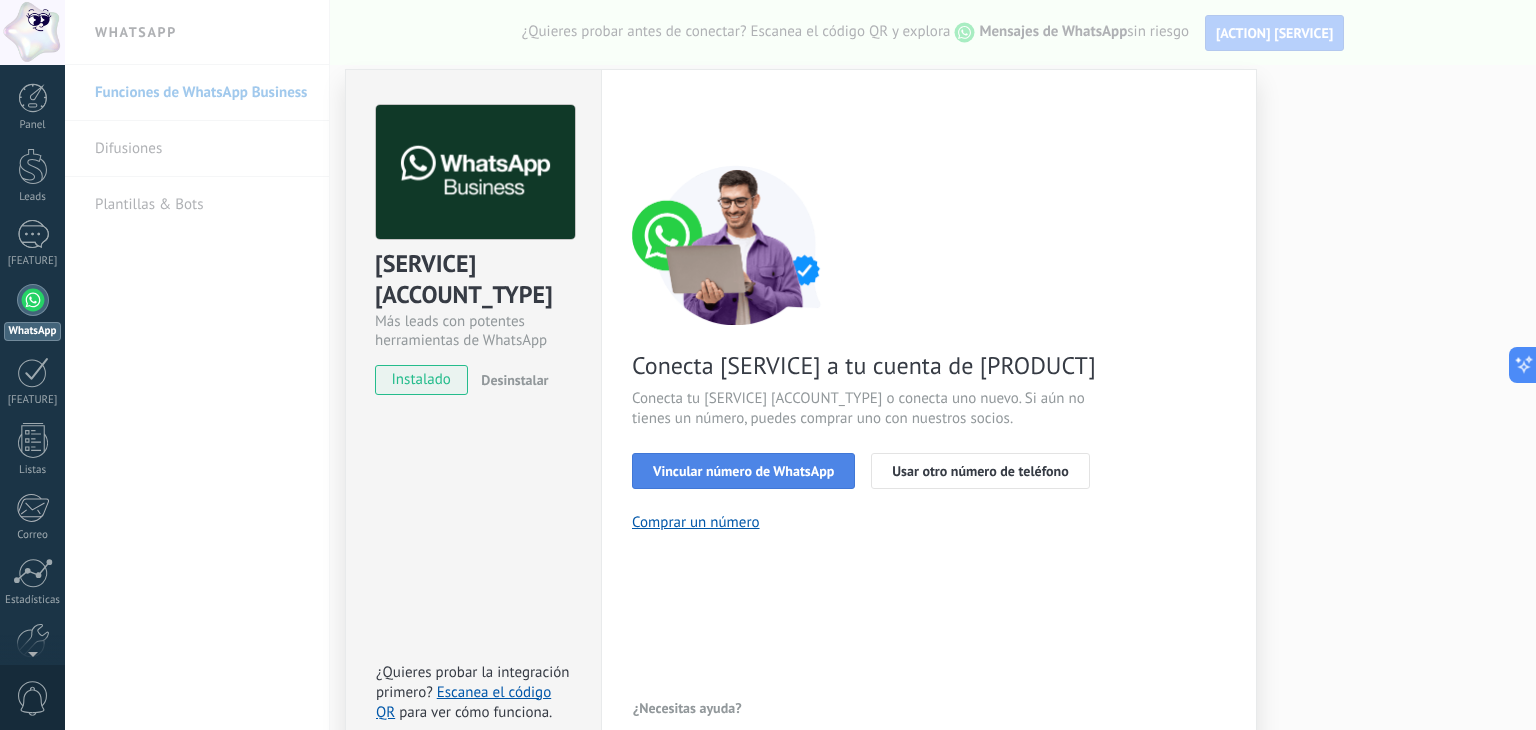click on "Vincular número de WhatsApp" at bounding box center (743, 471) 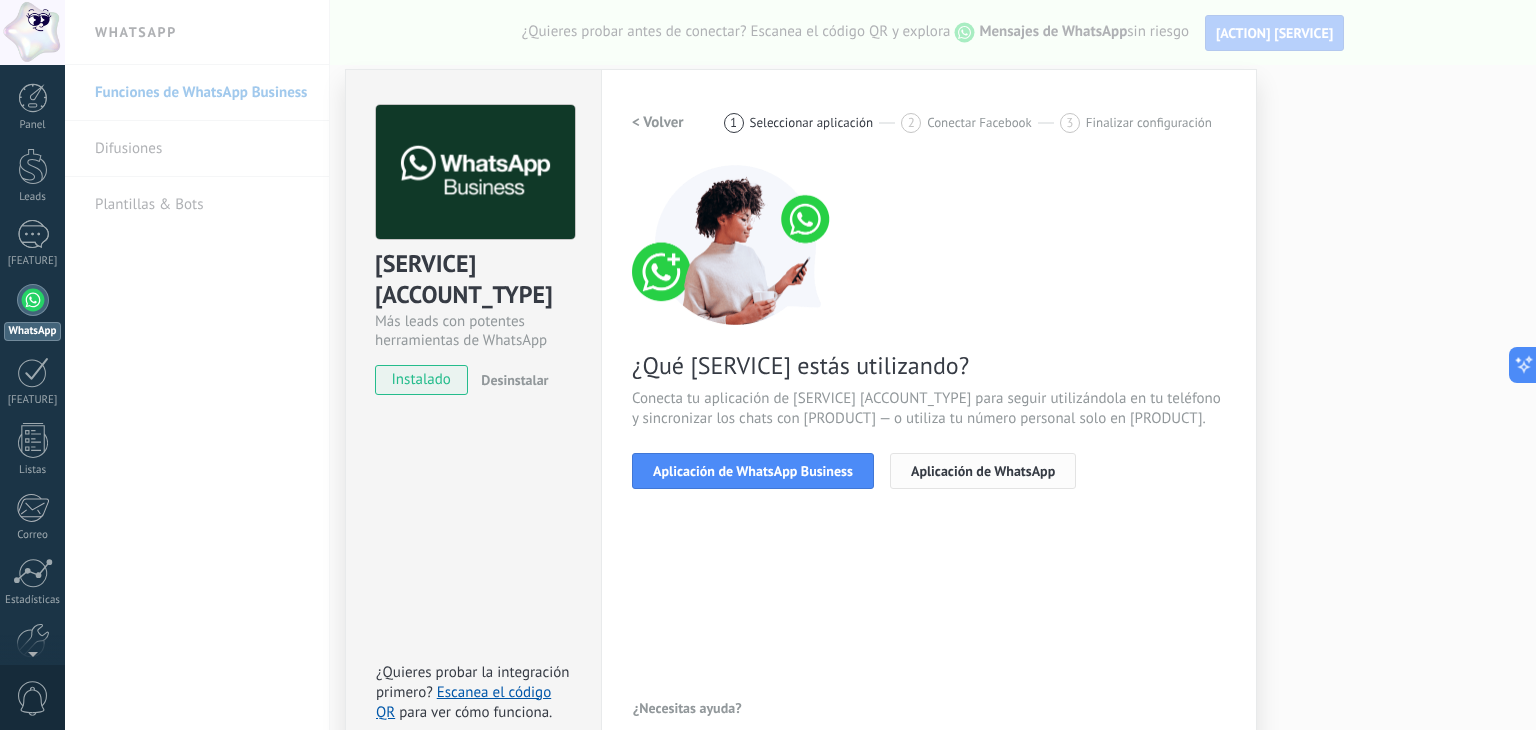 click on "Aplicación de WhatsApp" at bounding box center [983, 471] 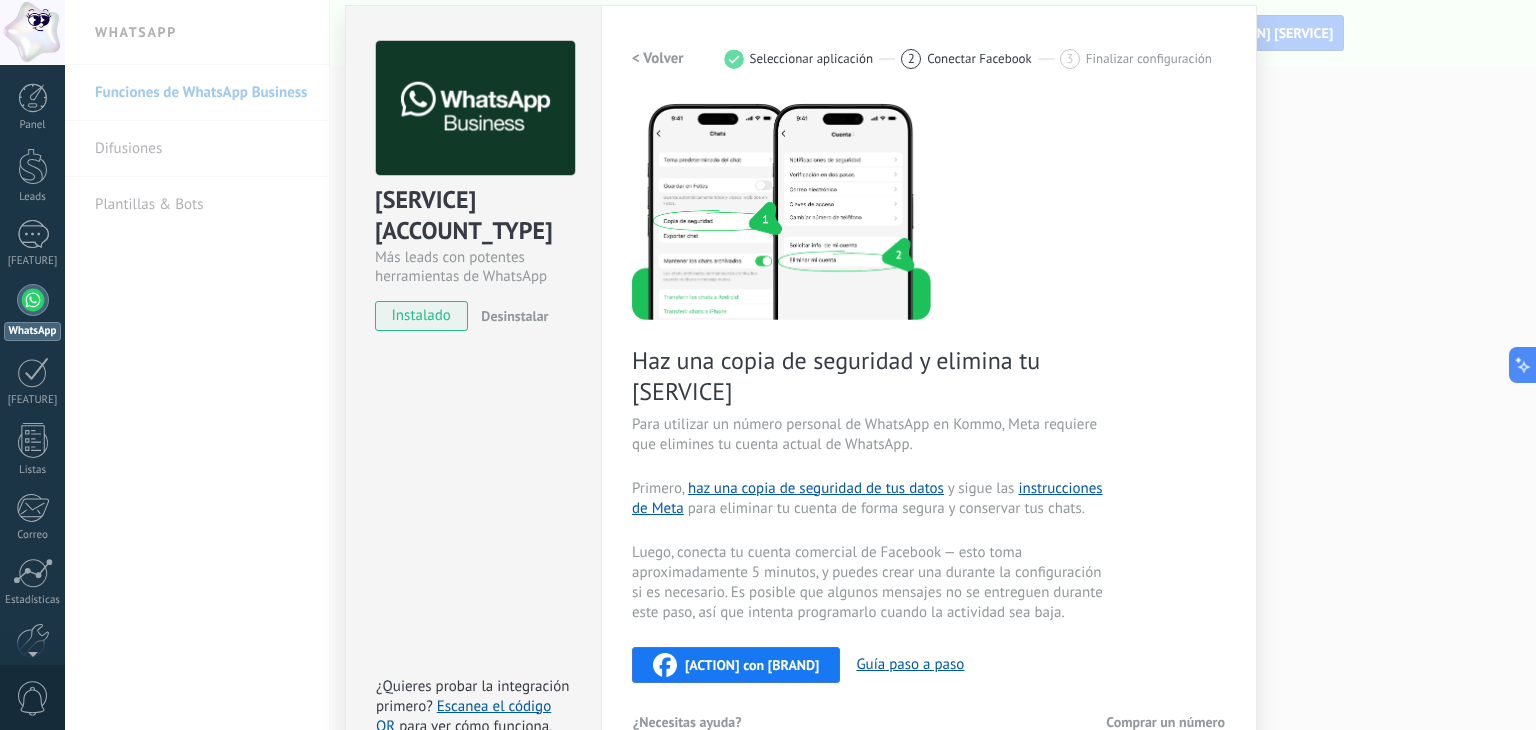 scroll, scrollTop: 105, scrollLeft: 0, axis: vertical 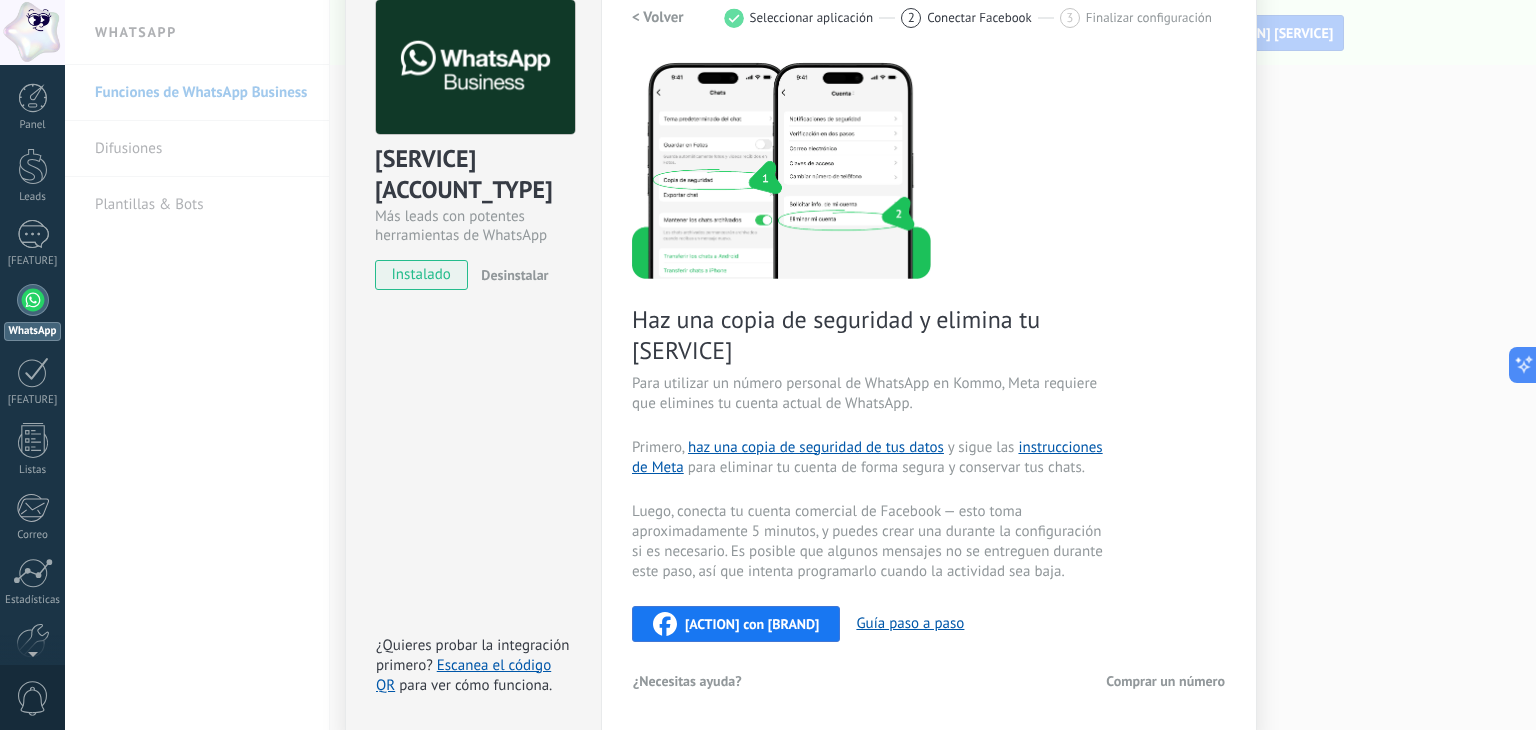 click on "¿Necesitas ayuda? Comprar un número" at bounding box center [929, 681] 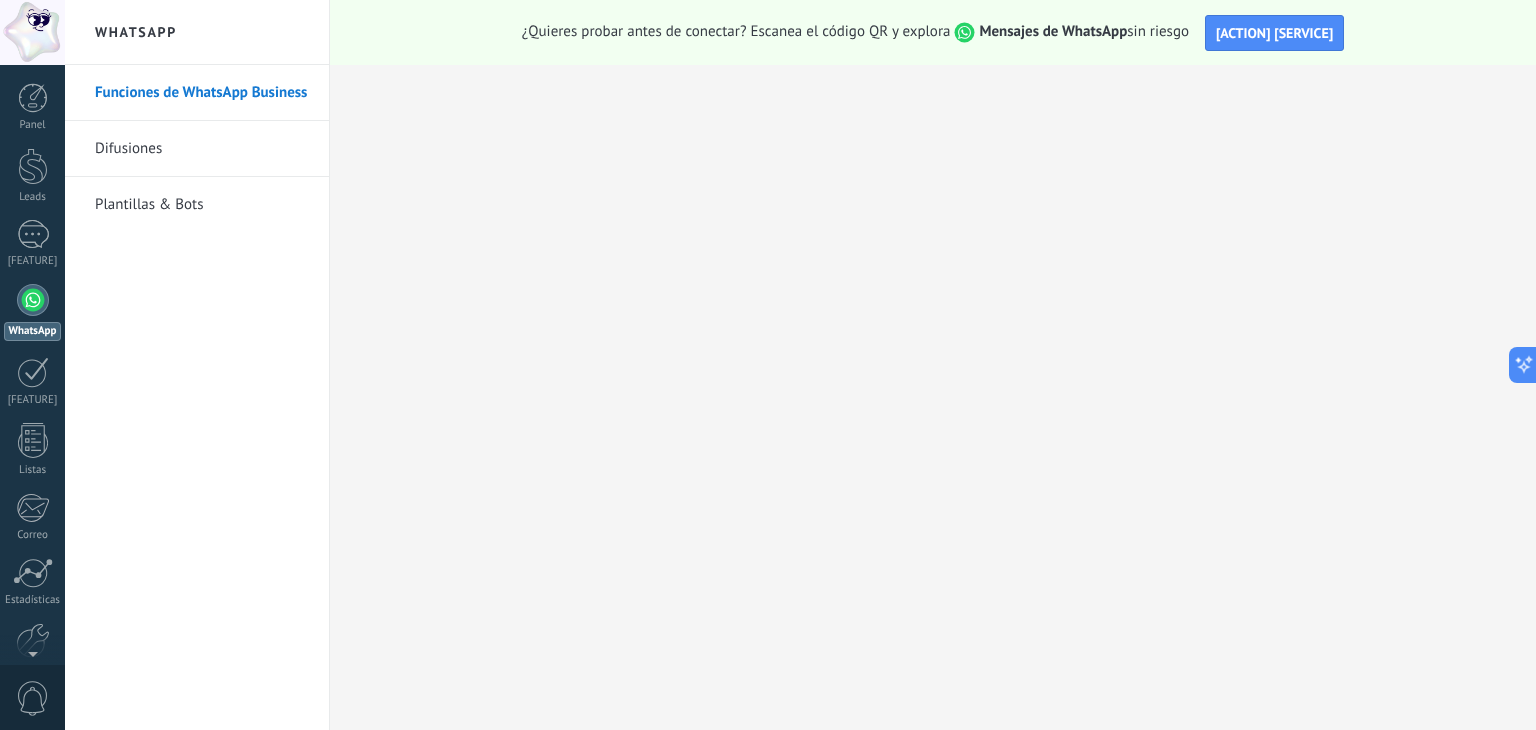 scroll, scrollTop: 0, scrollLeft: 0, axis: both 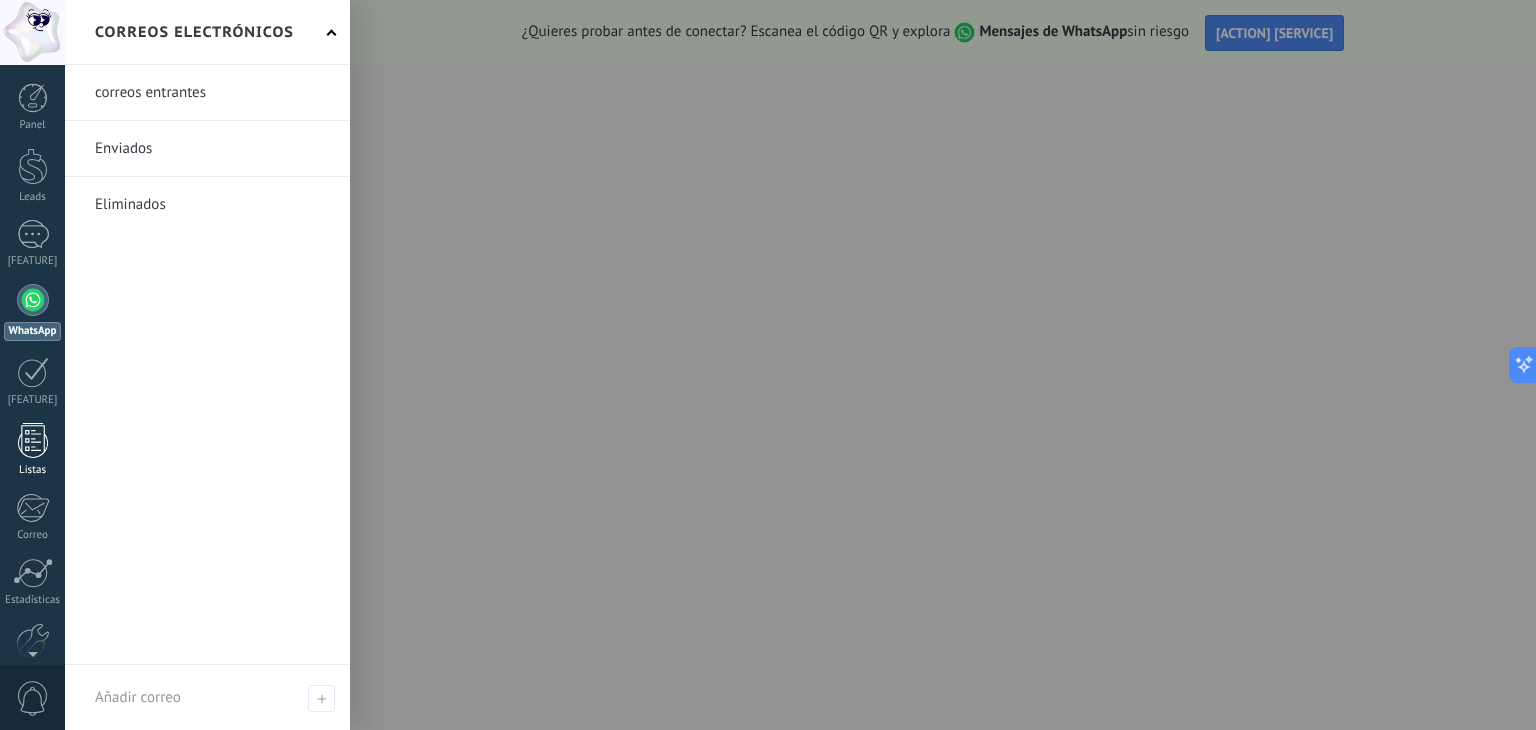 click at bounding box center [33, 440] 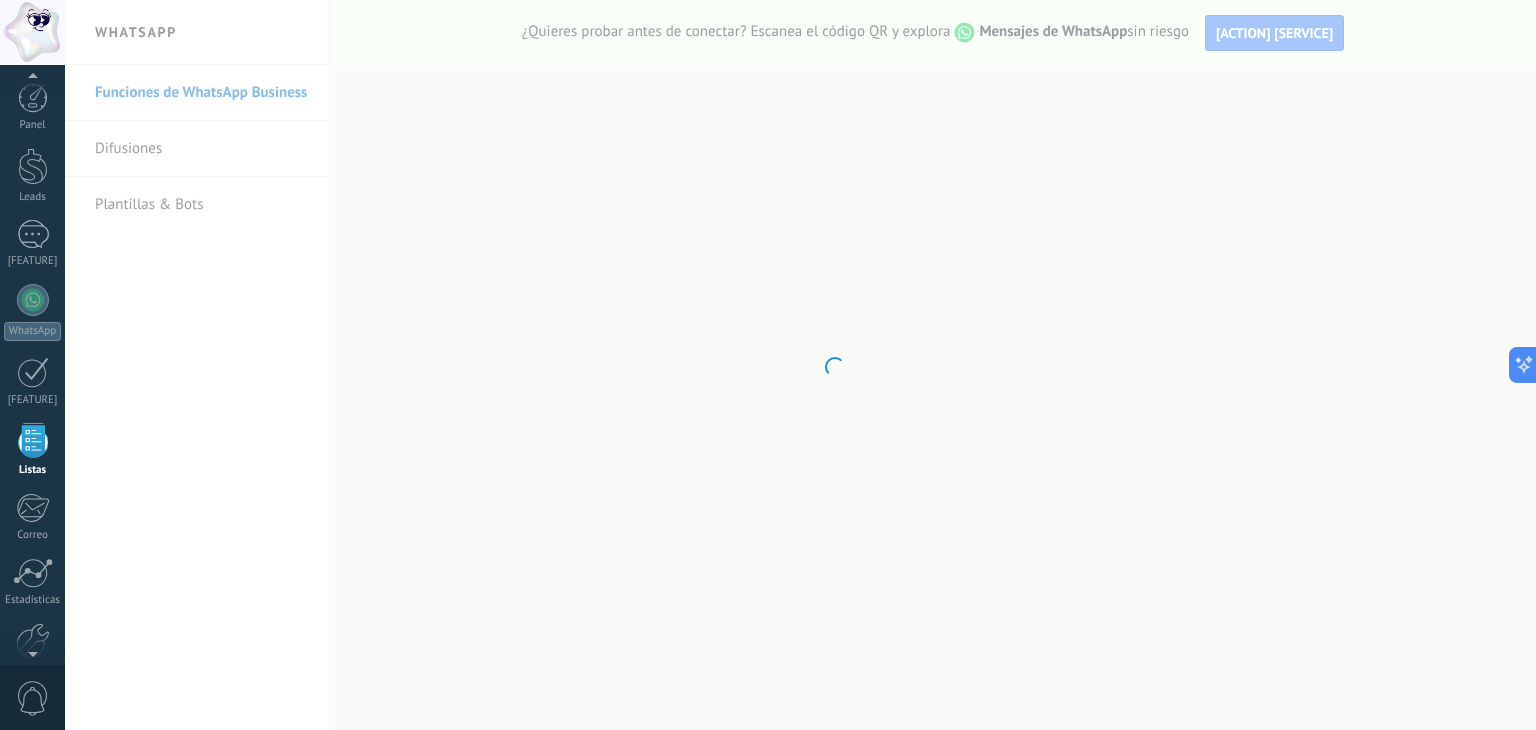 scroll, scrollTop: 51, scrollLeft: 0, axis: vertical 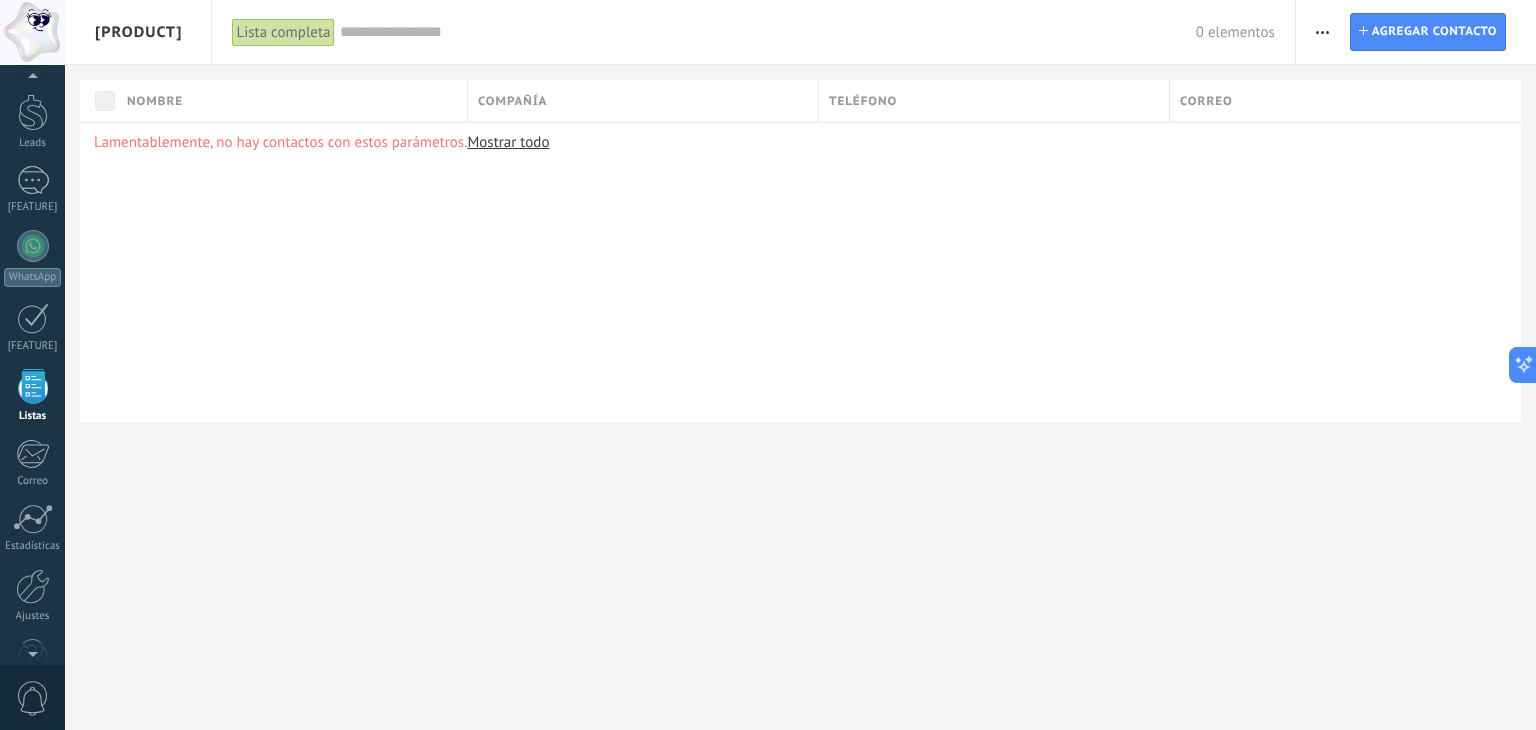 click at bounding box center (32, 650) 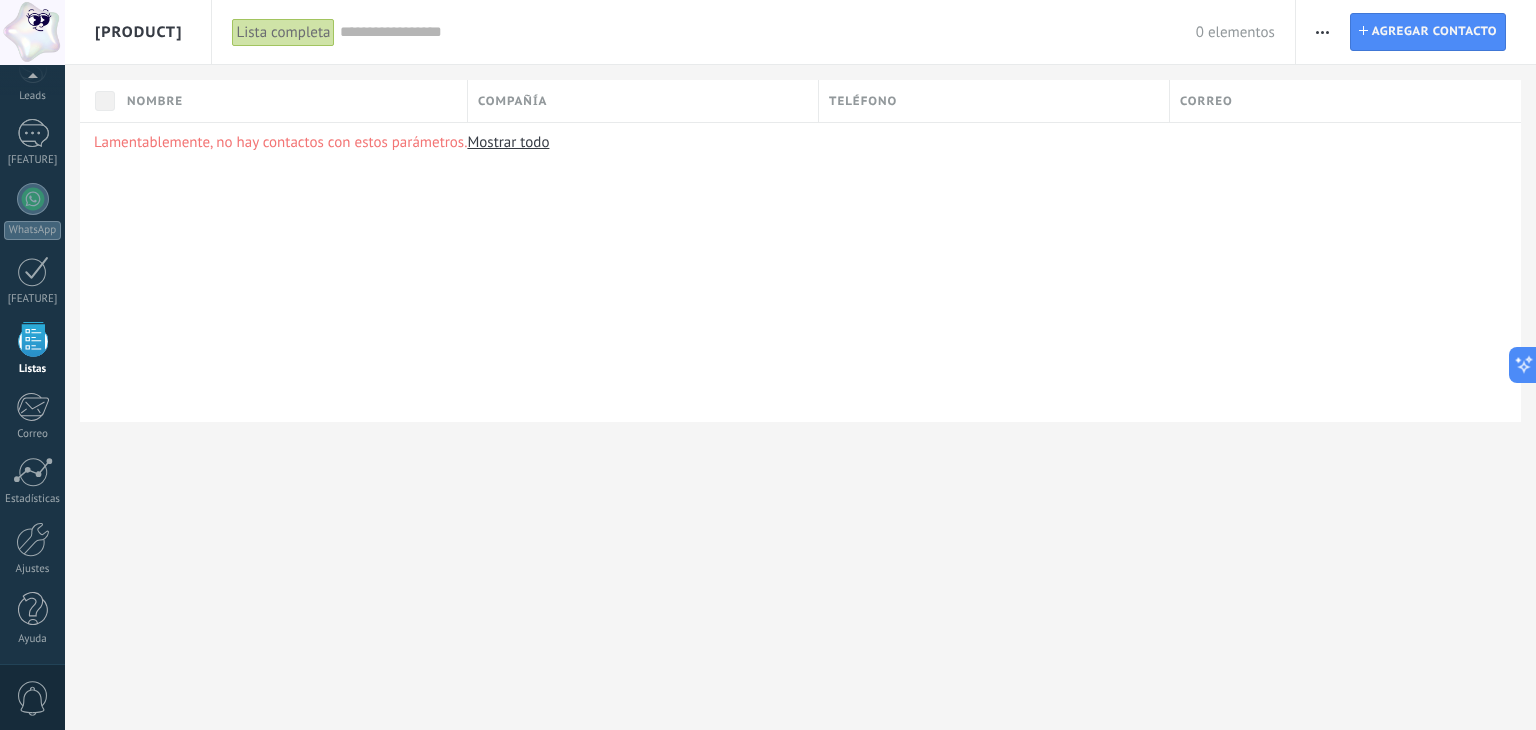 scroll, scrollTop: 100, scrollLeft: 0, axis: vertical 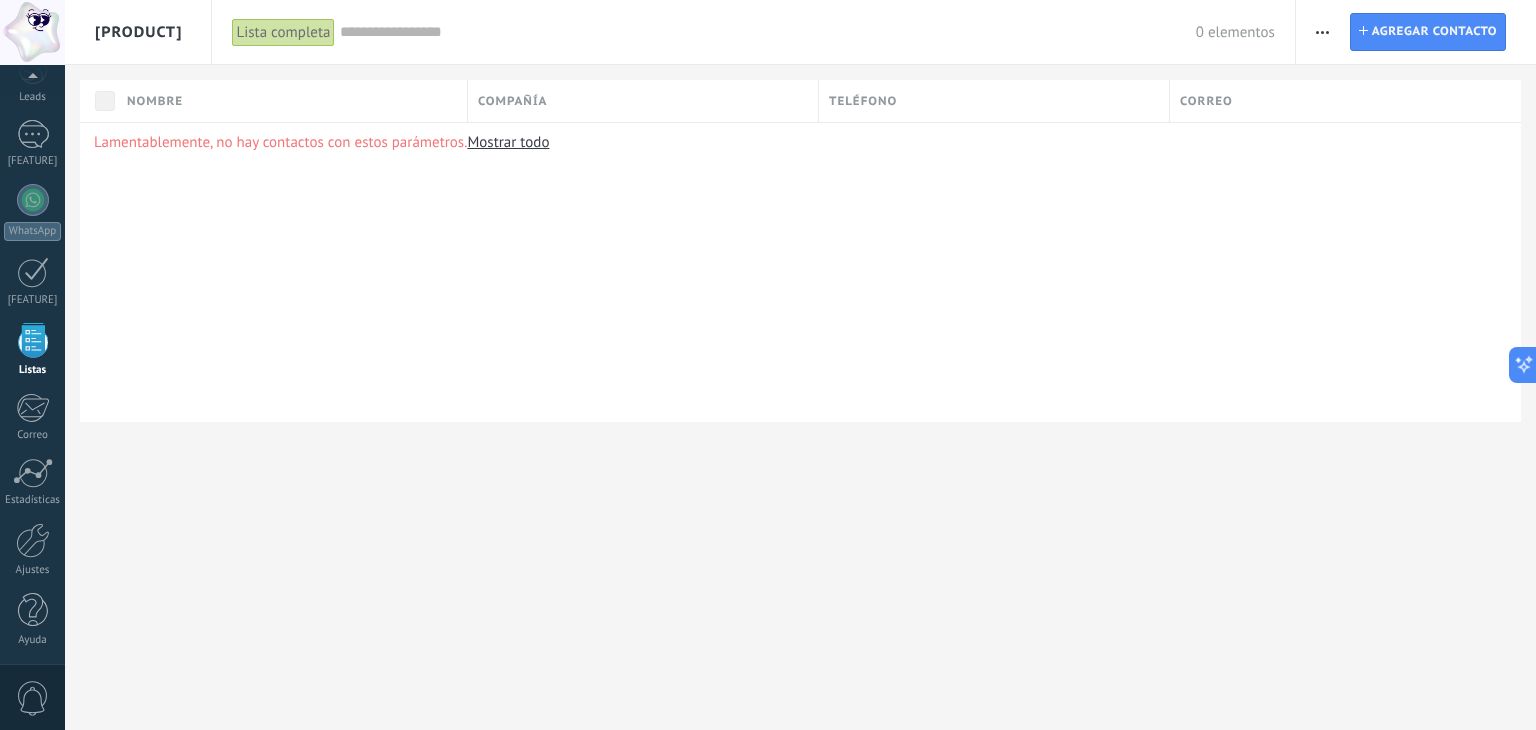 click on "Panel
Leads
Chats
WhatsApp
Clientes" at bounding box center [32, 325] 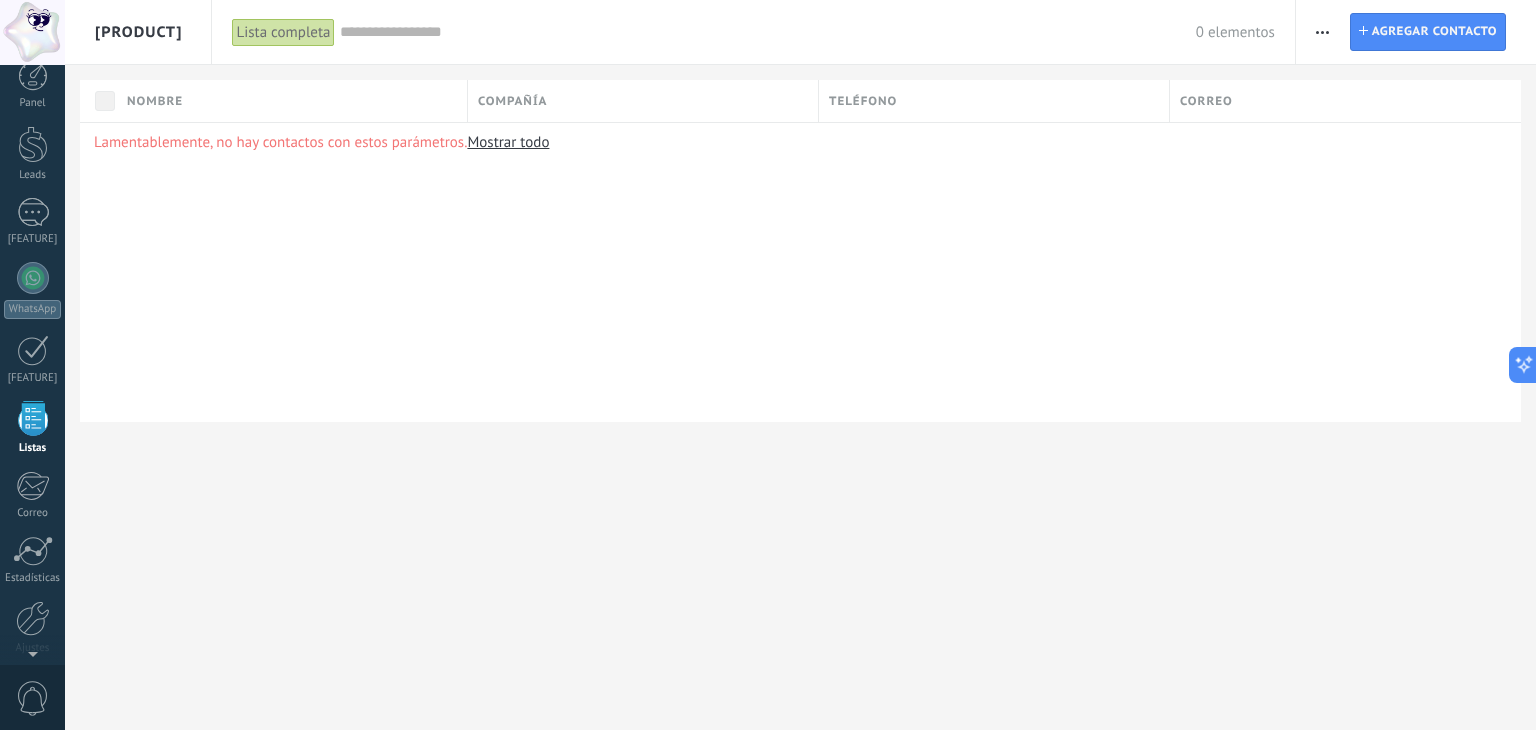 scroll, scrollTop: 0, scrollLeft: 0, axis: both 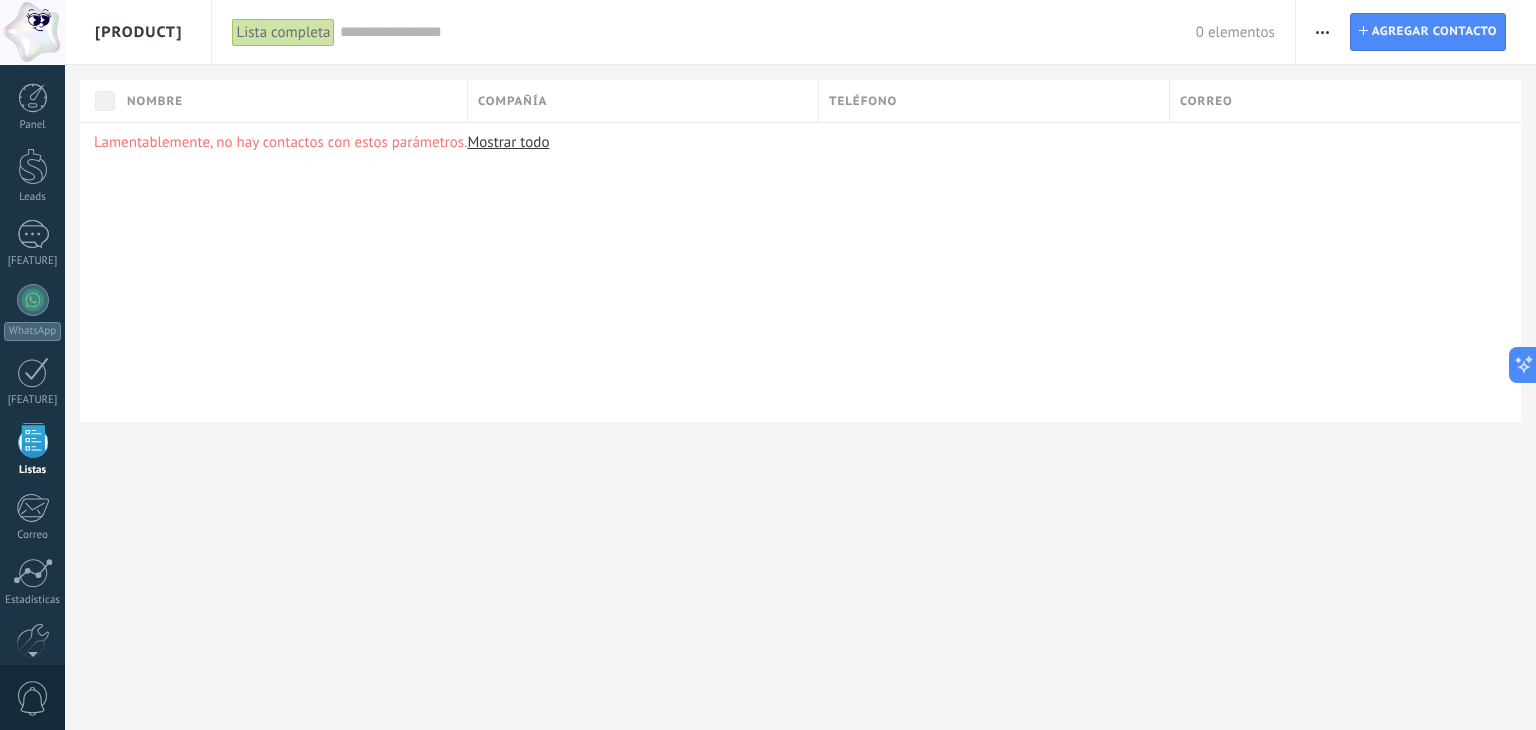 click on "Panel
Leads
Chats
WhatsApp
Clientes" at bounding box center (65, 365) 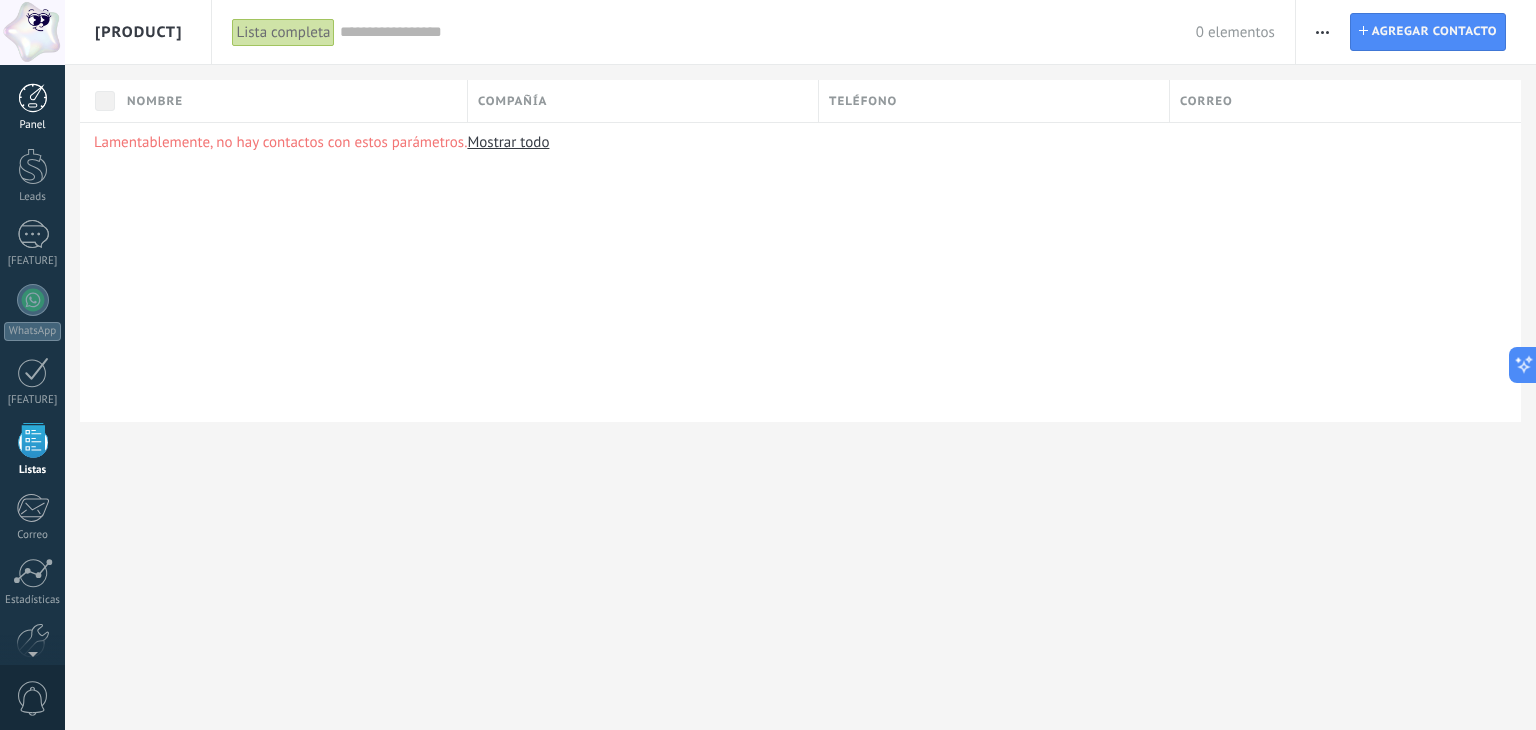 click at bounding box center (33, 98) 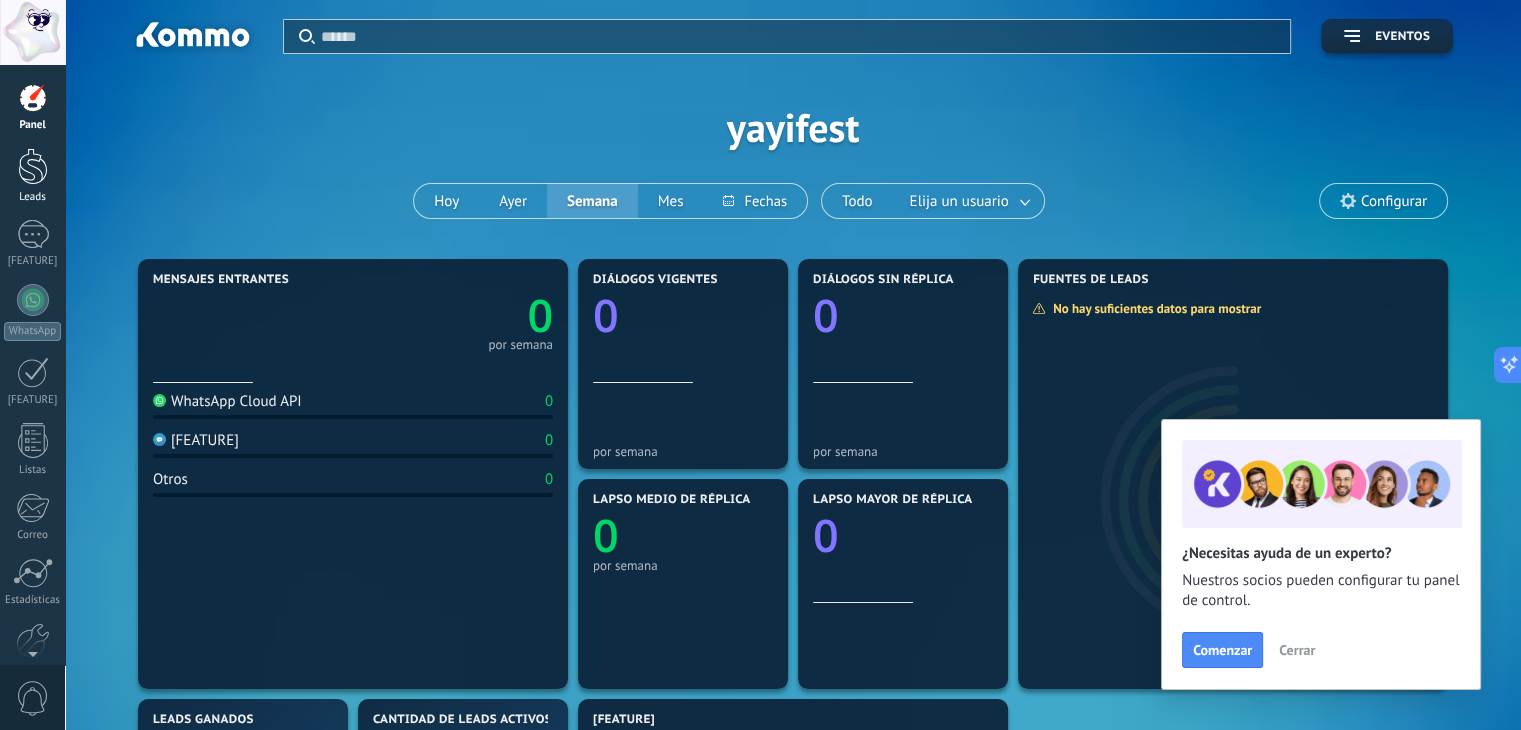 click at bounding box center [33, 166] 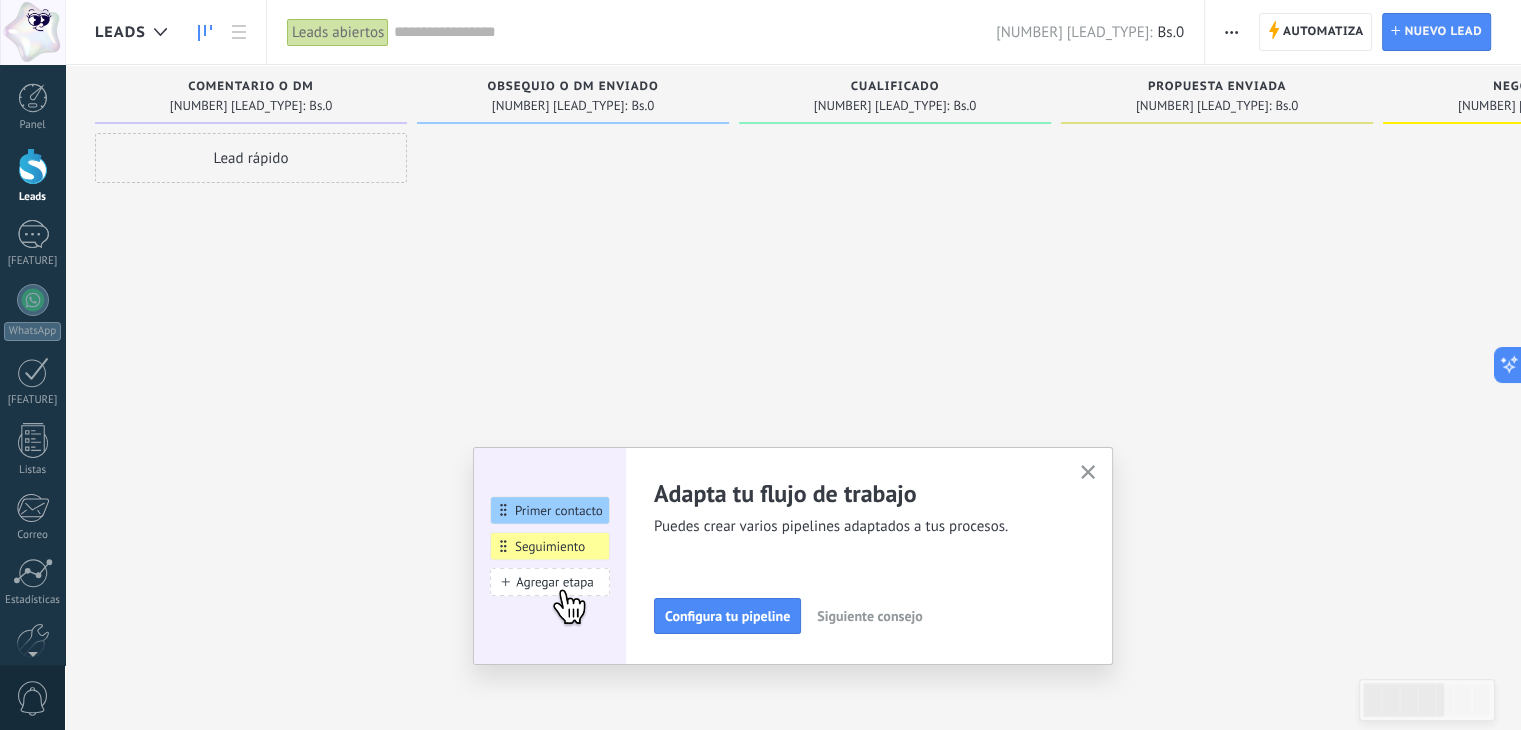 click on "Adapta tu flujo de trabajo Puedes crear varios pipelines adaptados a tus procesos. Configura tu pipeline Siguiente consejo Gana más leads en pocos clicks Puedes conversar con tus leads tanto en la bandeja de entrada y en tu pipeline Conecta más fuentes Siguiente consejo ¿Necesitas ayuda de expertos? Nuestros socios oficiales pueden hacer todo, desde la consultoría hasta el desarrollo y más allá. Contratar a un socio de Kommo Siguiente consejo" at bounding box center (793, 556) 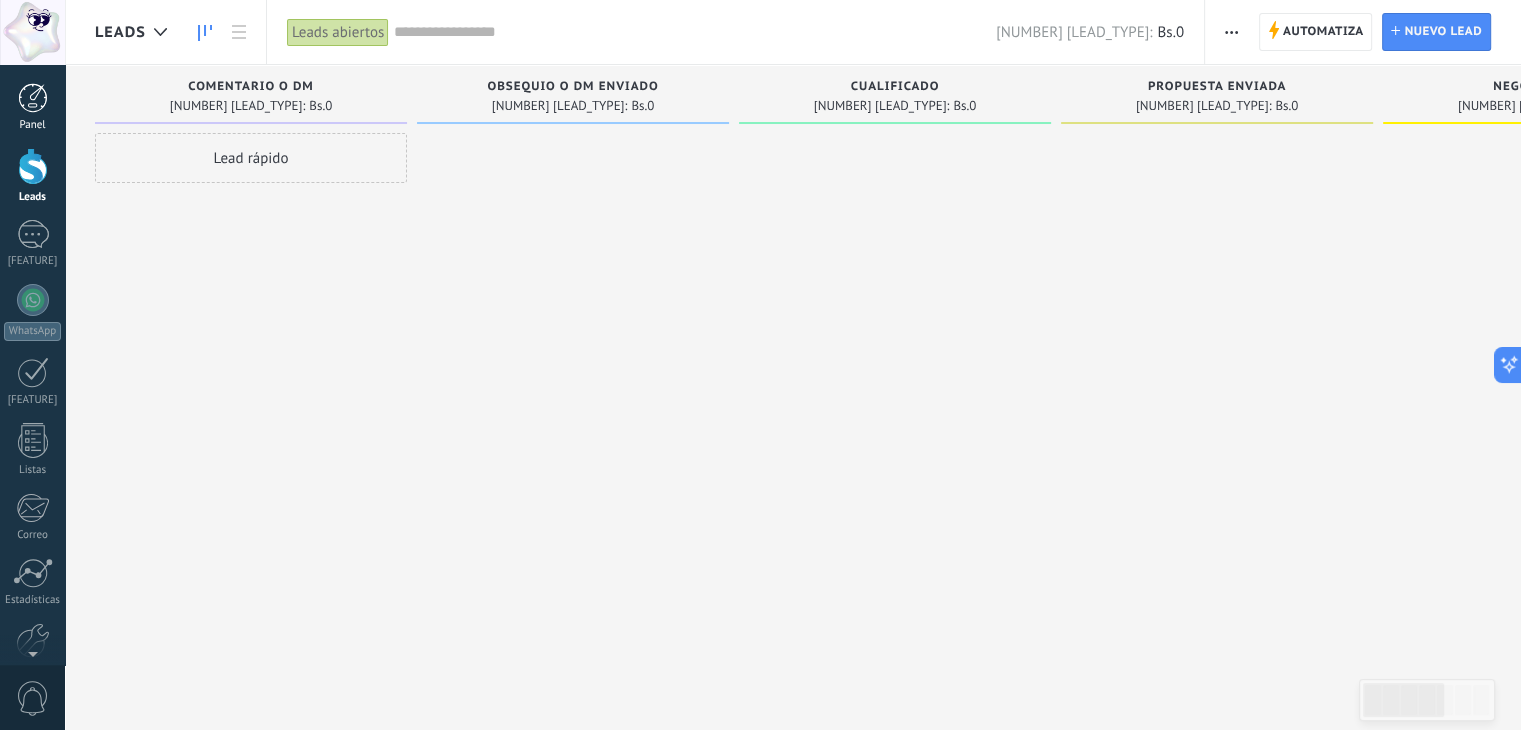 click on "Panel" at bounding box center [32, 107] 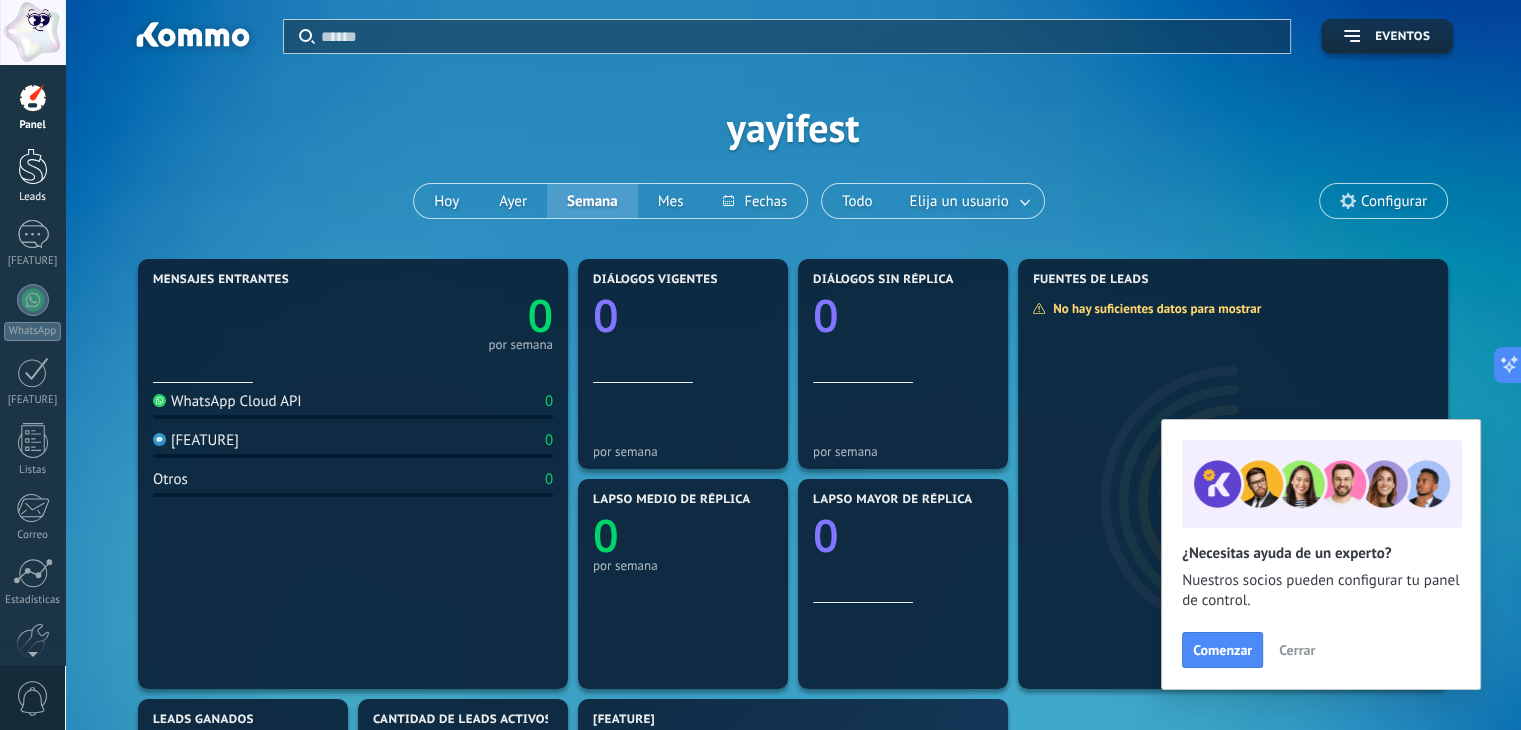 click on "Leads" at bounding box center (33, 197) 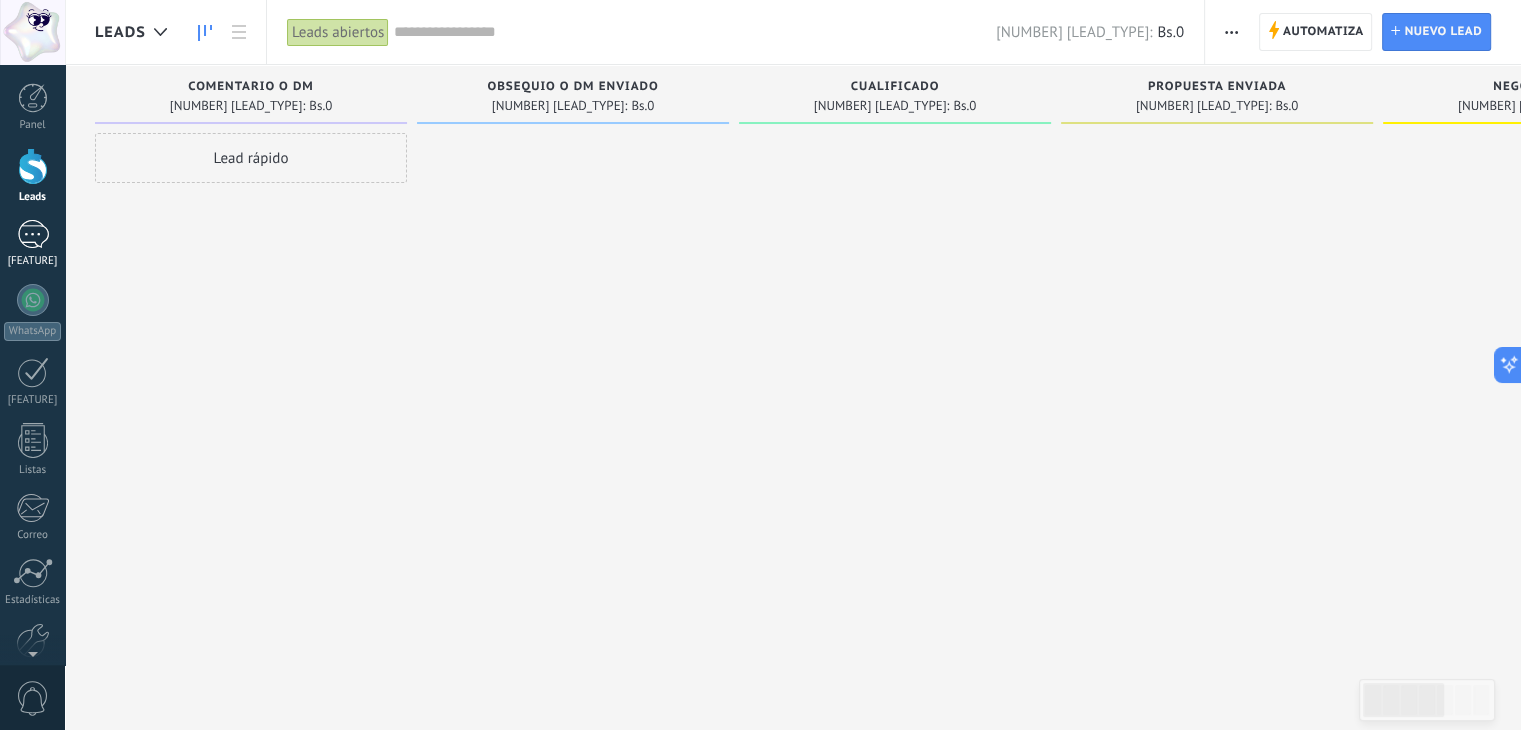 click at bounding box center (33, 234) 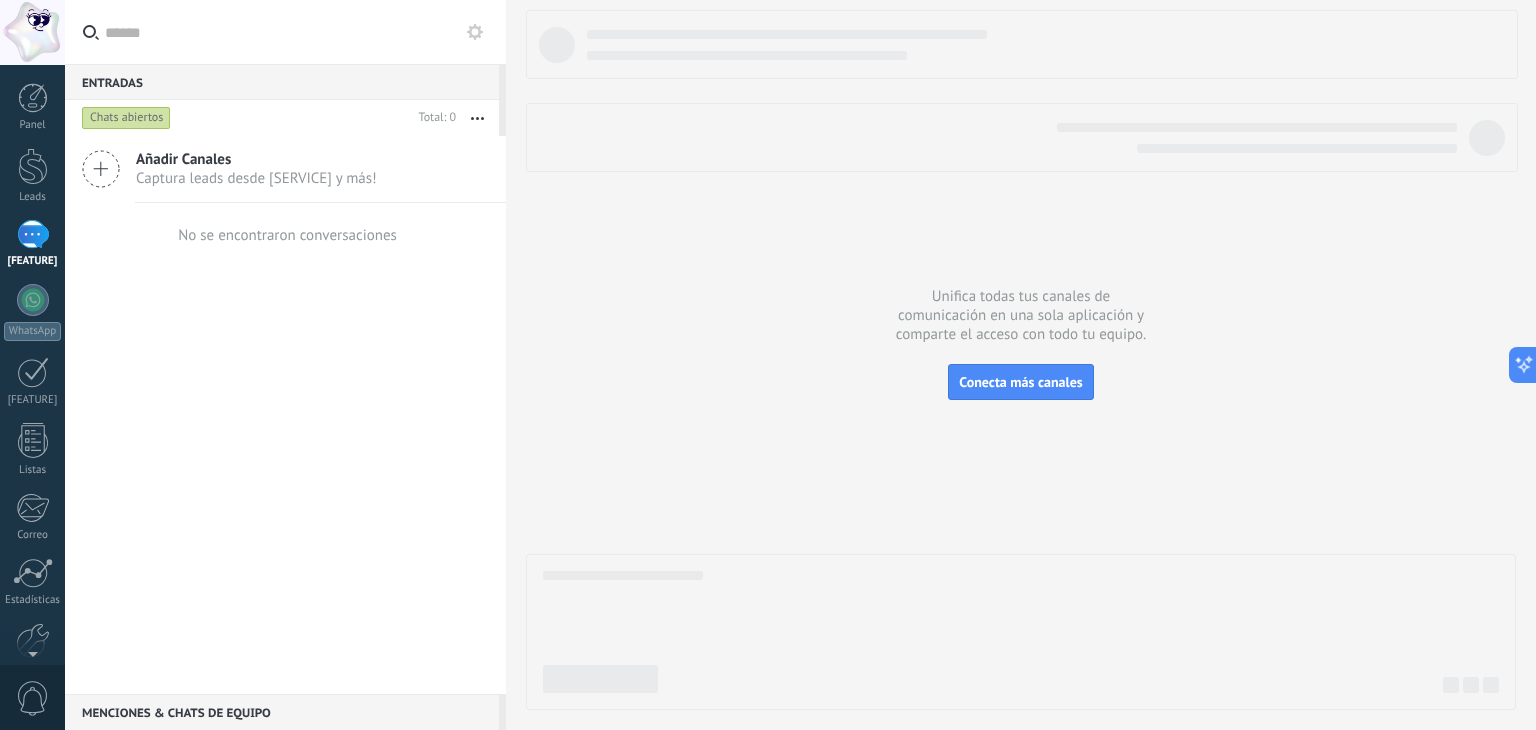 click on "Captura leads desde [SERVICE] y más!" at bounding box center [256, 178] 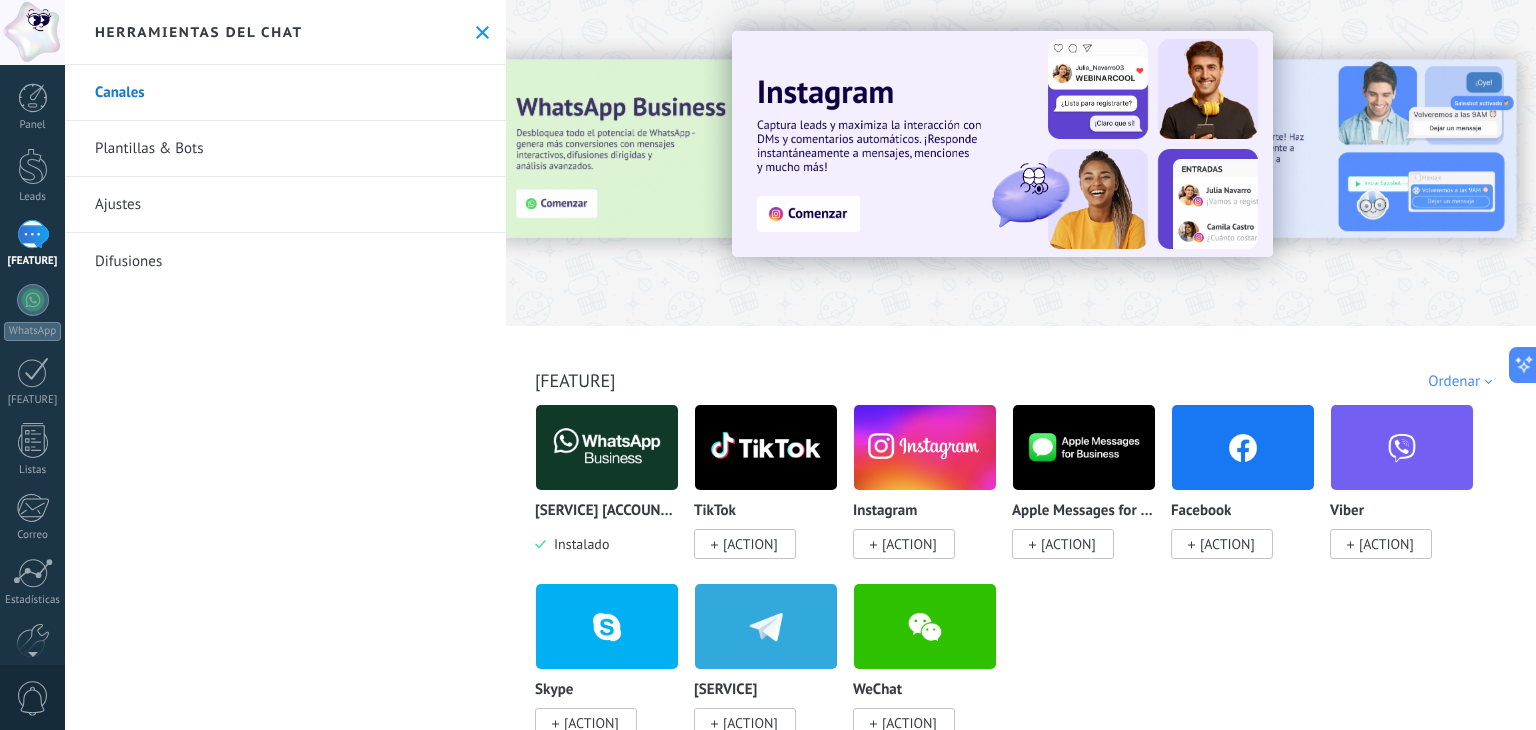 click at bounding box center (482, 32) 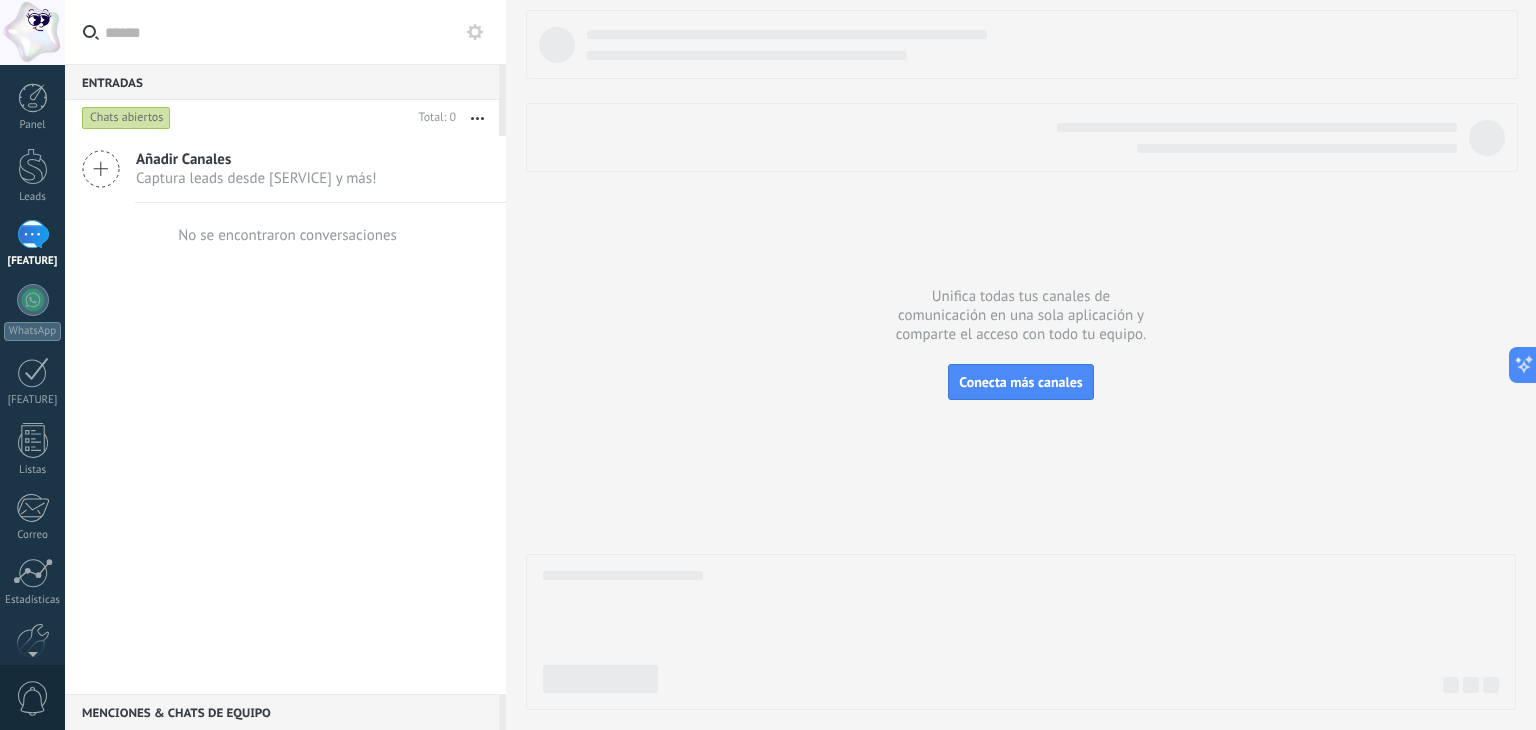 scroll, scrollTop: 0, scrollLeft: 0, axis: both 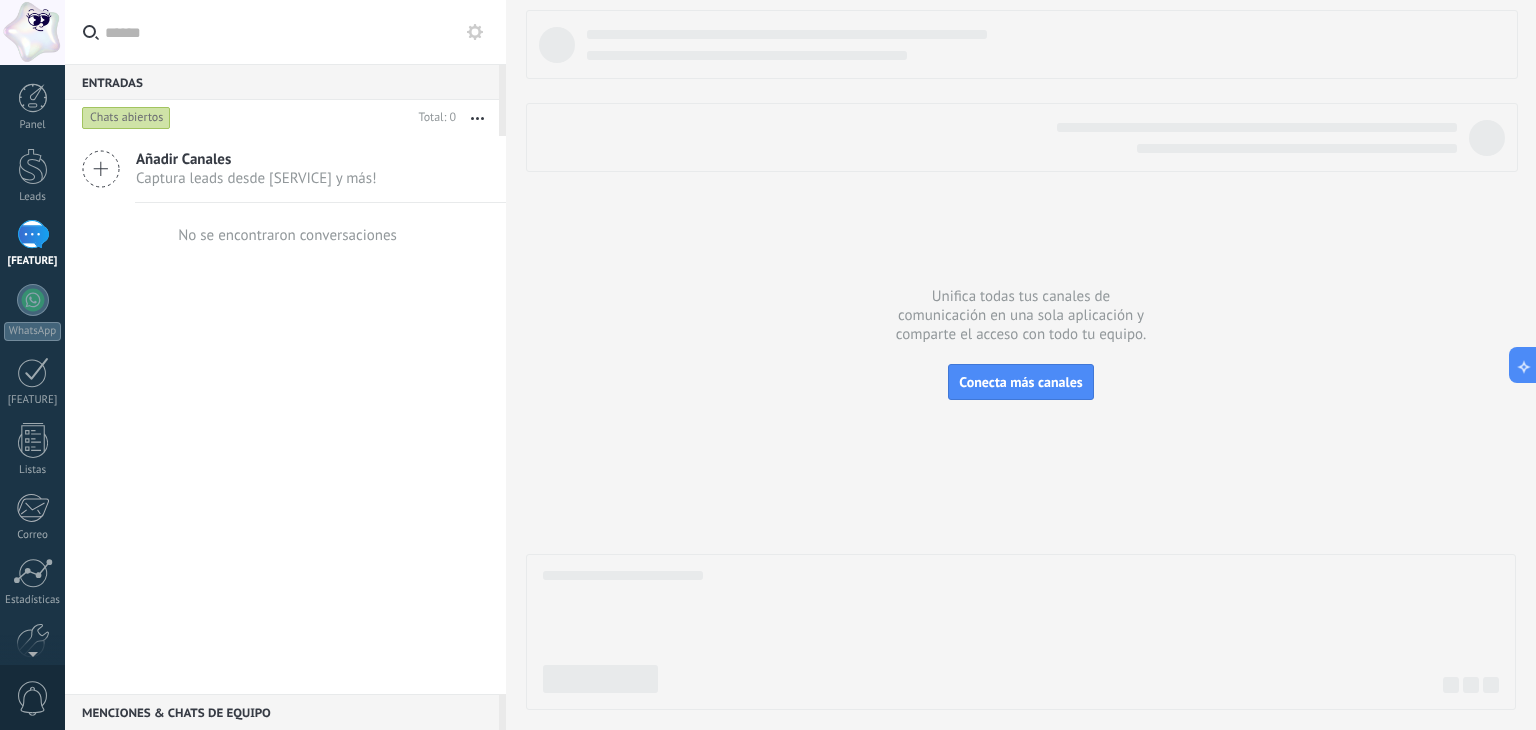 click at bounding box center (297, 32) 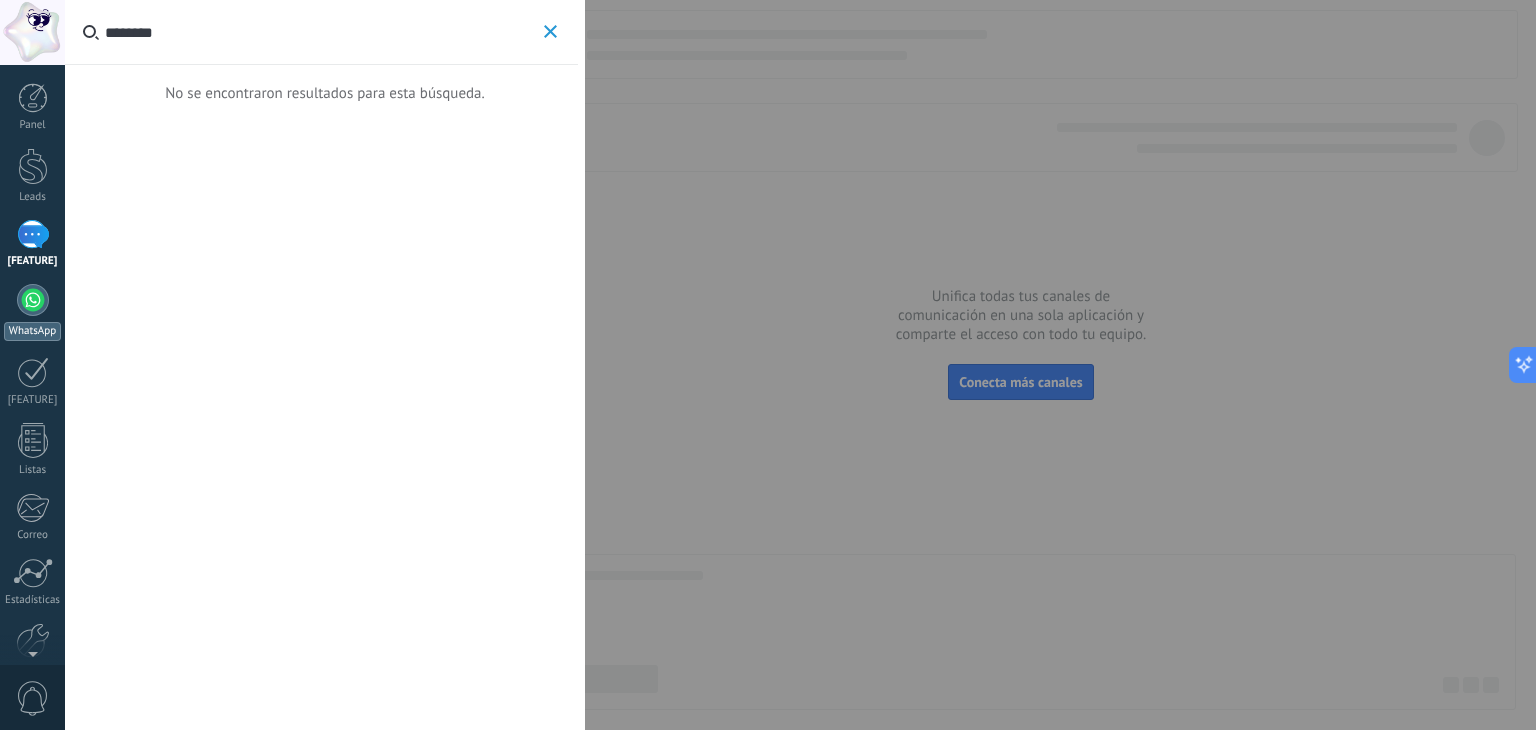 type on "*******" 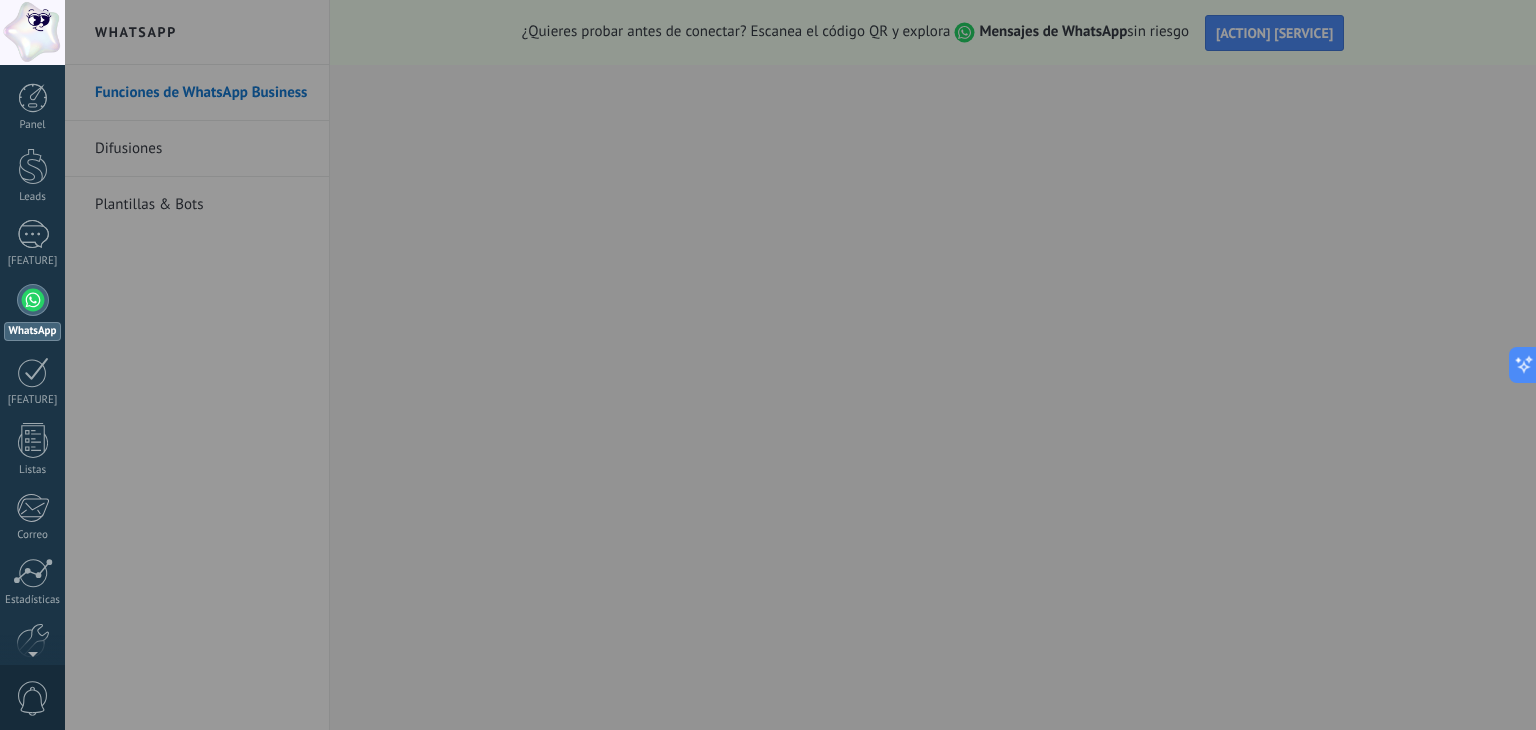 click at bounding box center [768, 365] 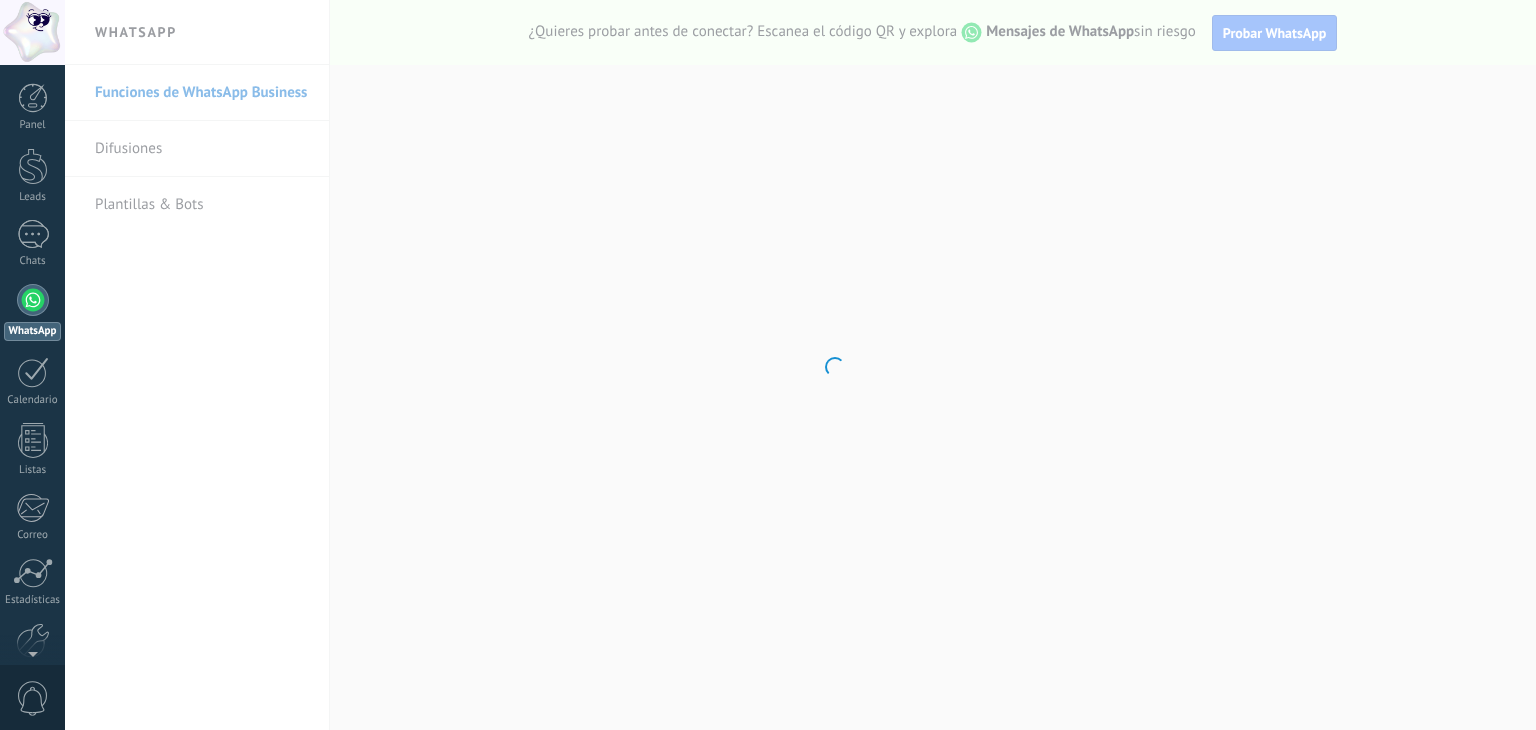 scroll, scrollTop: 0, scrollLeft: 0, axis: both 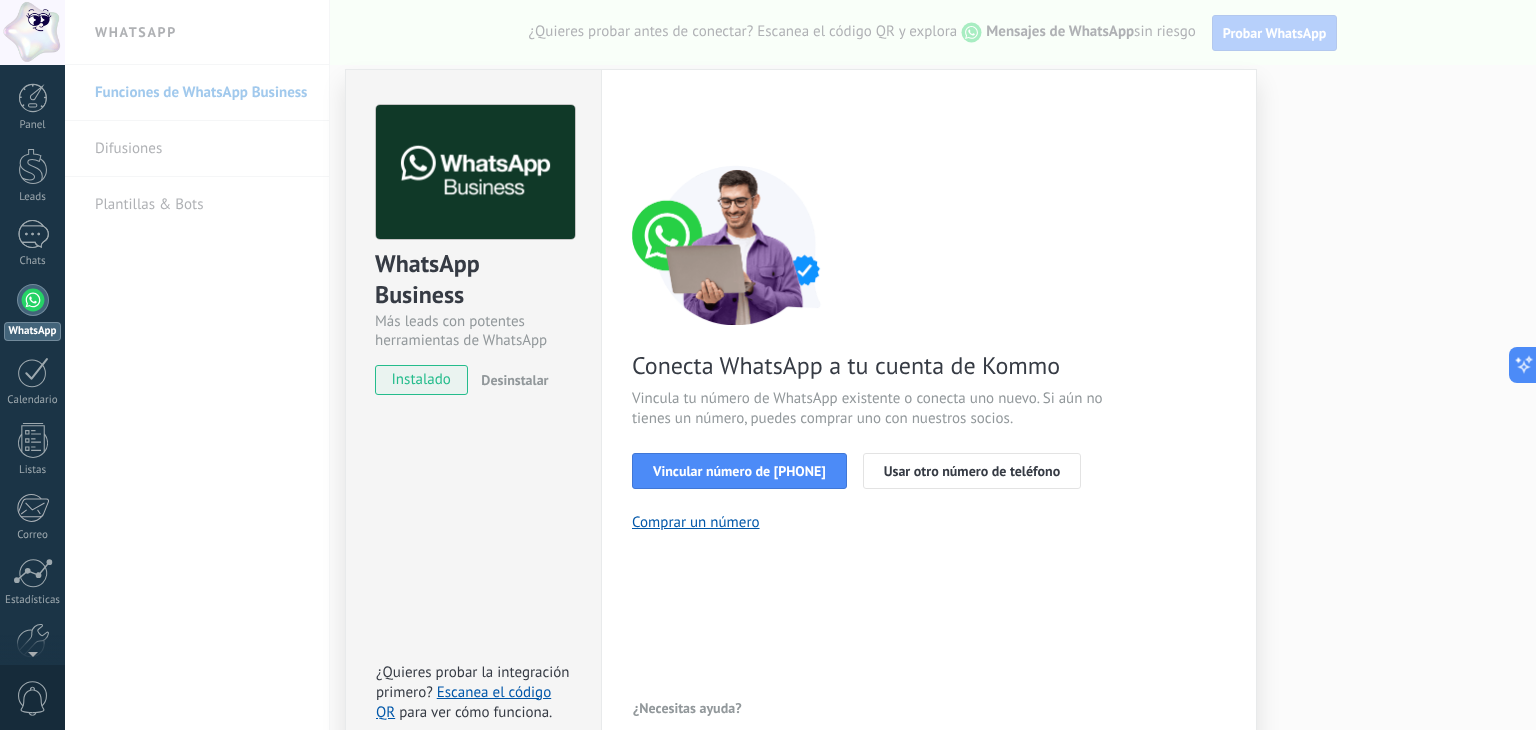 click on "< Volver 1 Seleccionar aplicación 2 Conectar Facebook  3 Finalizar configuración Conecta WhatsApp a tu cuenta de Kommo Vincula tu número de WhatsApp existente o conecta uno nuevo. Si aún no tienes un número, puedes comprar uno con nuestros socios. Vincular número de WhatsApp Usar otro número de teléfono Comprar un número ¿Necesitas ayuda?" at bounding box center (929, 414) 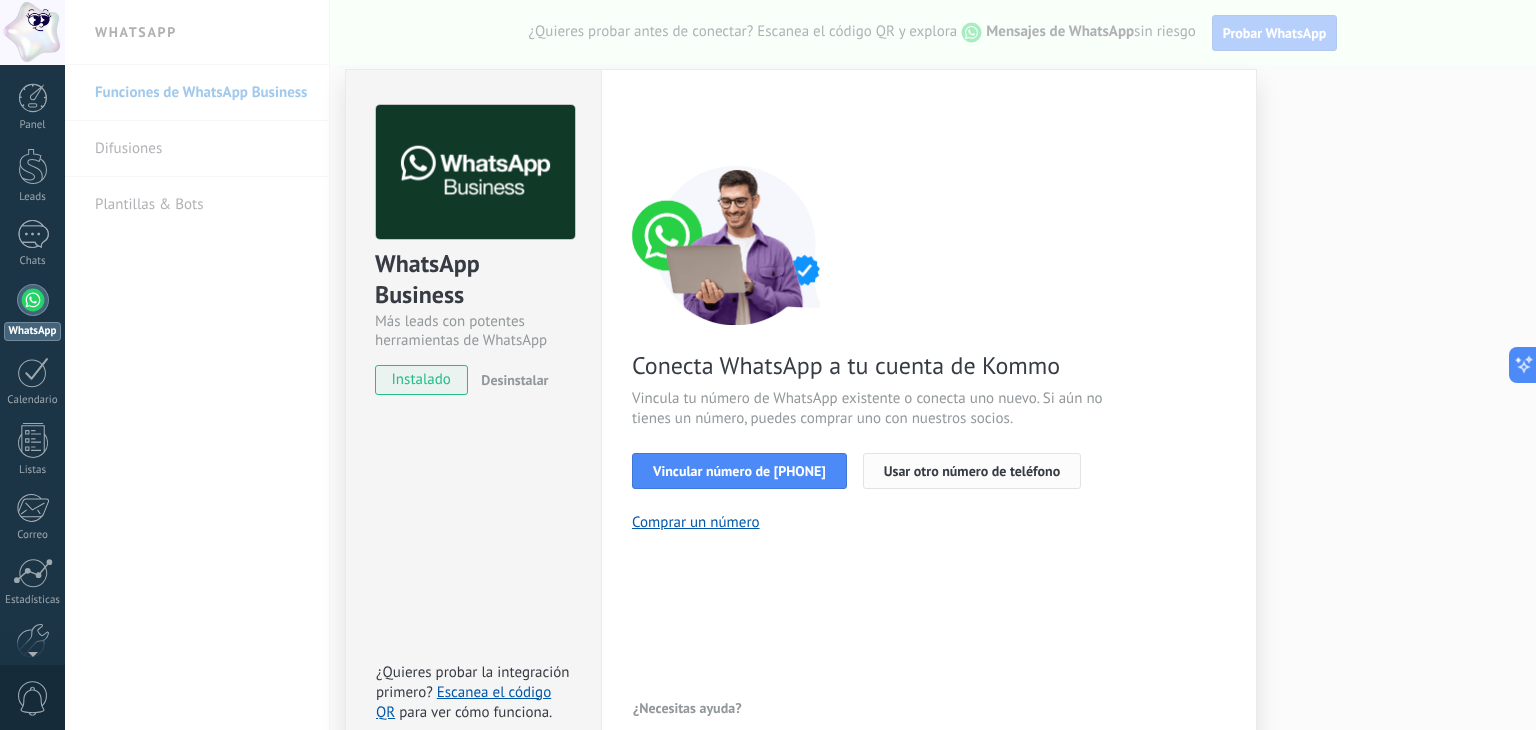 click on "Usar otro número de teléfono" at bounding box center (972, 471) 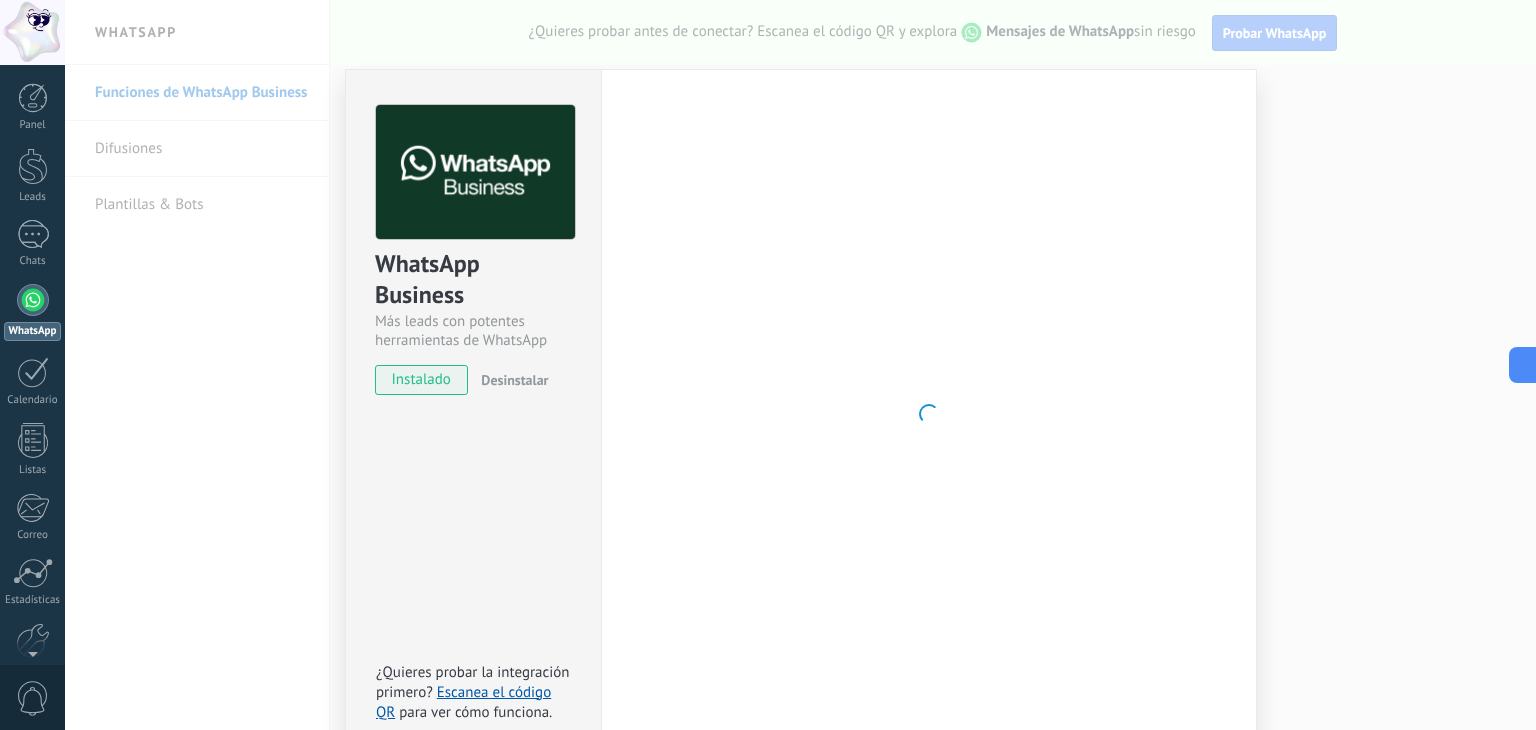 click on "instalado" at bounding box center [421, 380] 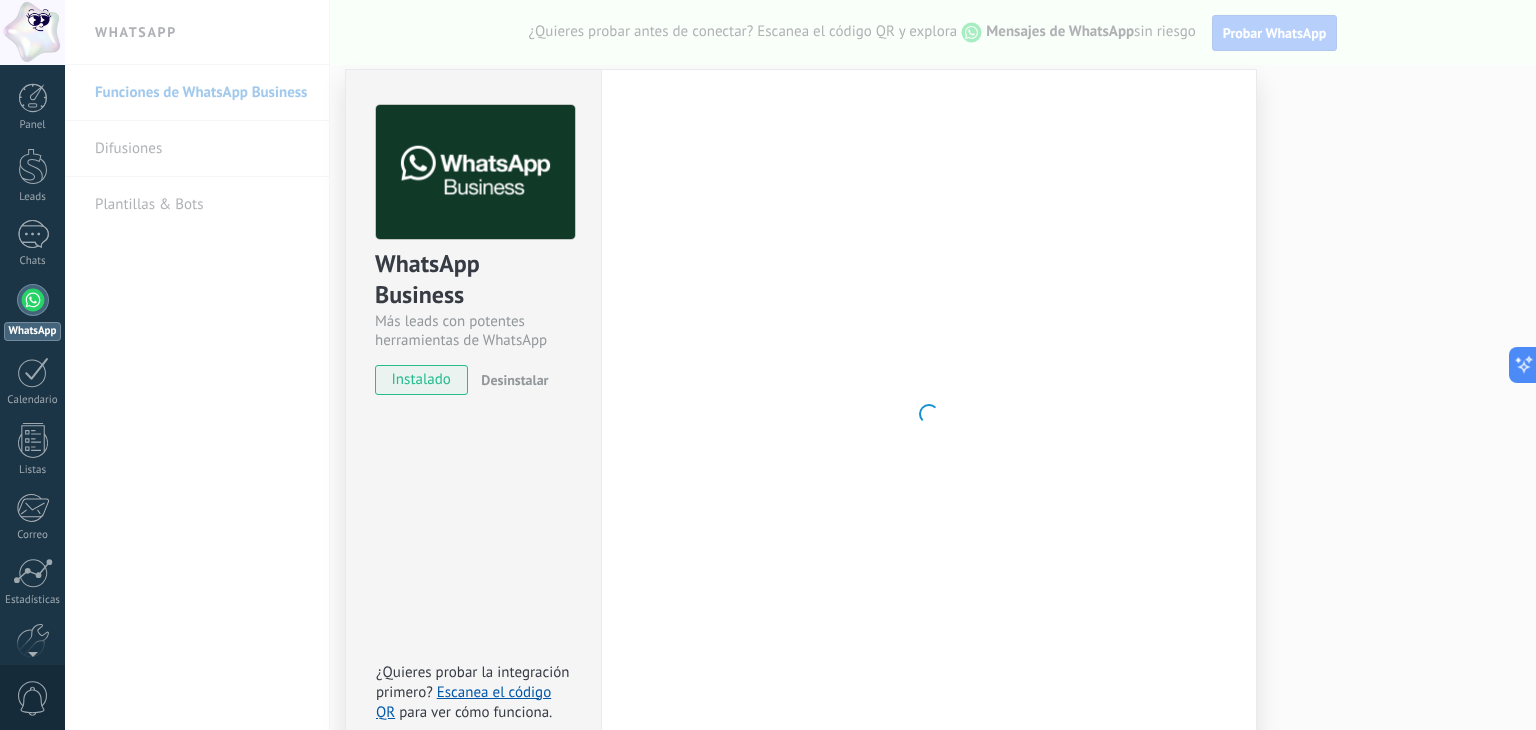 click on "WhatsApp Business Más leads con potentes herramientas de WhatsApp instalado Desinstalar ¿Quieres probar la integración primero?   Escanea el código QR   para ver cómo funciona. Configuraciones Autorizaciones This tab logs the users who have granted integration access to this account. If you want to to remove a user's ability to send requests to the account on behalf of this integration, you can revoke access. If access is revoked from all users, the integration will stop working. This app is installed, but no one has given it access yet. WhatsApp Cloud API más _:  Guardar < Volver 1 Seleccionar aplicación 2 Conectar Facebook  3 Finalizar configuración Conecta WhatsApp a tu cuenta de Kommo Vincula tu número de WhatsApp existente o conecta uno nuevo. Si aún no tienes un número, puedes comprar uno con nuestros socios. Vincular número de WhatsApp Usar otro número de teléfono Comprar un número ¿Necesitas ayuda?" at bounding box center (800, 365) 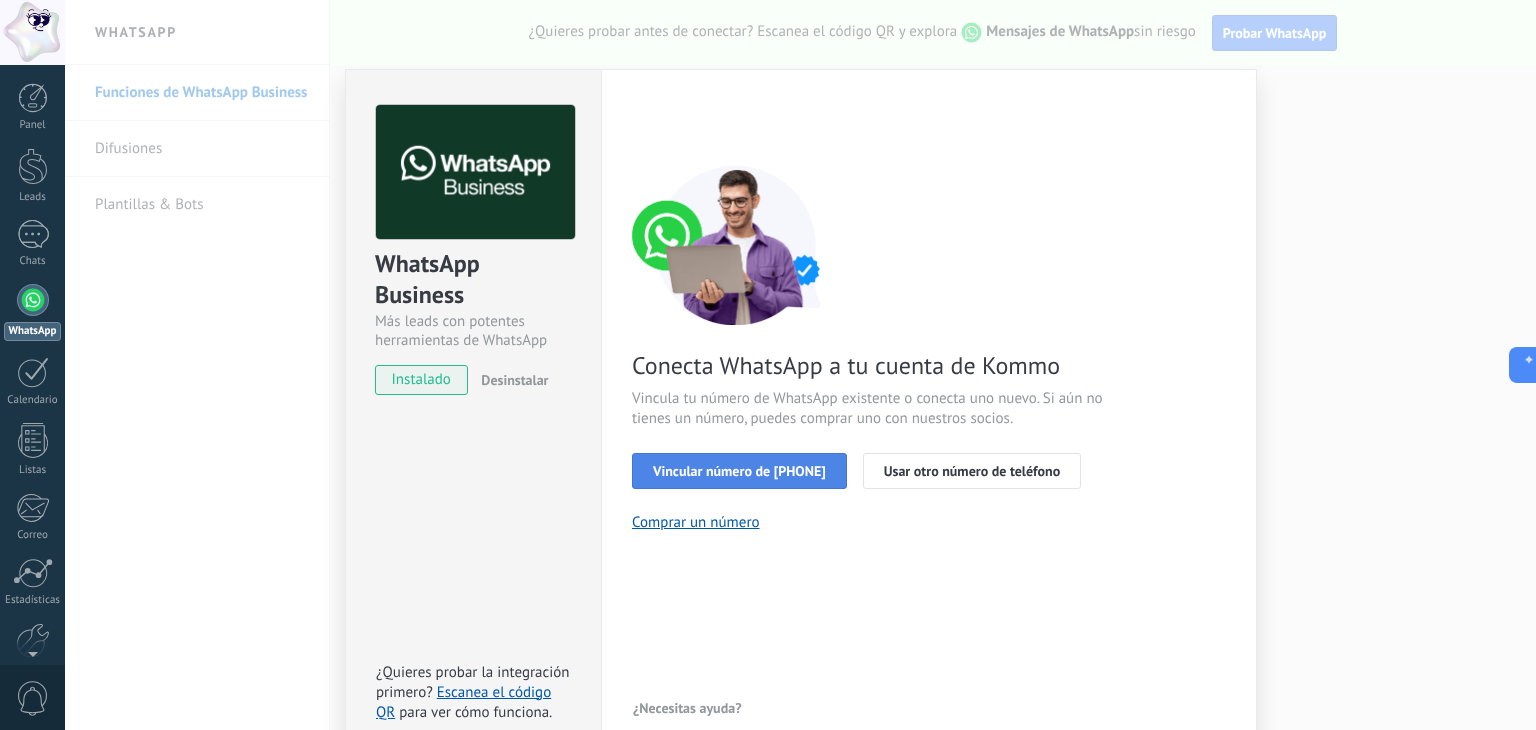 click on "Vincular número de WhatsApp" at bounding box center (739, 471) 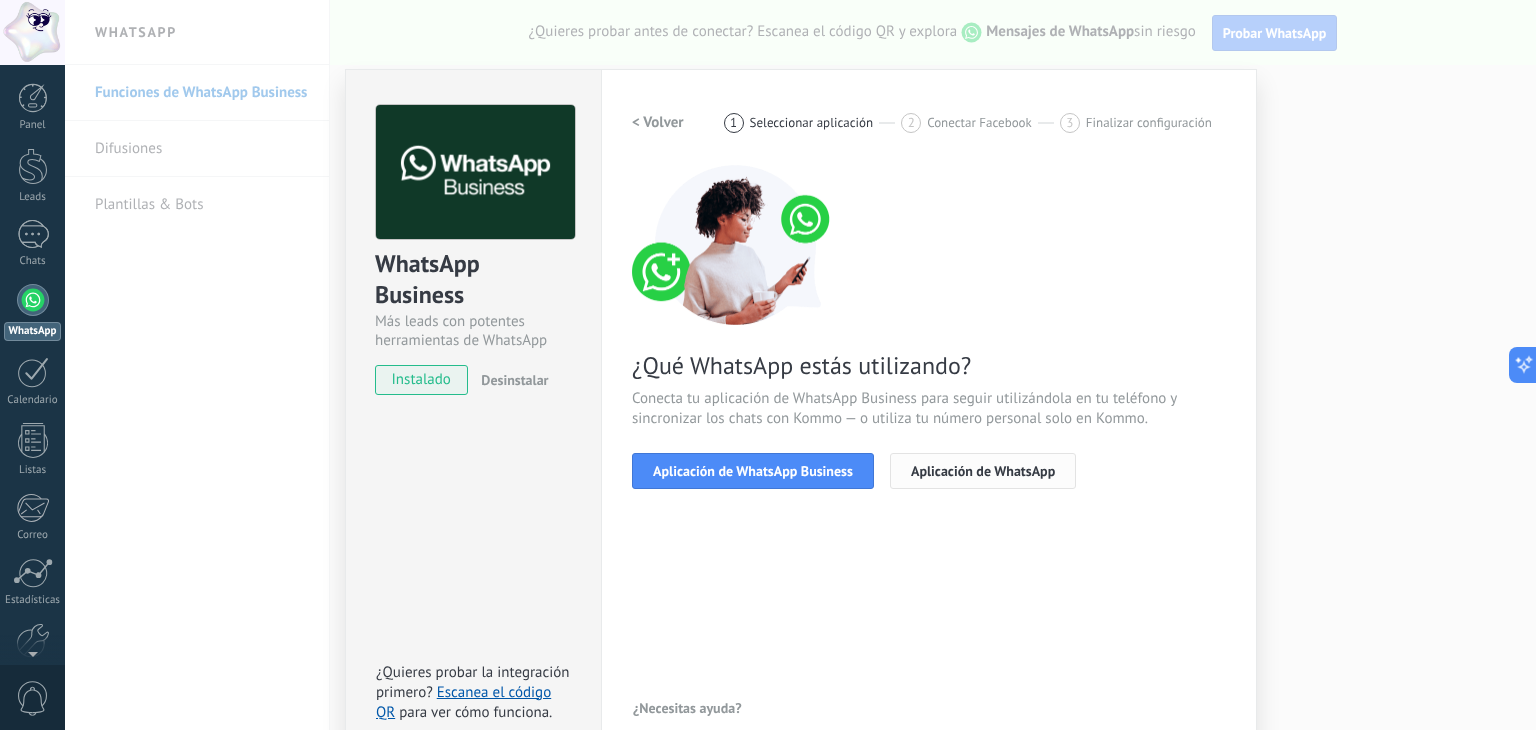 click on "Aplicación de WhatsApp" at bounding box center (983, 471) 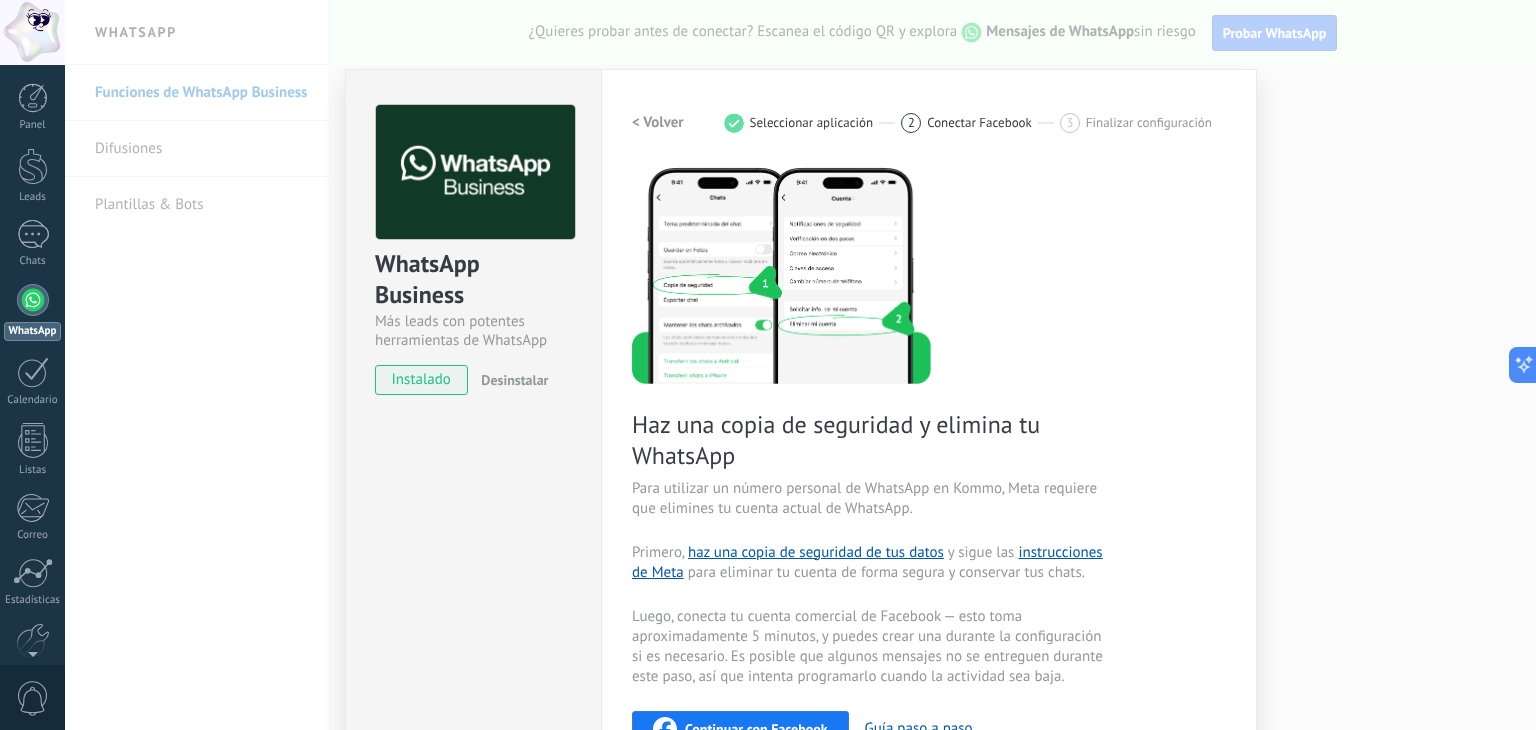 scroll, scrollTop: 105, scrollLeft: 0, axis: vertical 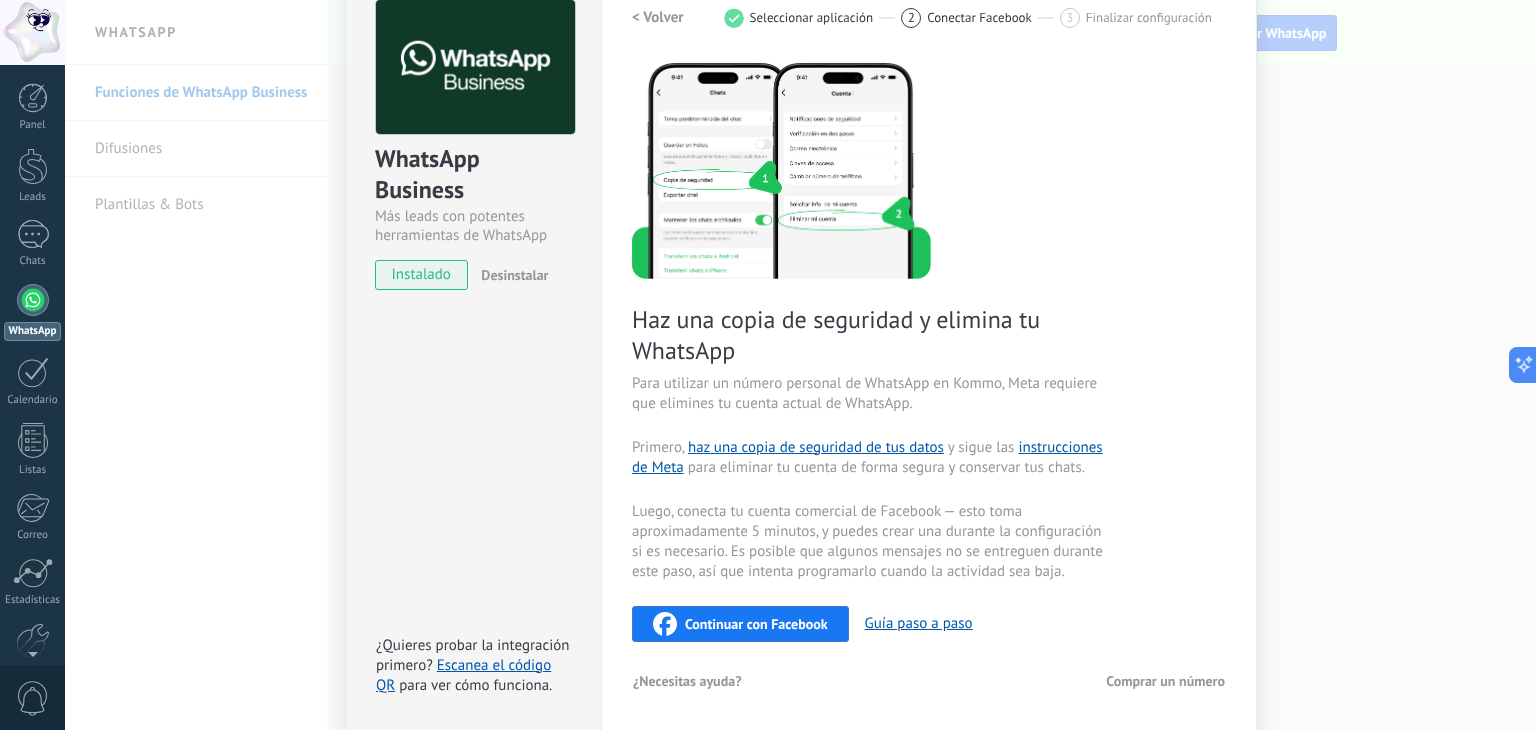 click on "[ACTION] con [BRAND]" at bounding box center [756, 624] 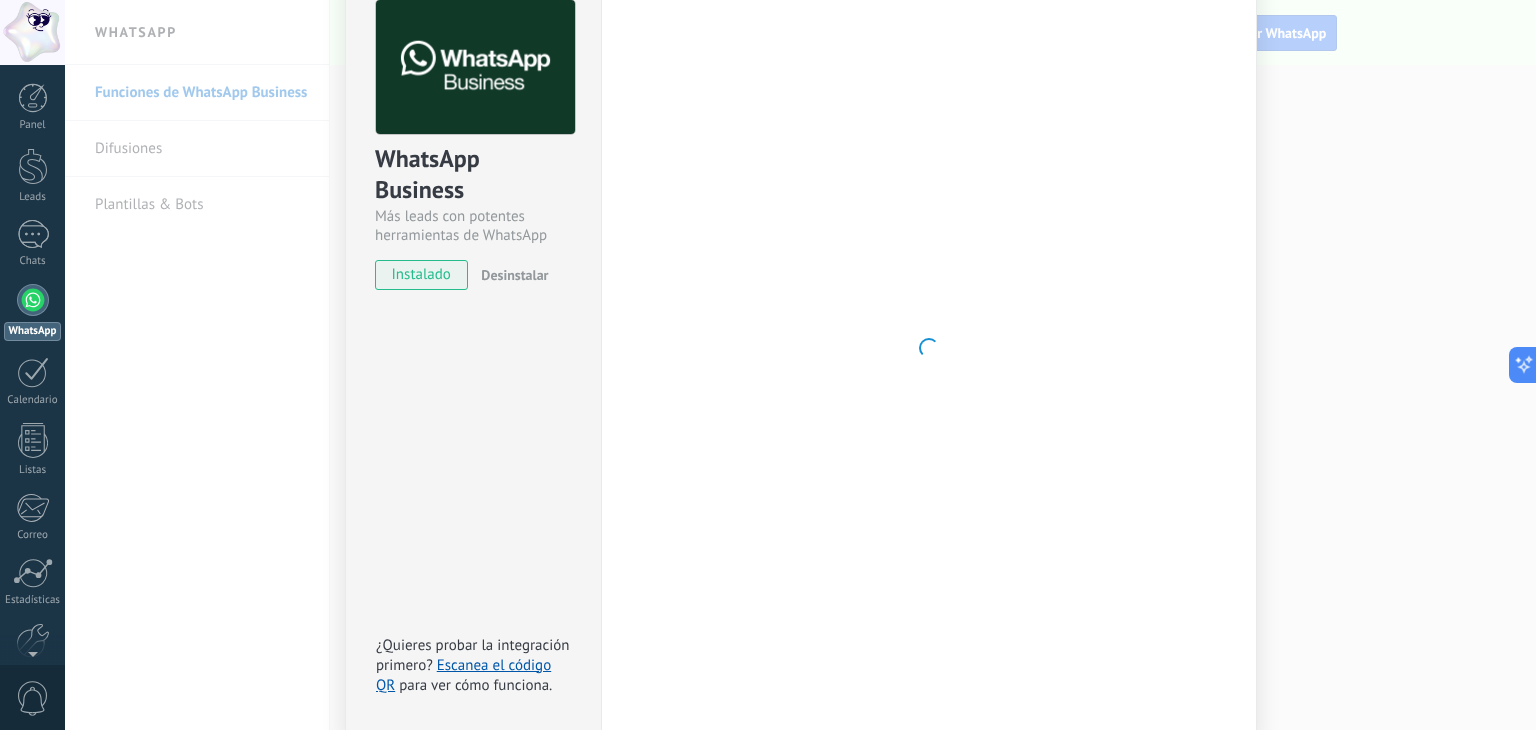 click at bounding box center (929, 348) 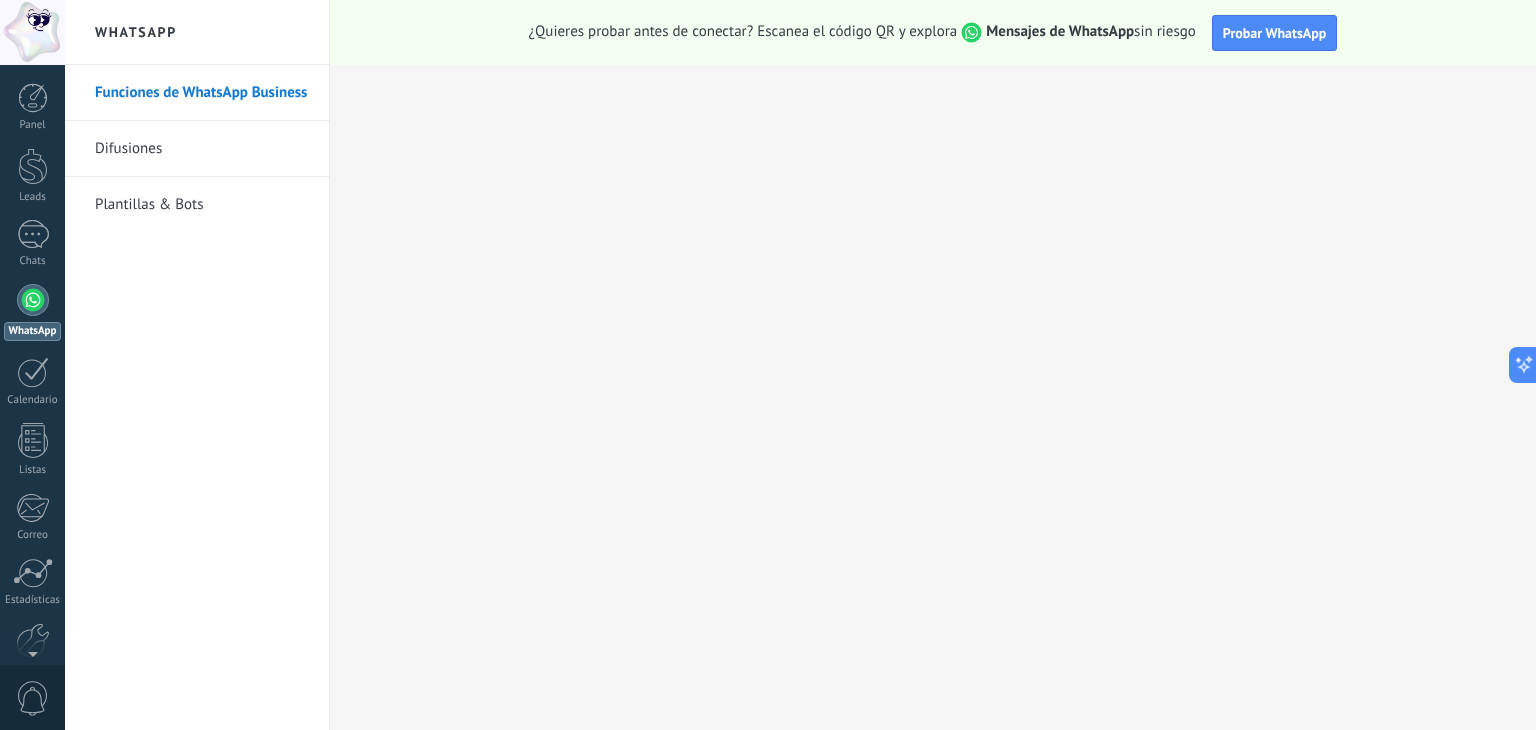 scroll, scrollTop: 0, scrollLeft: 0, axis: both 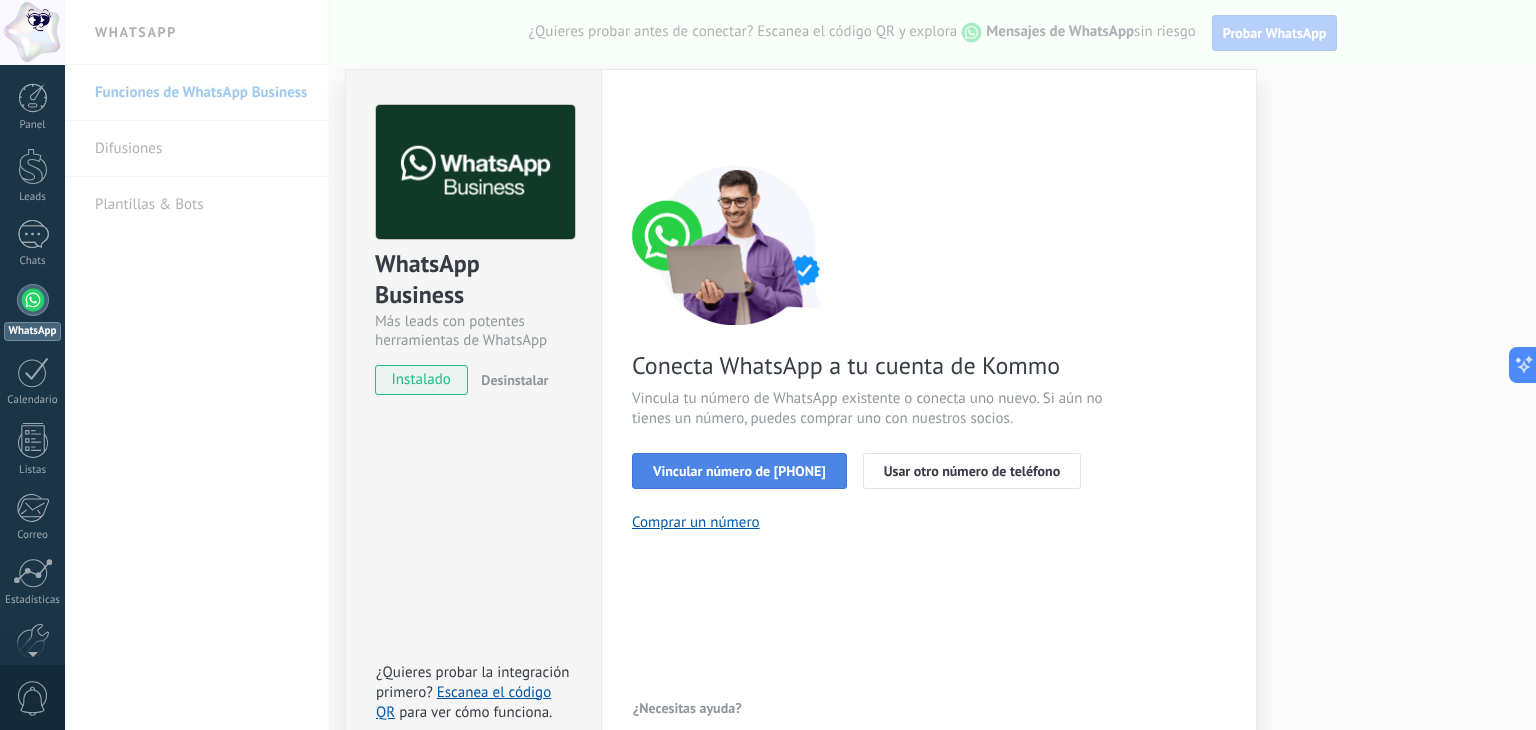 click on "Vincular número de WhatsApp" at bounding box center (739, 471) 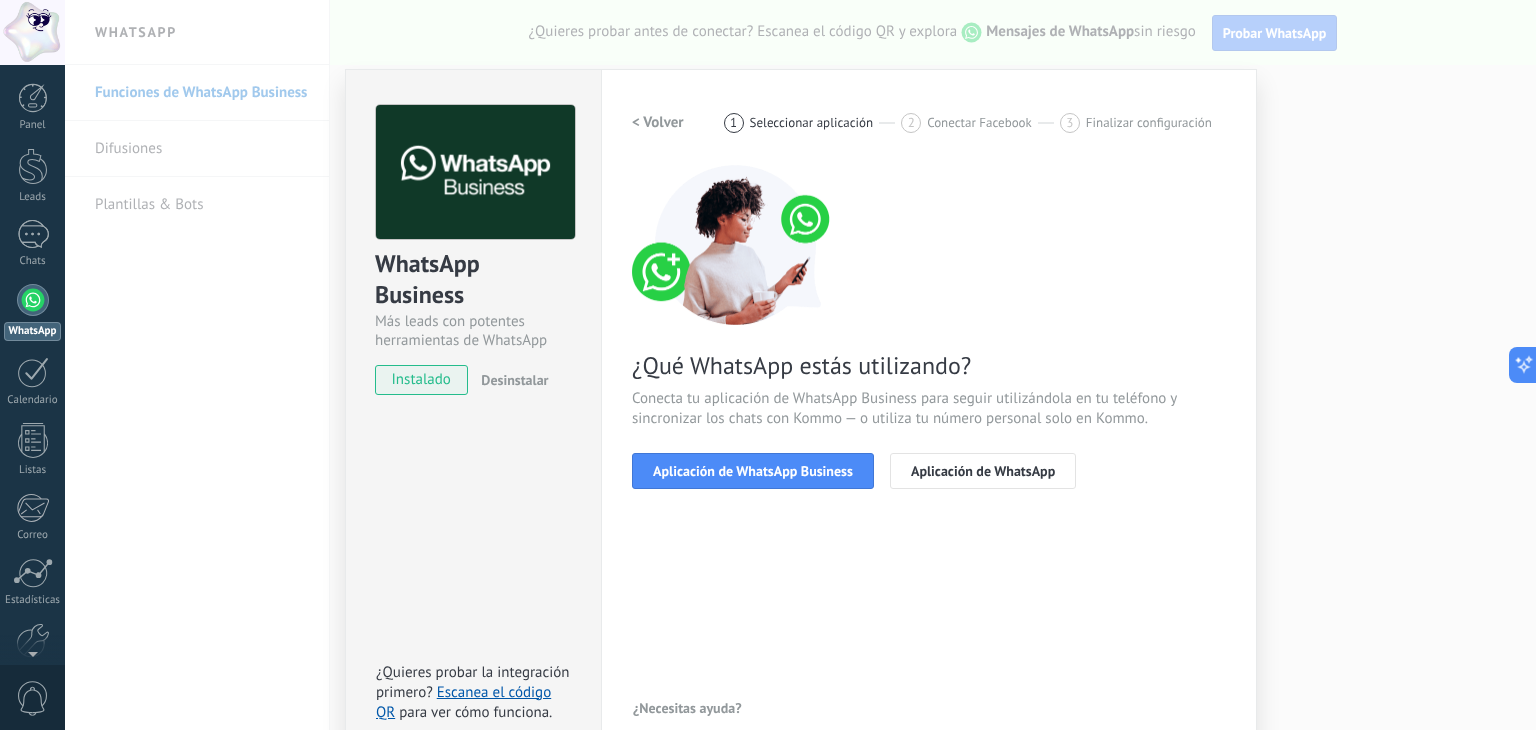 scroll, scrollTop: 28, scrollLeft: 0, axis: vertical 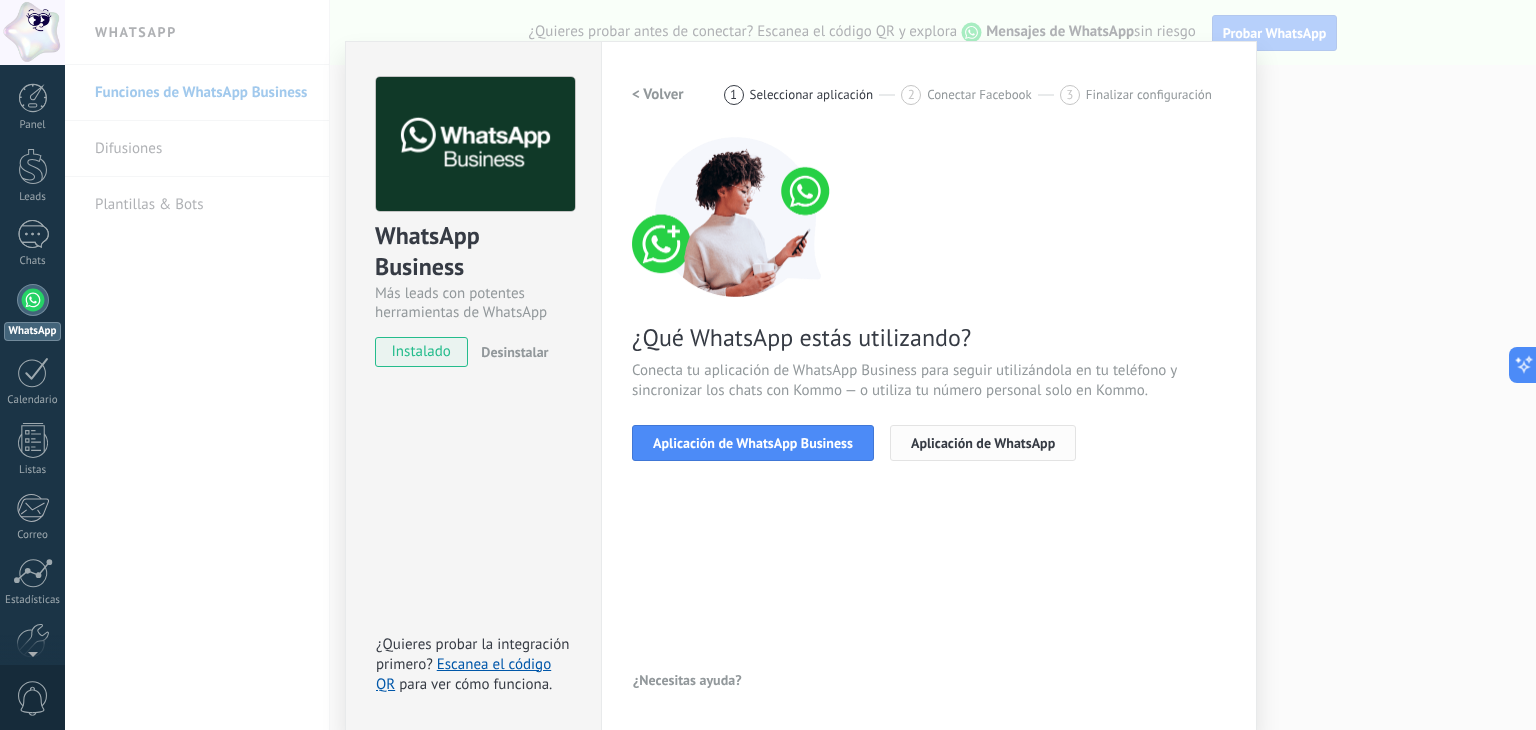 click on "Aplicación de WhatsApp" at bounding box center (983, 443) 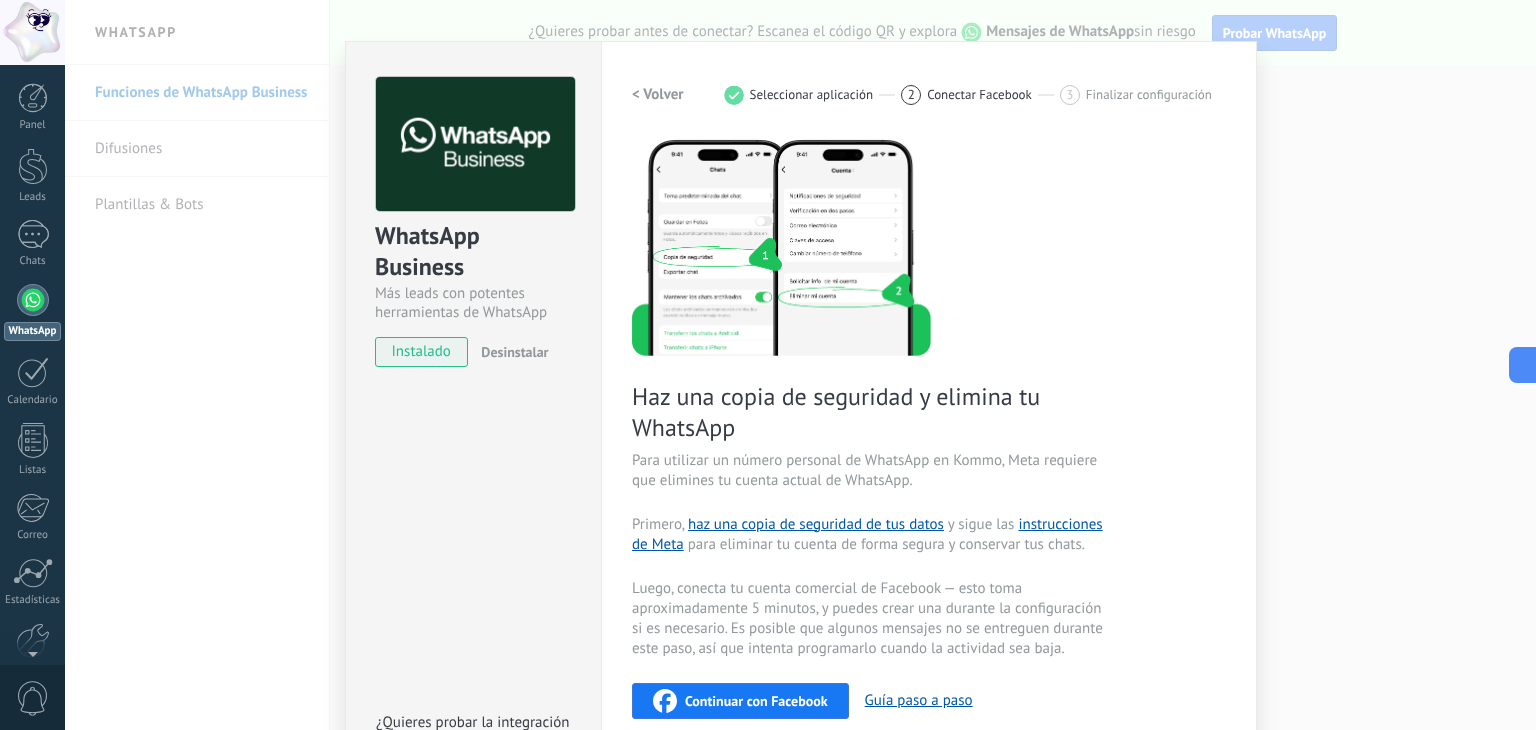 scroll, scrollTop: 105, scrollLeft: 0, axis: vertical 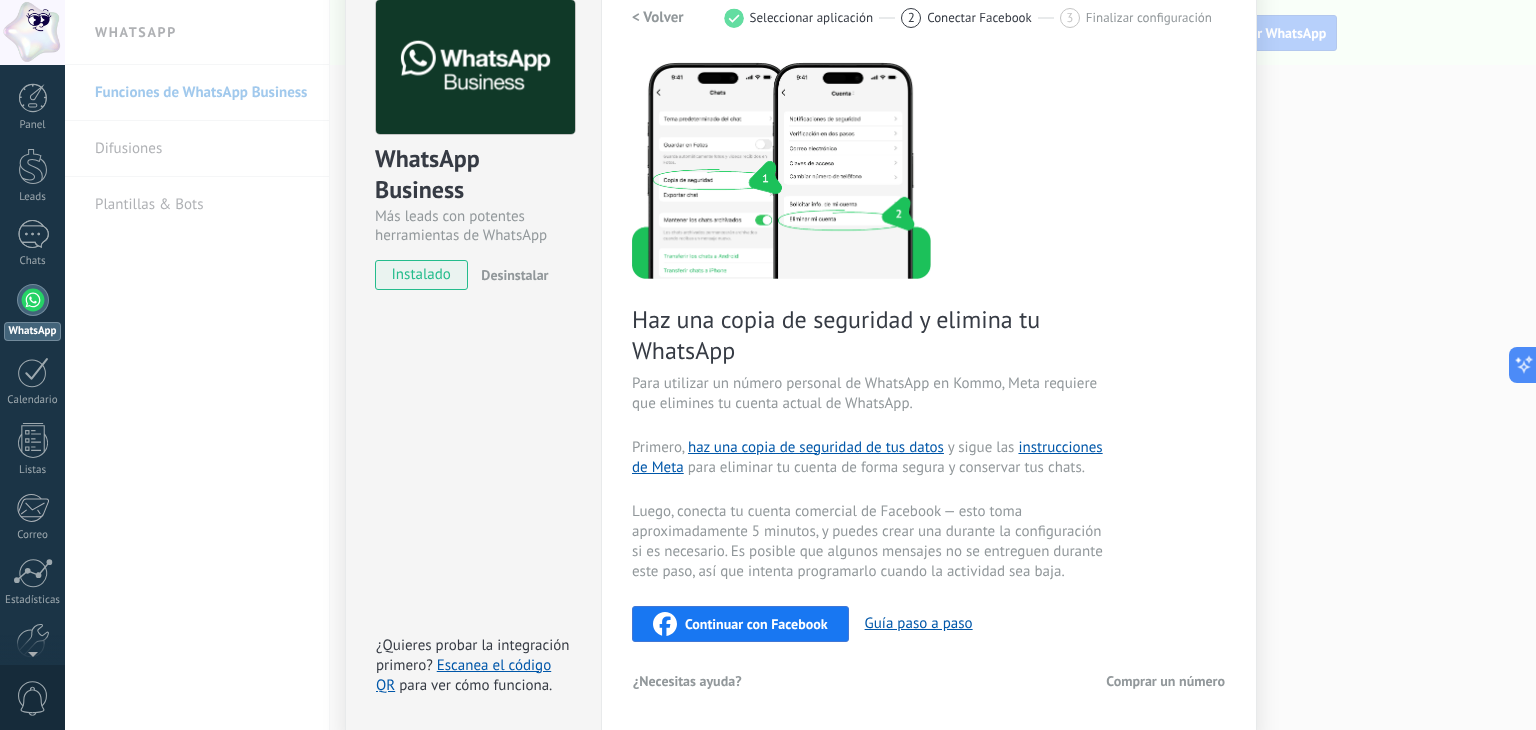 click on "[ACTION] con [BRAND]" at bounding box center (756, 624) 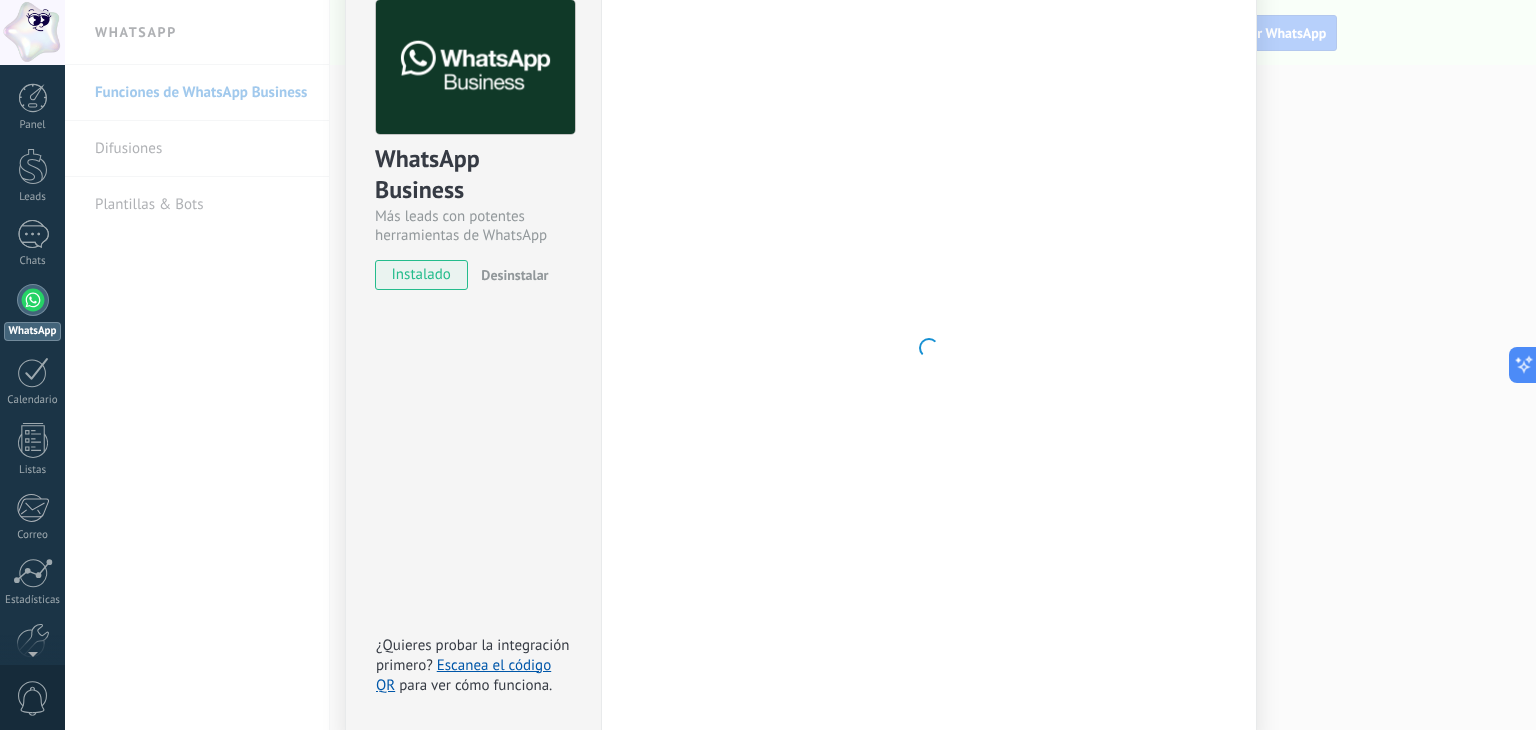 click on "WhatsApp Business Más leads con potentes herramientas de WhatsApp instalado Desinstalar ¿Quieres probar la integración primero?   Escanea el código QR   para ver cómo funciona. Configuraciones Autorizaciones This tab logs the users who have granted integration access to this account. If you want to to remove a user's ability to send requests to the account on behalf of this integration, you can revoke access. If access is revoked from all users, the integration will stop working. This app is installed, but no one has given it access yet. WhatsApp Cloud API más _:  Guardar < Volver 1 Seleccionar aplicación 2 Conectar Facebook  3 Finalizar configuración Haz una copia de seguridad y elimina tu WhatsApp Para utilizar un número personal de WhatsApp en Kommo, Meta requiere que elimines tu cuenta actual de WhatsApp. Primero,    haz una copia de seguridad de tus datos   y sigue las   instrucciones de Meta   para eliminar tu cuenta de forma segura y conservar tus chats. Continuar con Facebook" at bounding box center [800, 365] 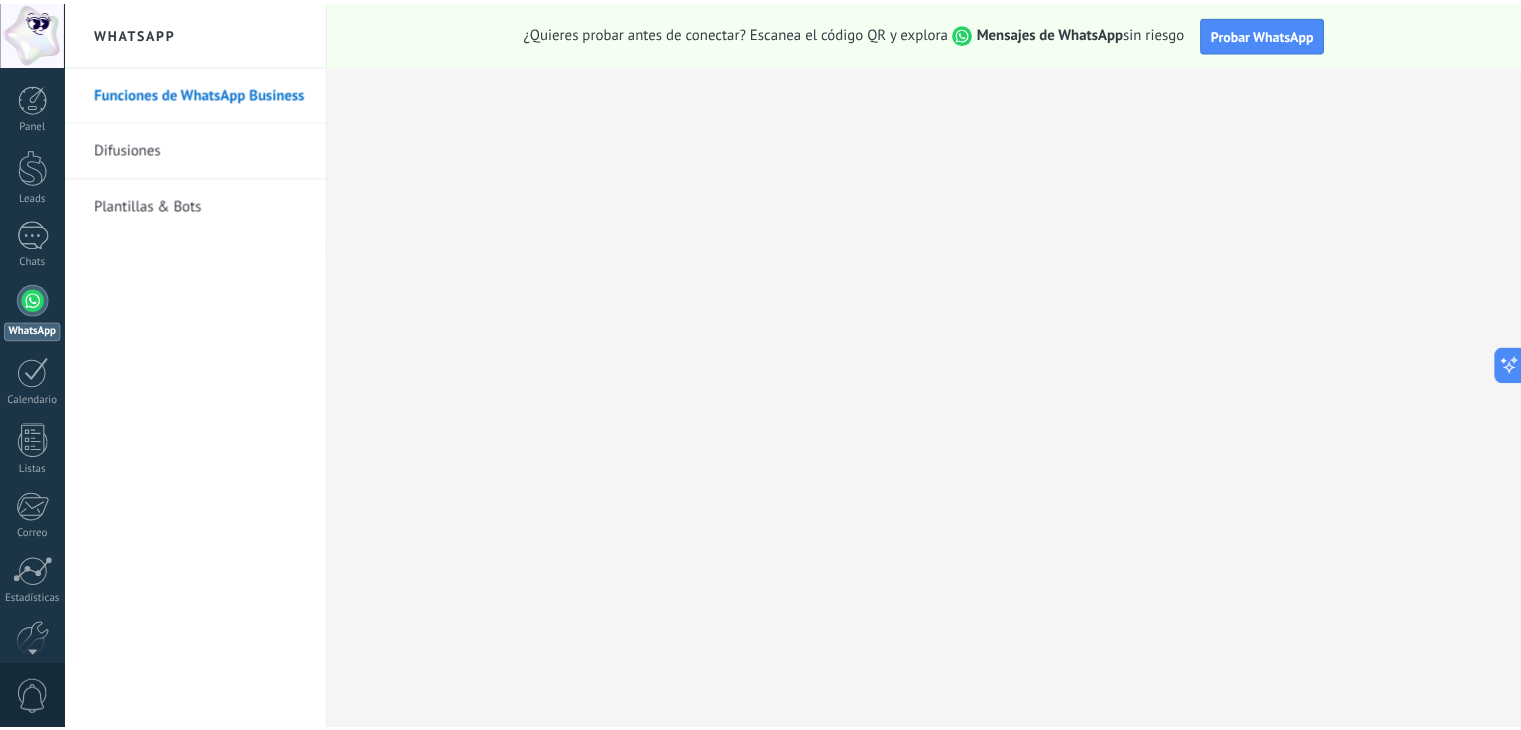 scroll, scrollTop: 0, scrollLeft: 0, axis: both 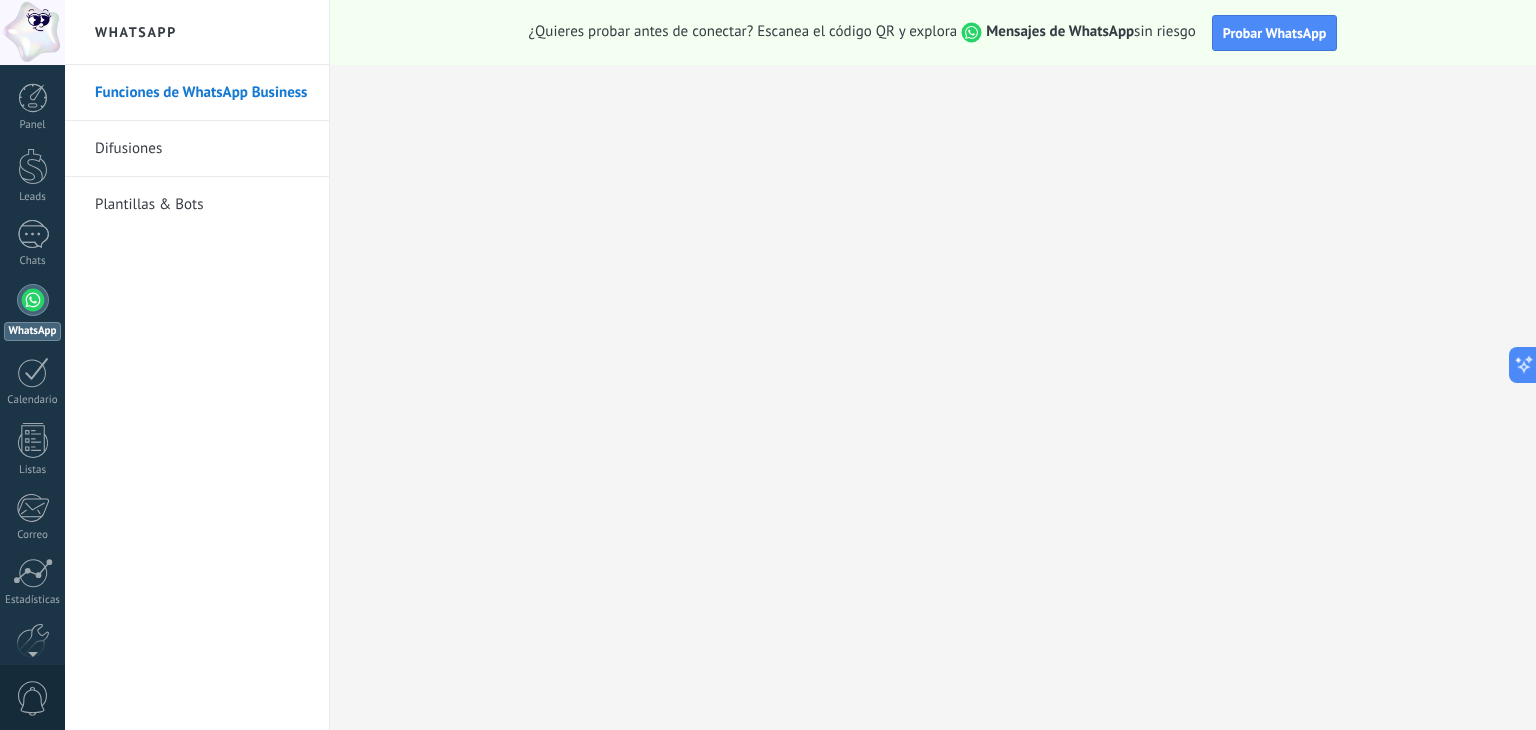 click on "Difusiones" at bounding box center (202, 149) 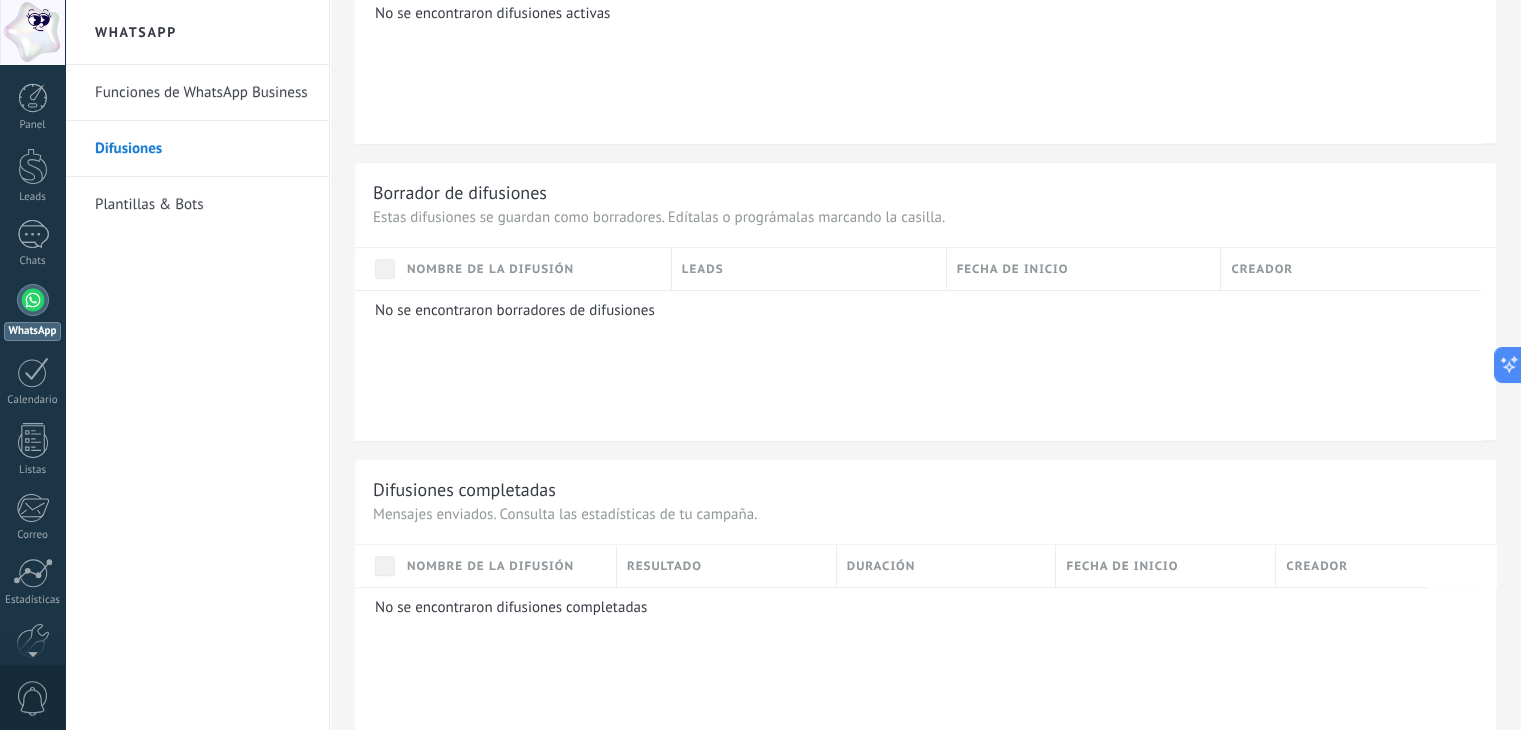 scroll, scrollTop: 815, scrollLeft: 0, axis: vertical 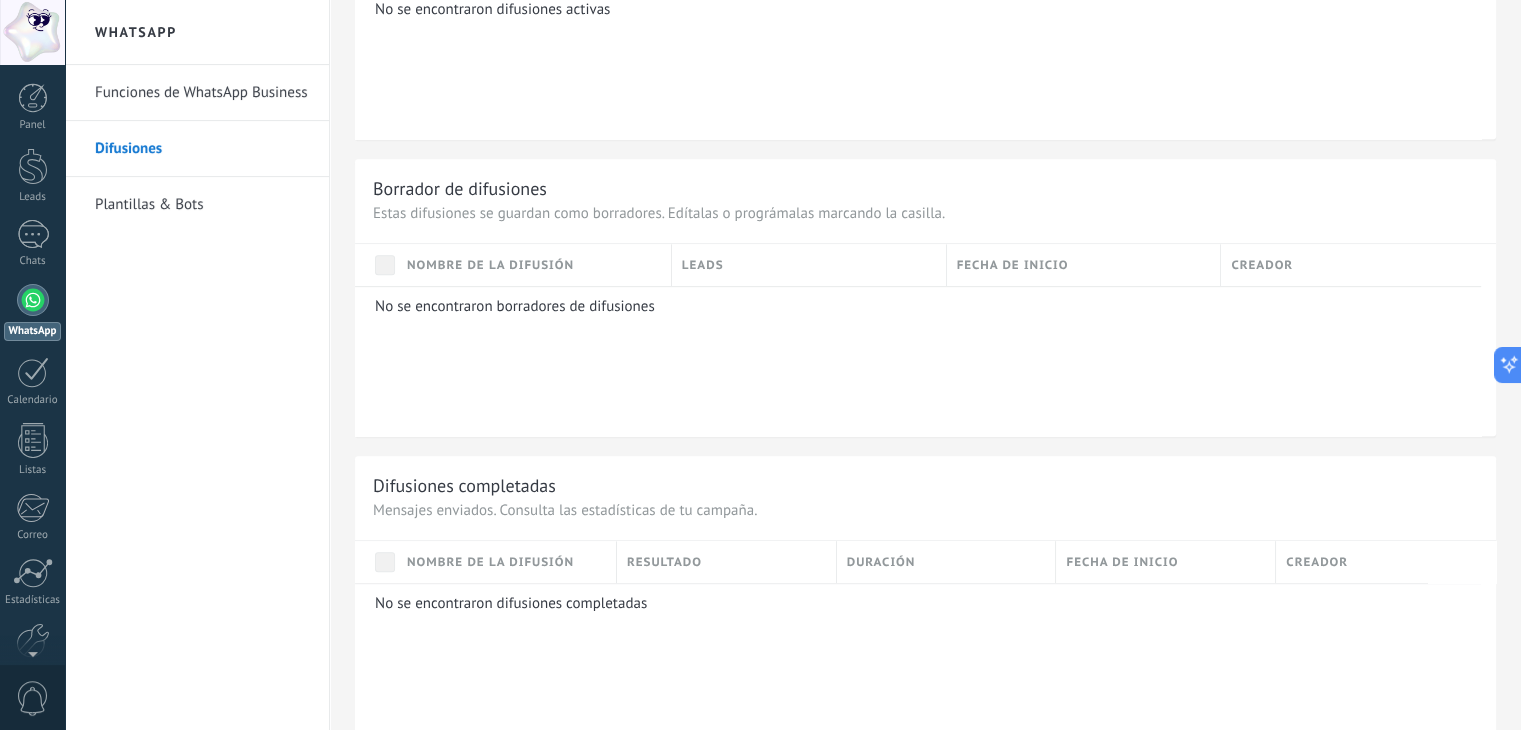 click on "Plantillas & Bots" at bounding box center [202, 205] 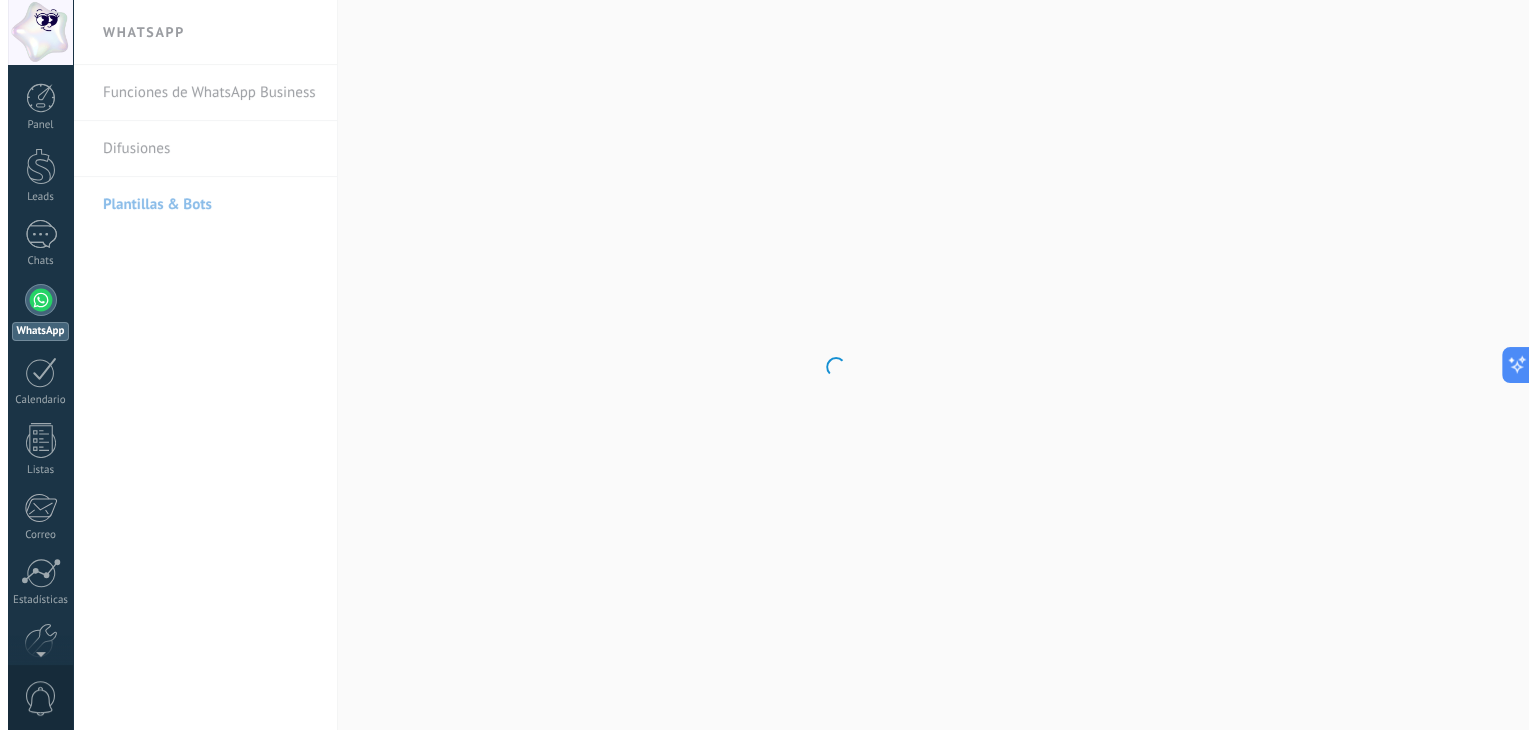scroll, scrollTop: 0, scrollLeft: 0, axis: both 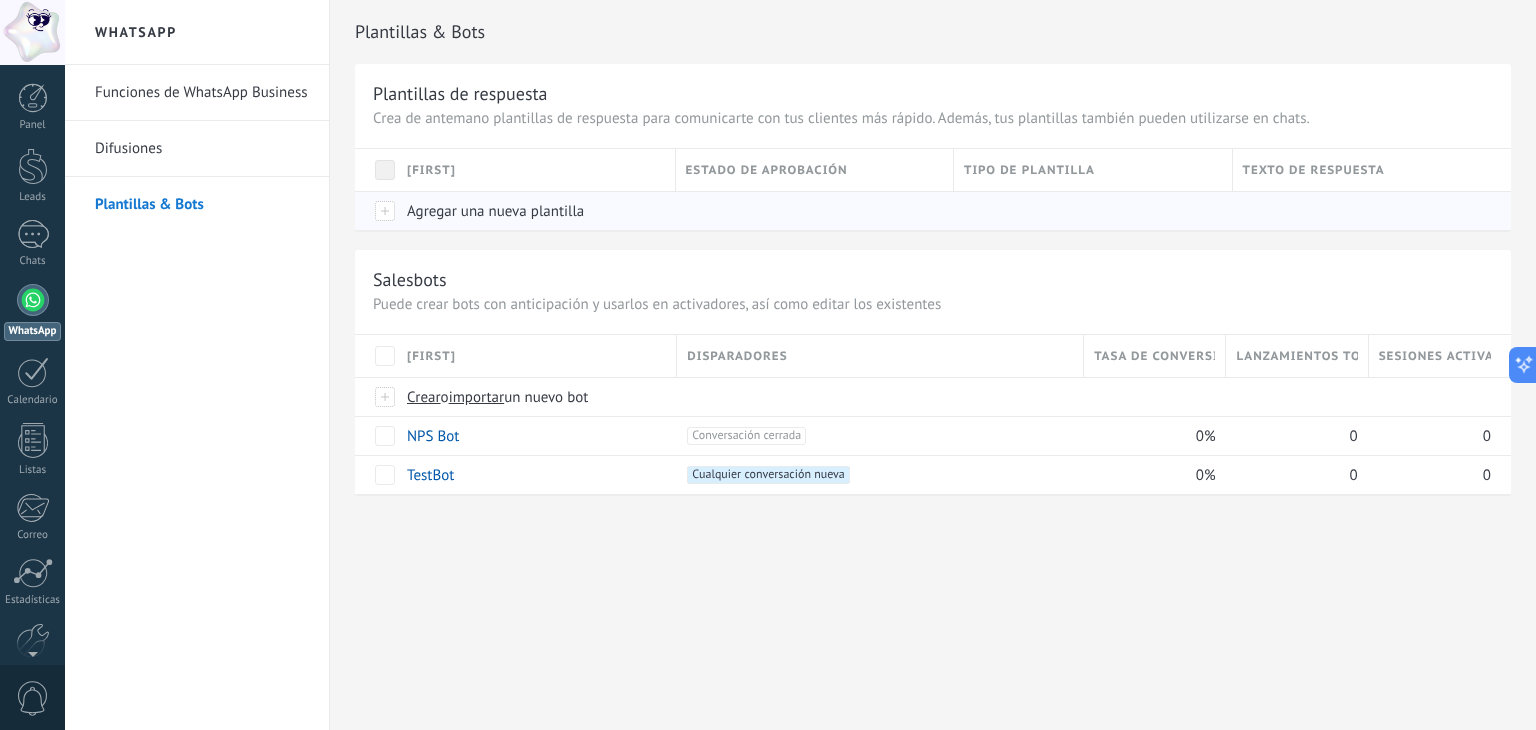 click on "Agregar una nueva plantilla" at bounding box center (495, 211) 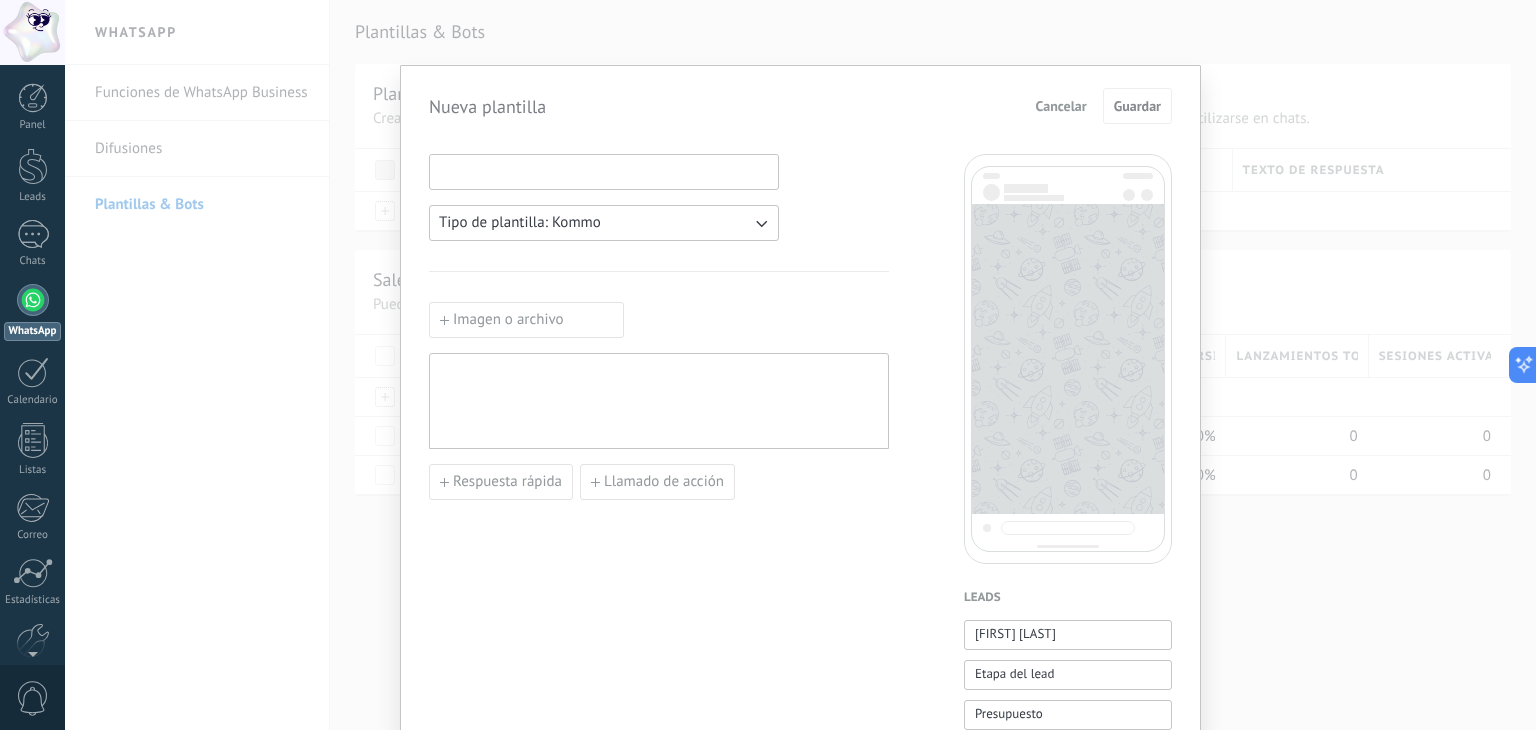 click at bounding box center [604, 171] 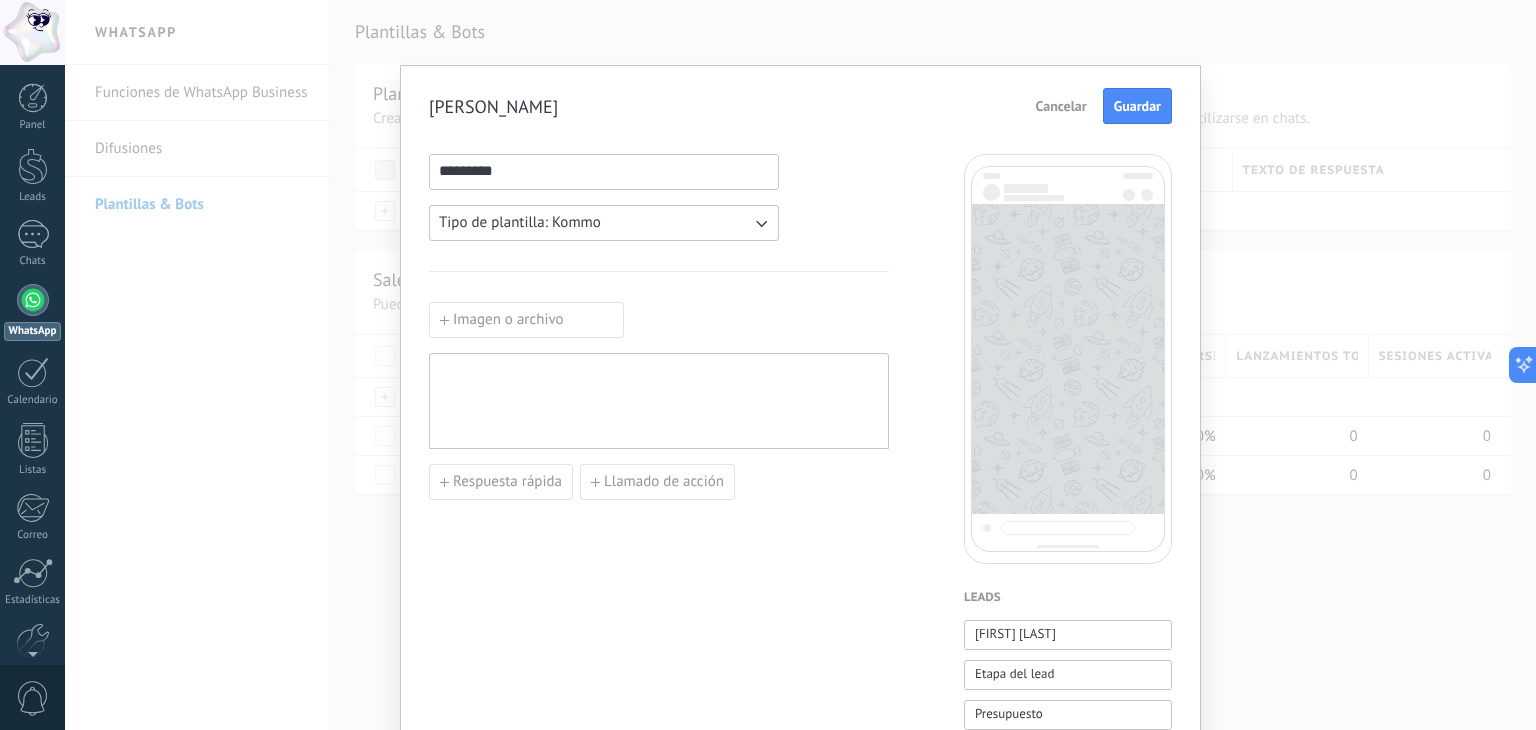 type on "*********" 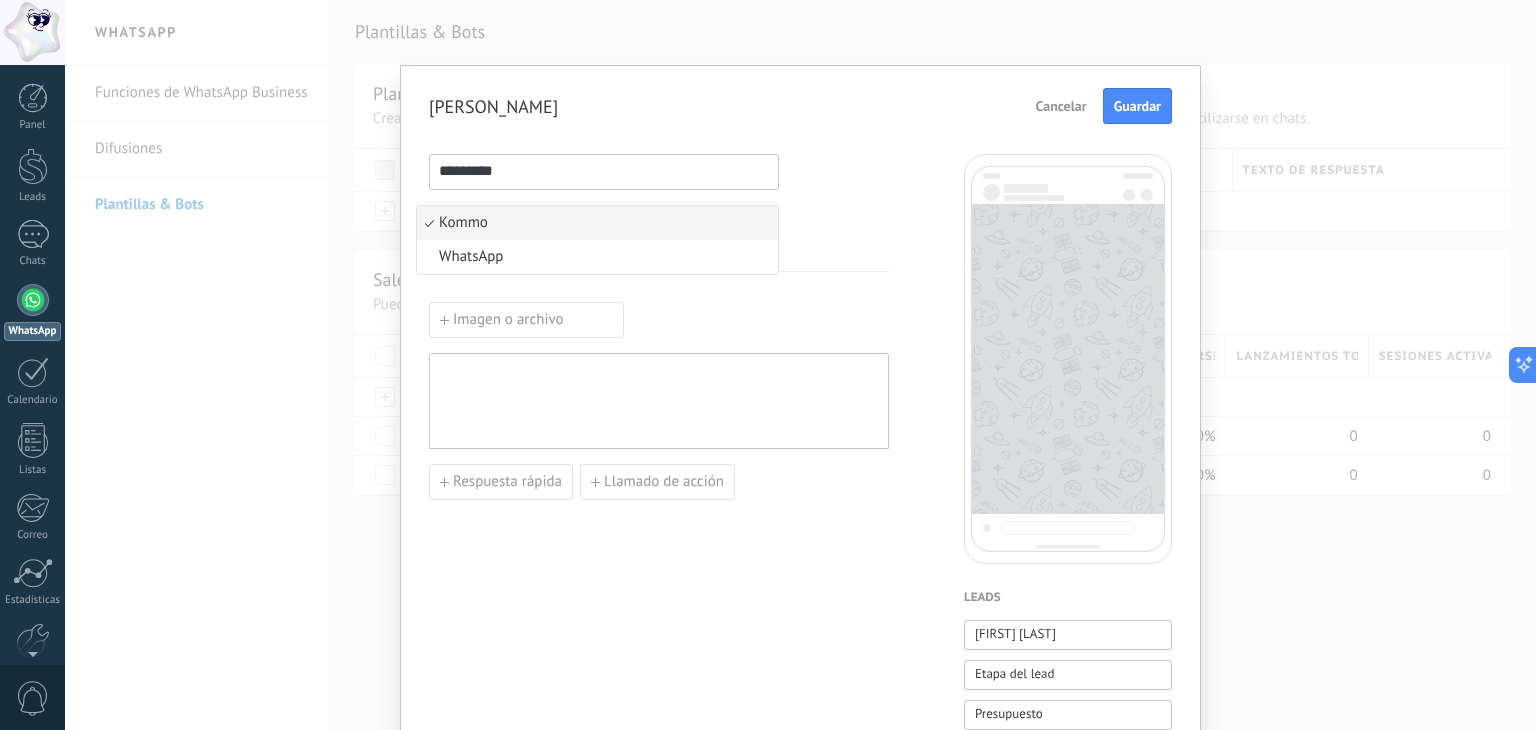 scroll, scrollTop: 0, scrollLeft: 0, axis: both 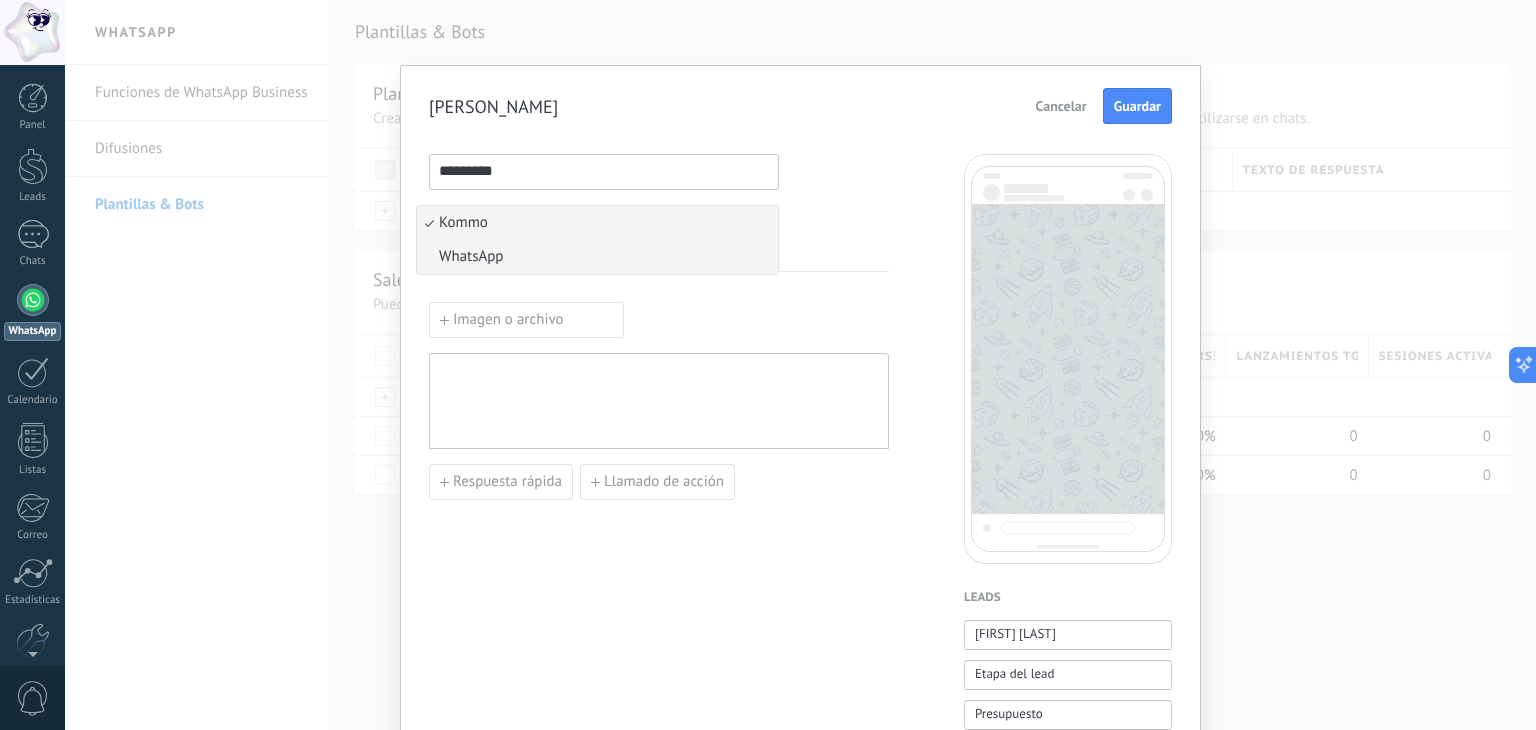 click on "WhatsApp" at bounding box center [597, 257] 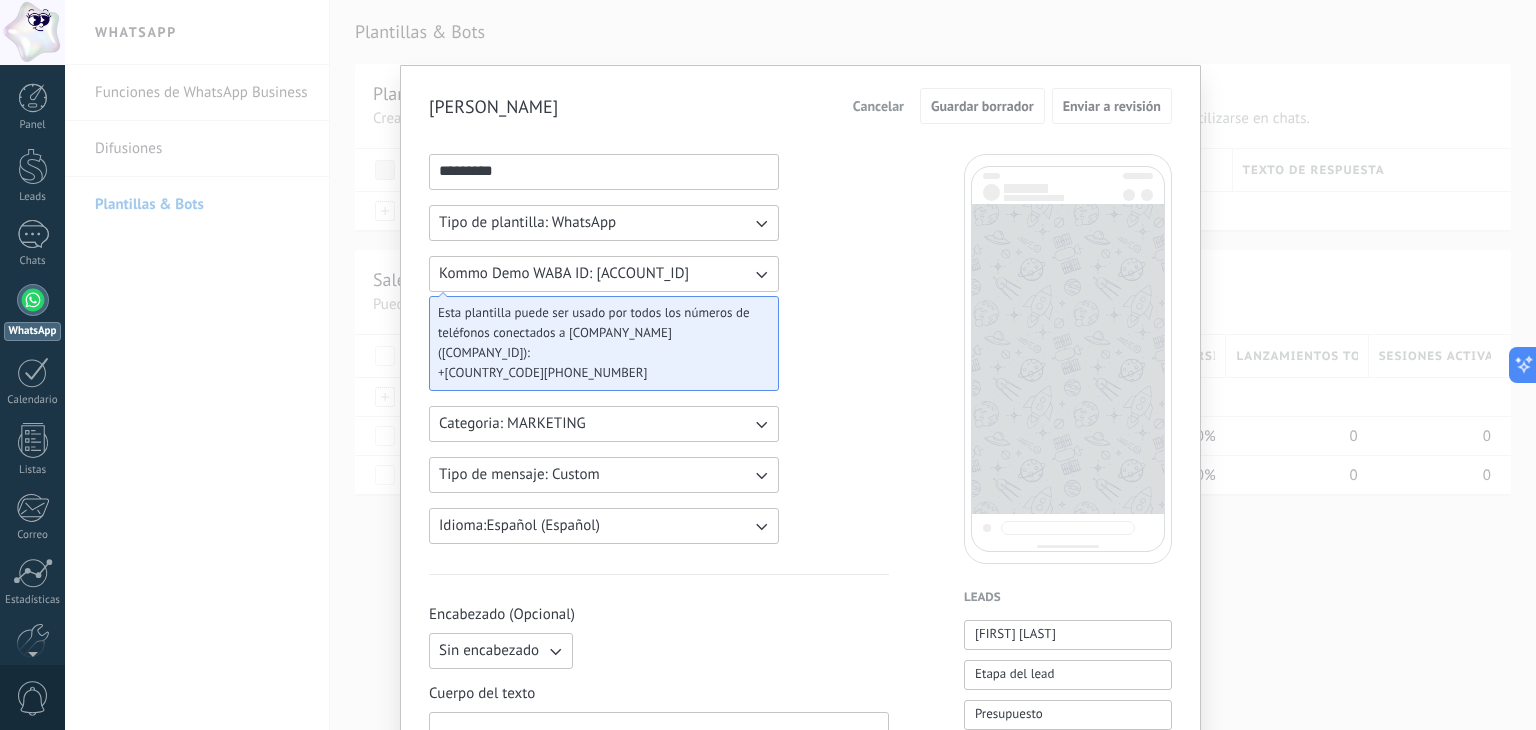 click on "Categoria: MARKETING" at bounding box center (604, 223) 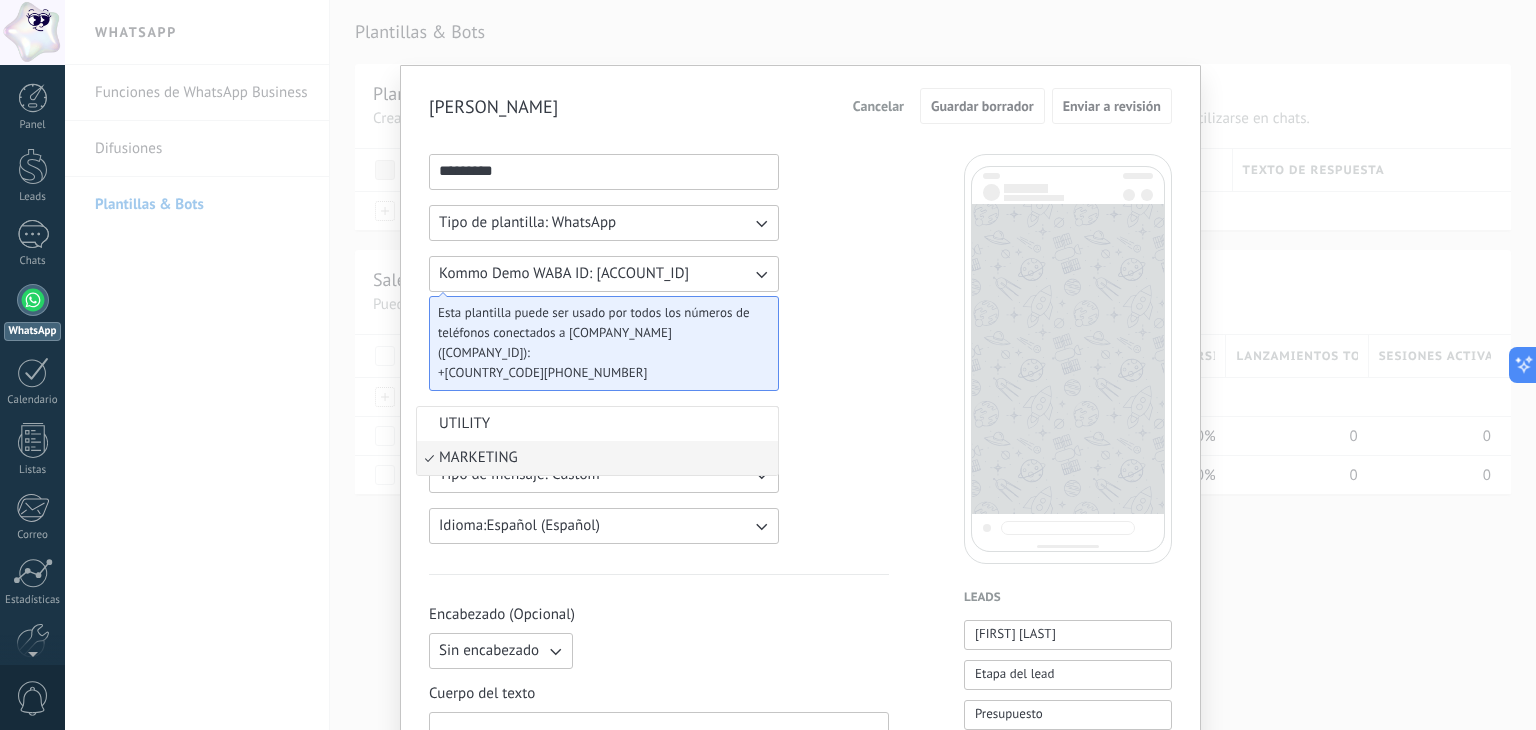 click on "UTILITY" at bounding box center [597, 424] 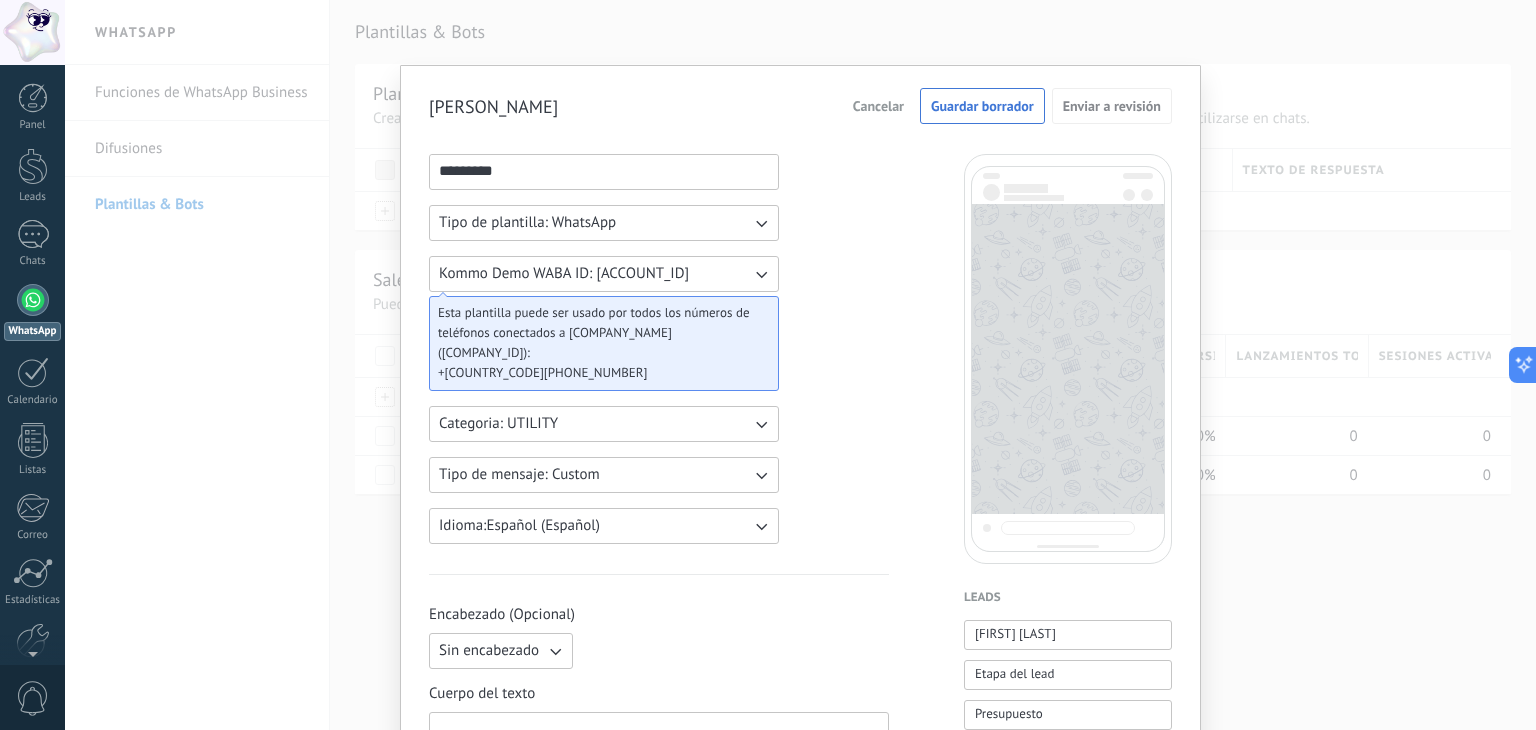 click on "Categoria: UTILITY" at bounding box center (604, 223) 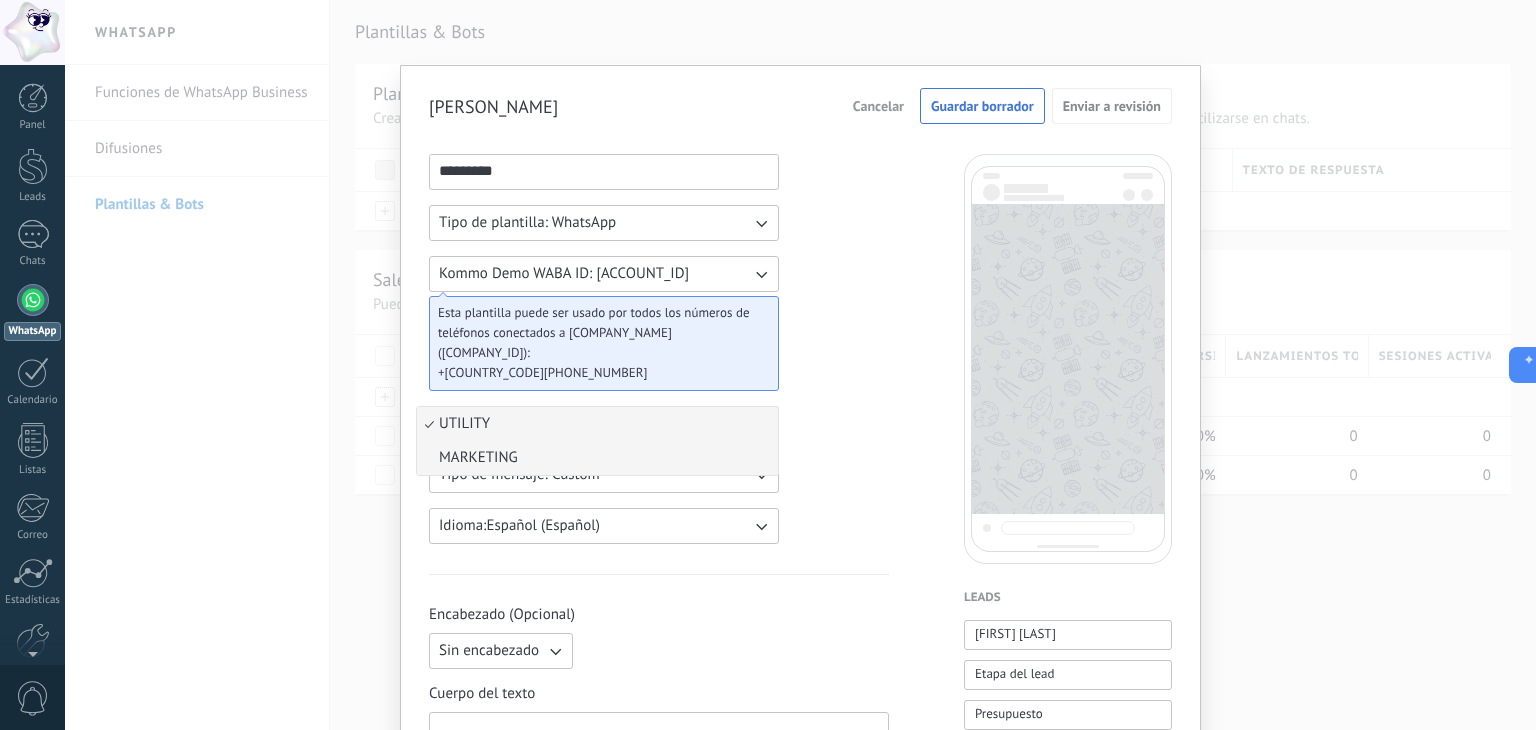 click on "MARKETING" at bounding box center (597, 458) 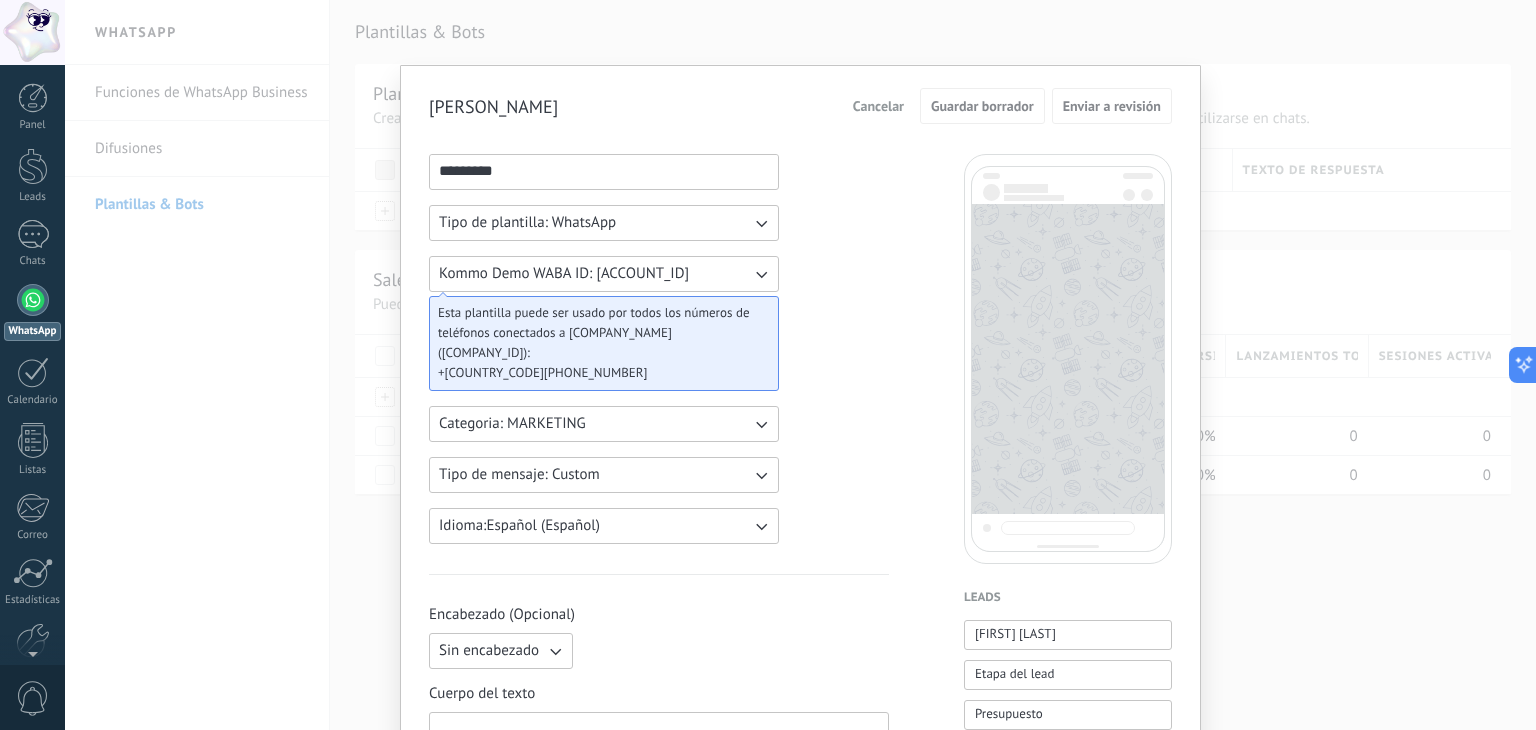 click on "Tipo de mensaje: Custom" at bounding box center [604, 223] 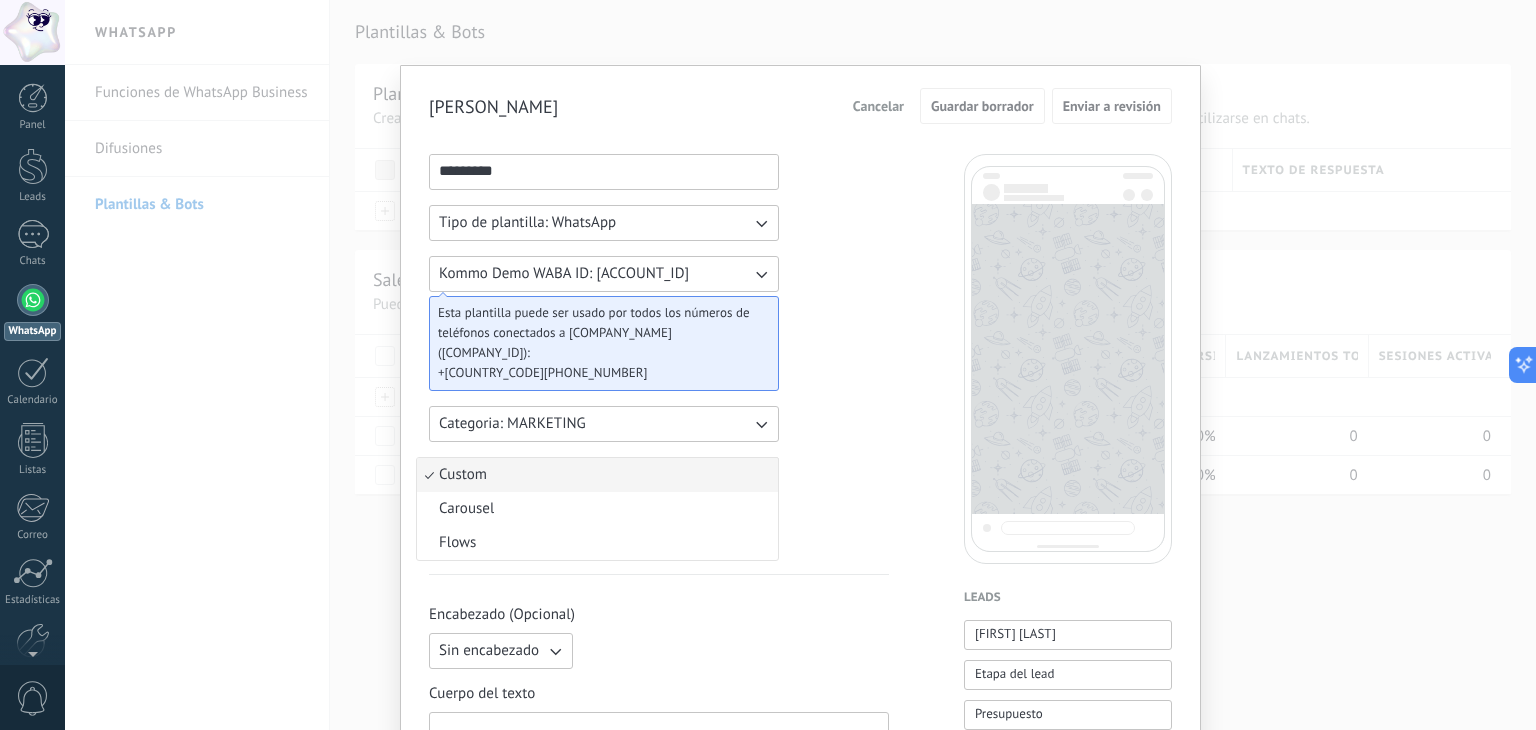 click on "Custom" at bounding box center (597, 475) 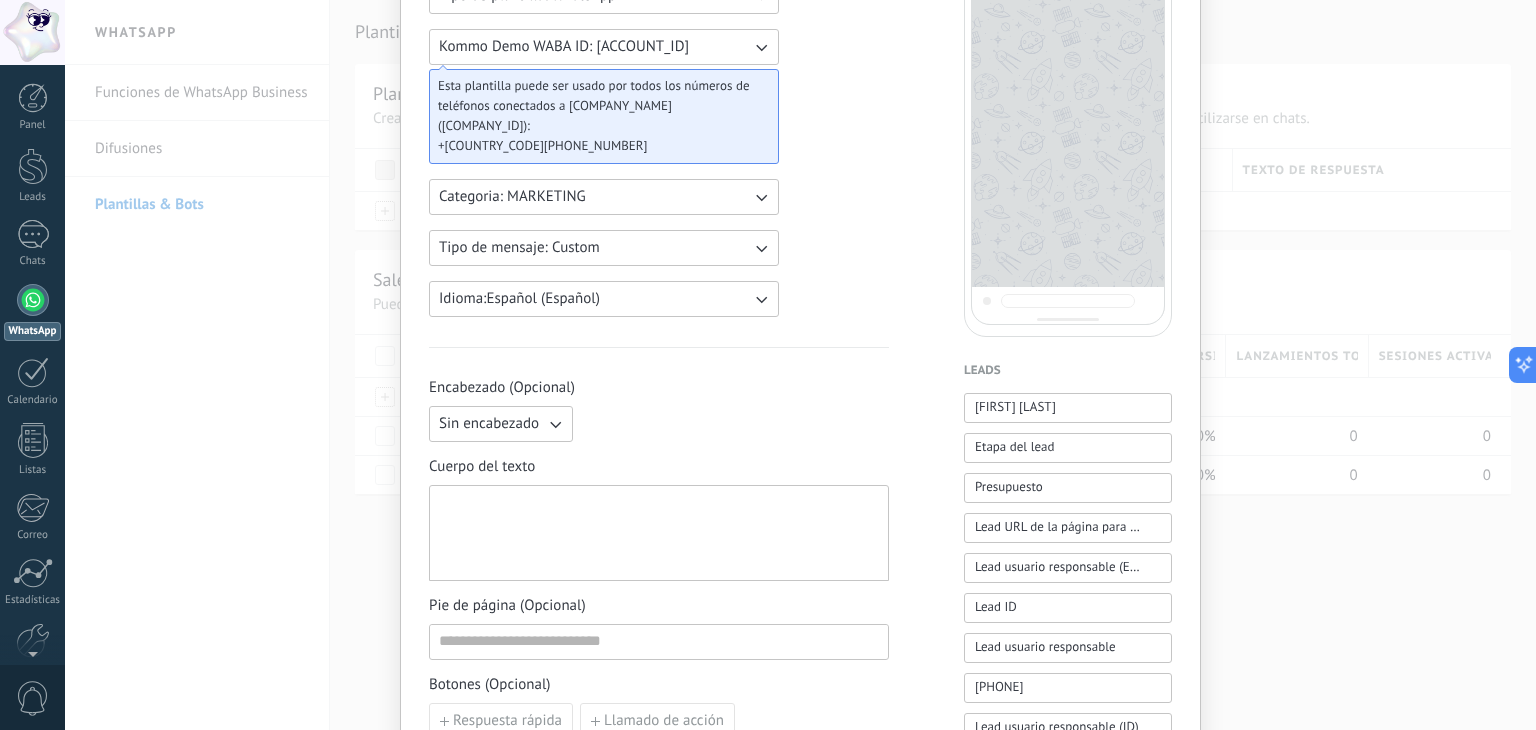 scroll, scrollTop: 320, scrollLeft: 0, axis: vertical 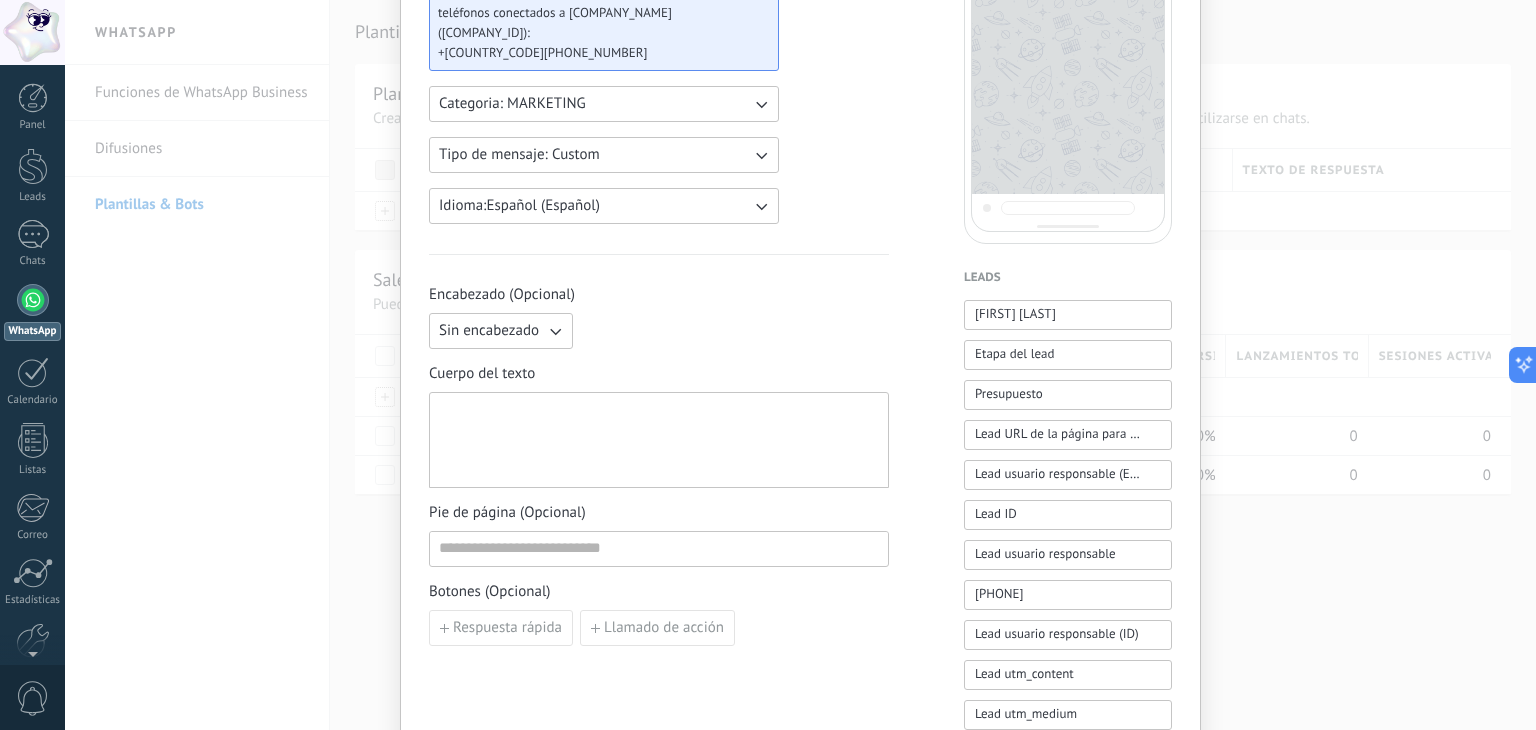 click on "Sin encabezado" at bounding box center (489, 331) 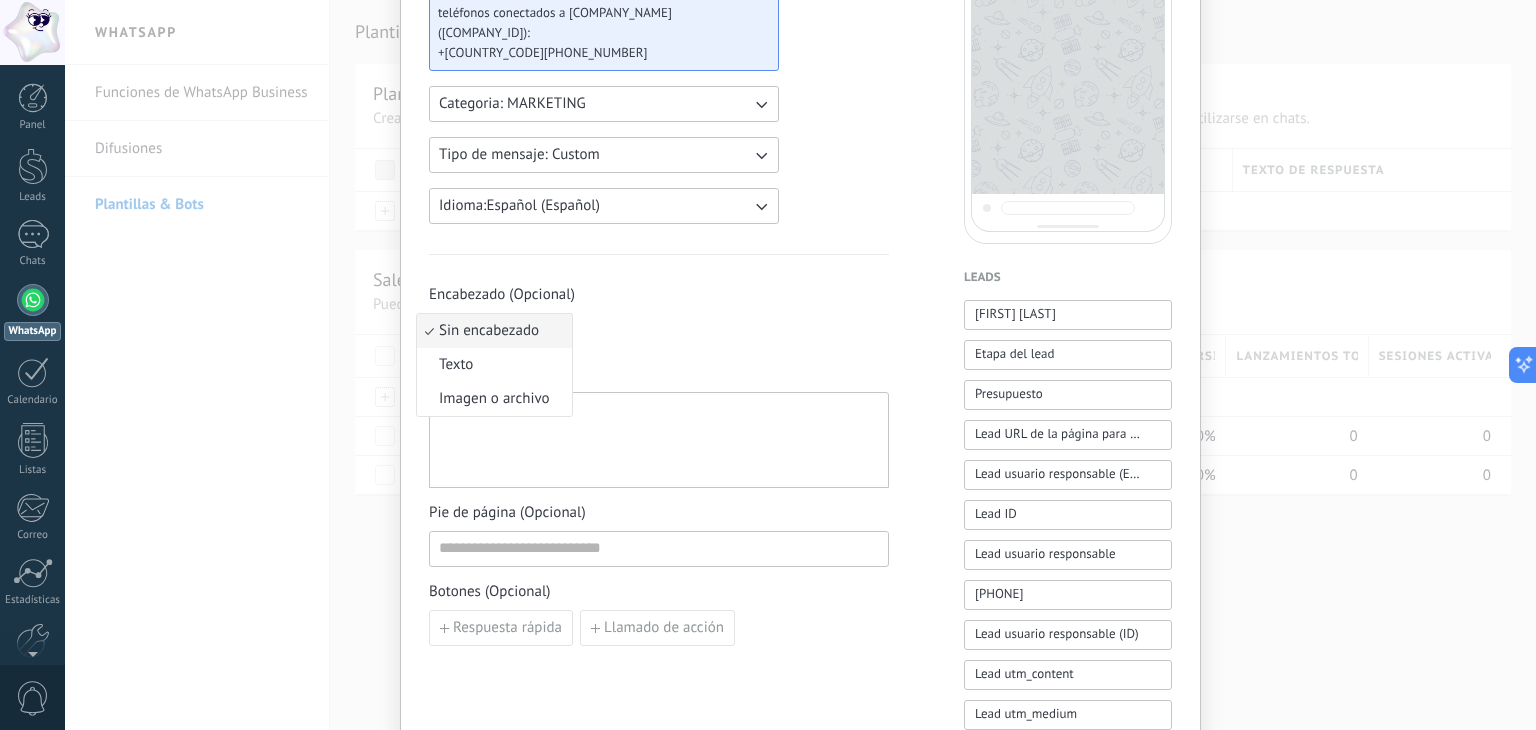click on "Encabezado (Opcional)" at bounding box center (659, 295) 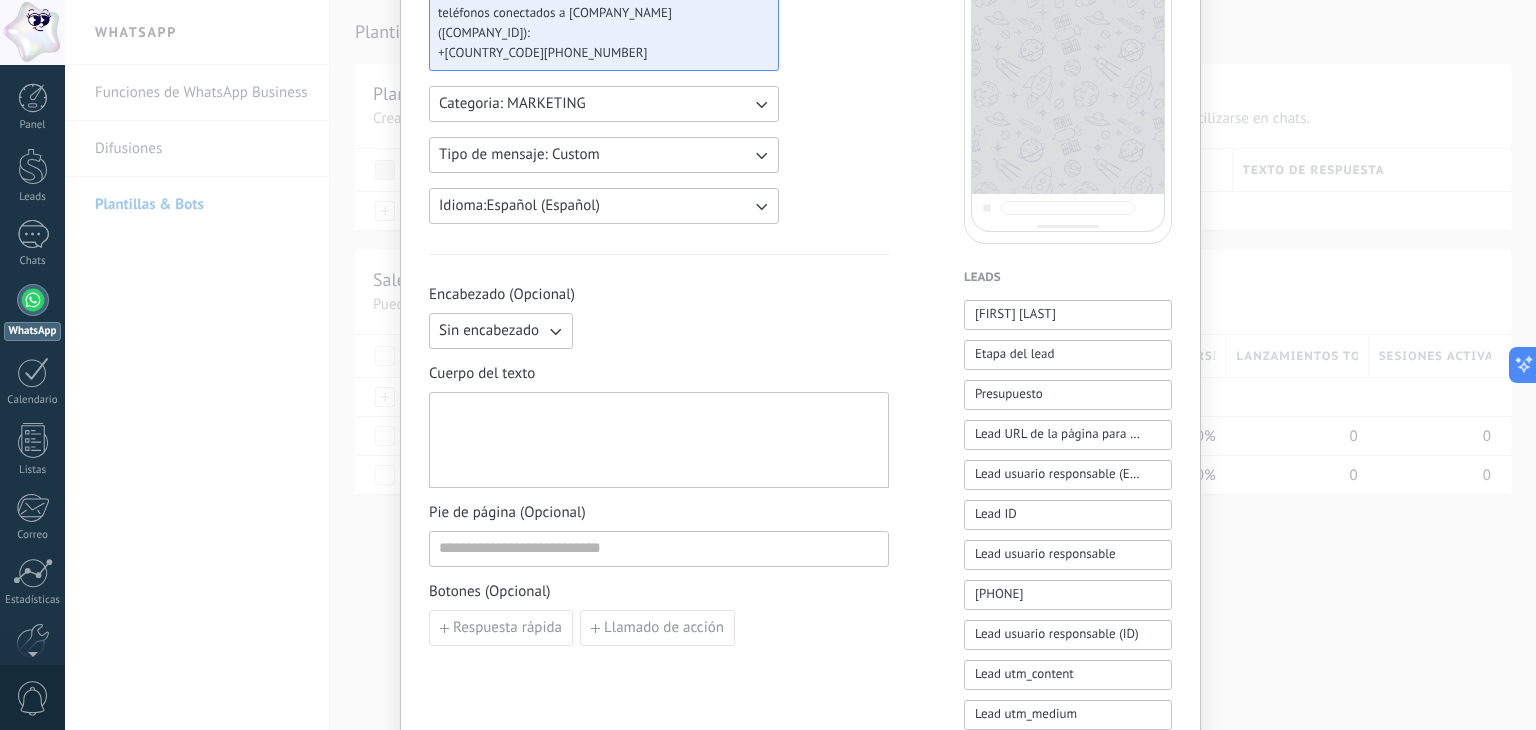 click at bounding box center (659, 440) 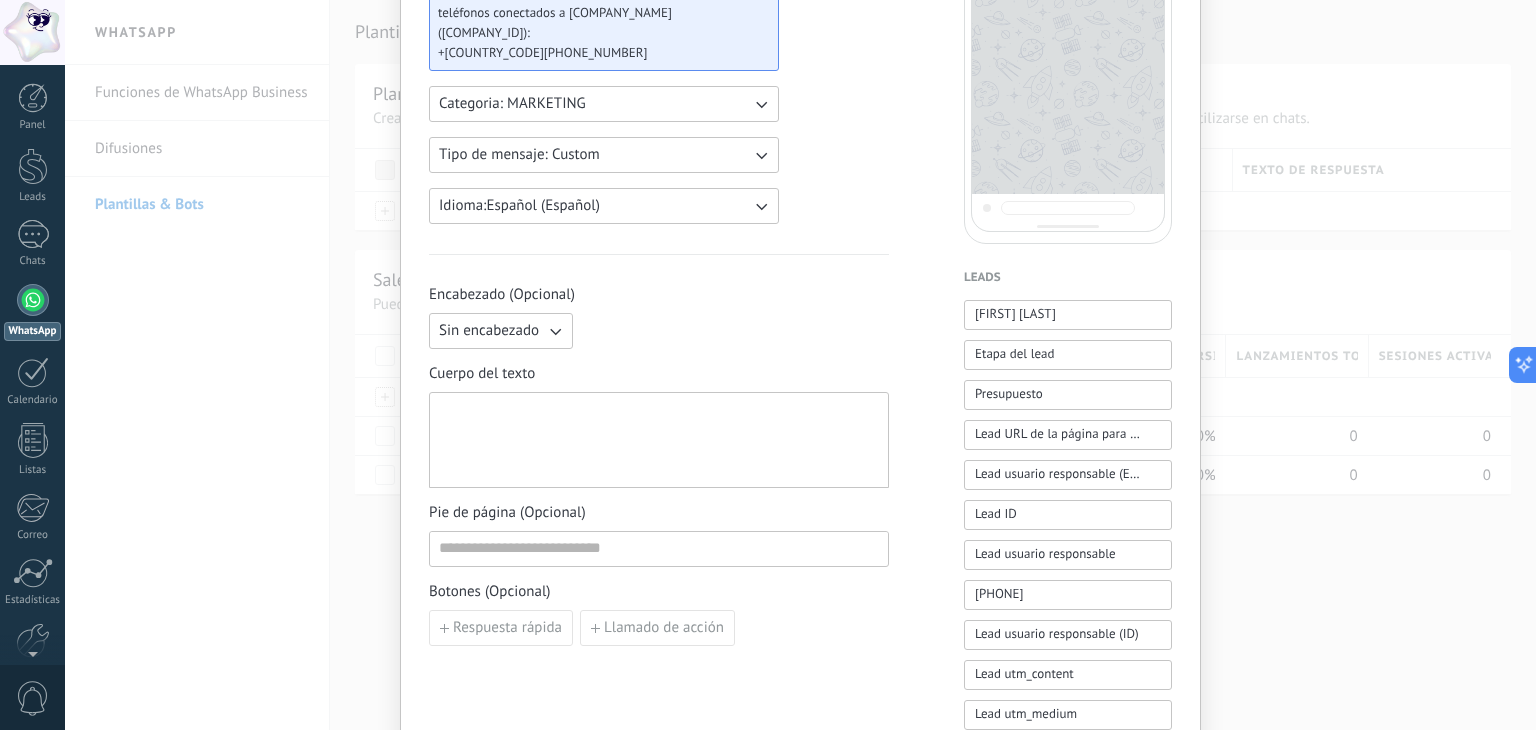 click at bounding box center (659, 440) 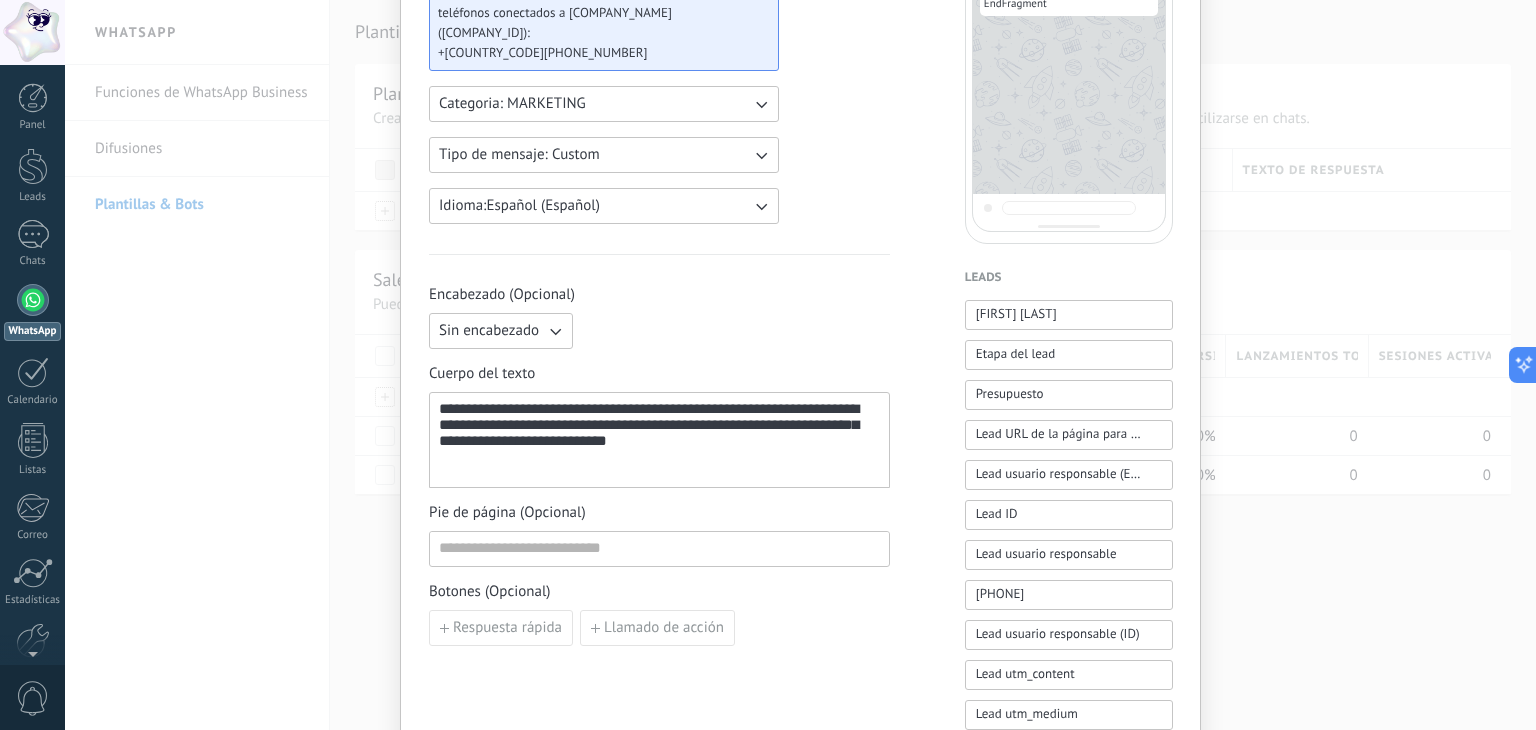 click on "**********" at bounding box center [659, 440] 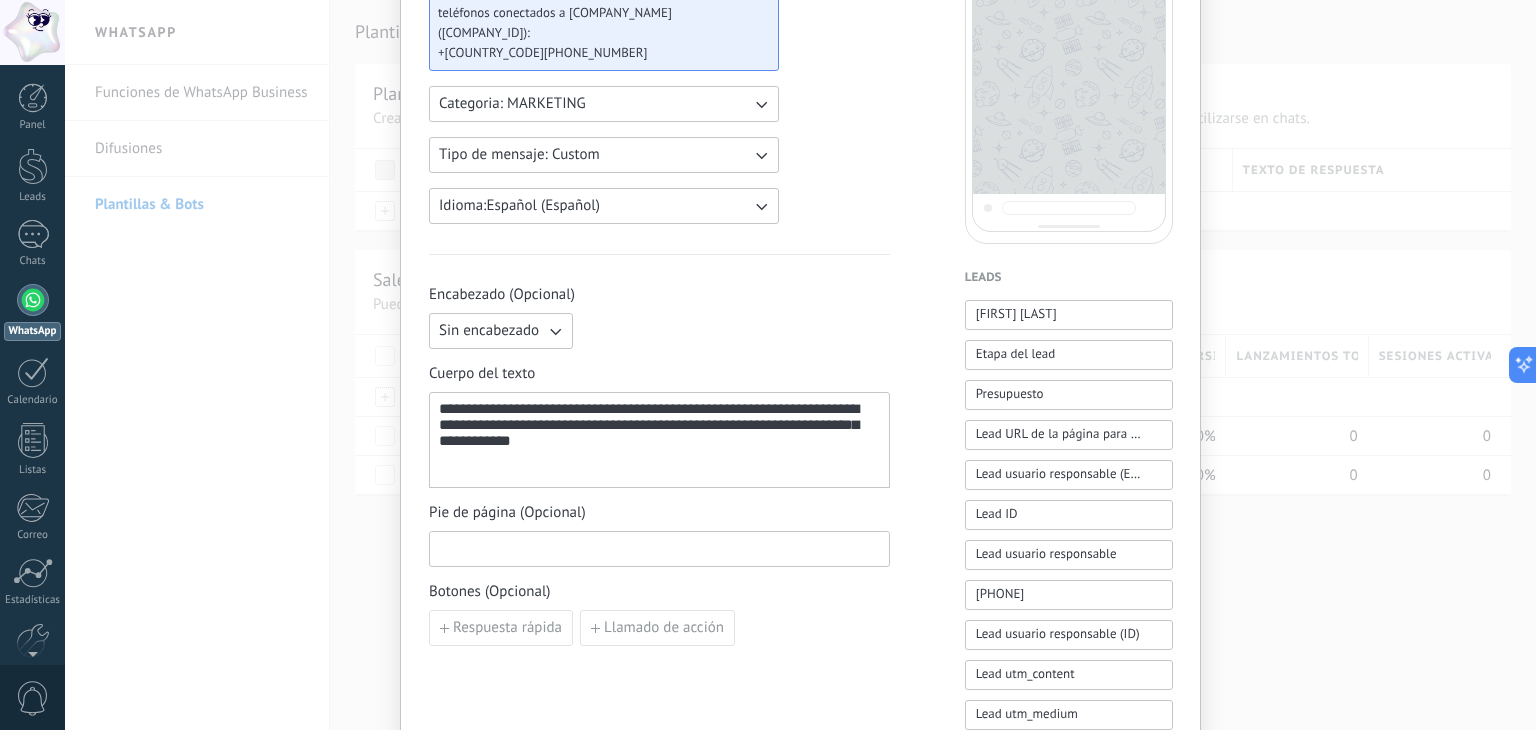 click at bounding box center (659, 548) 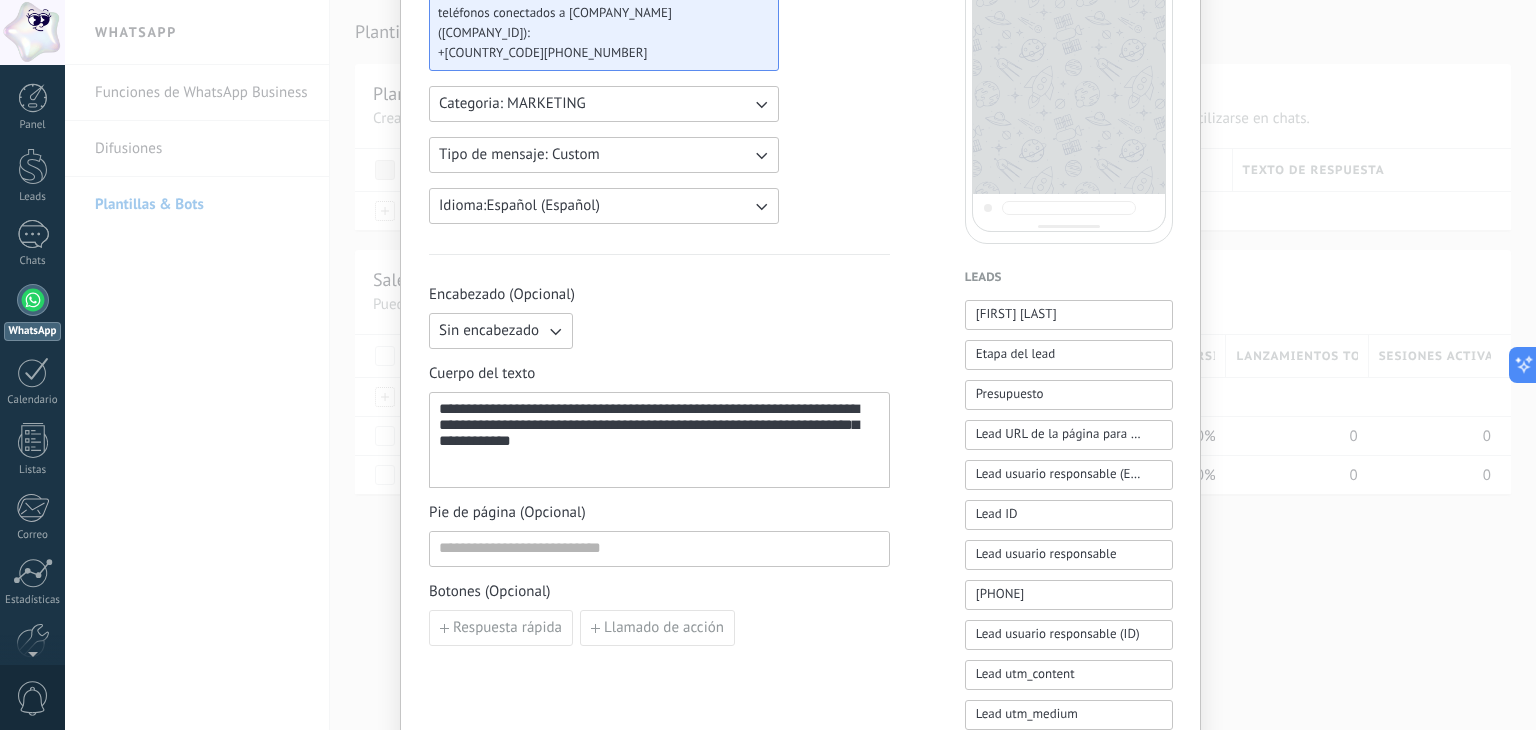 click on "Botones (Opcional) Respuesta rápida Llamado de acción" at bounding box center [659, 614] 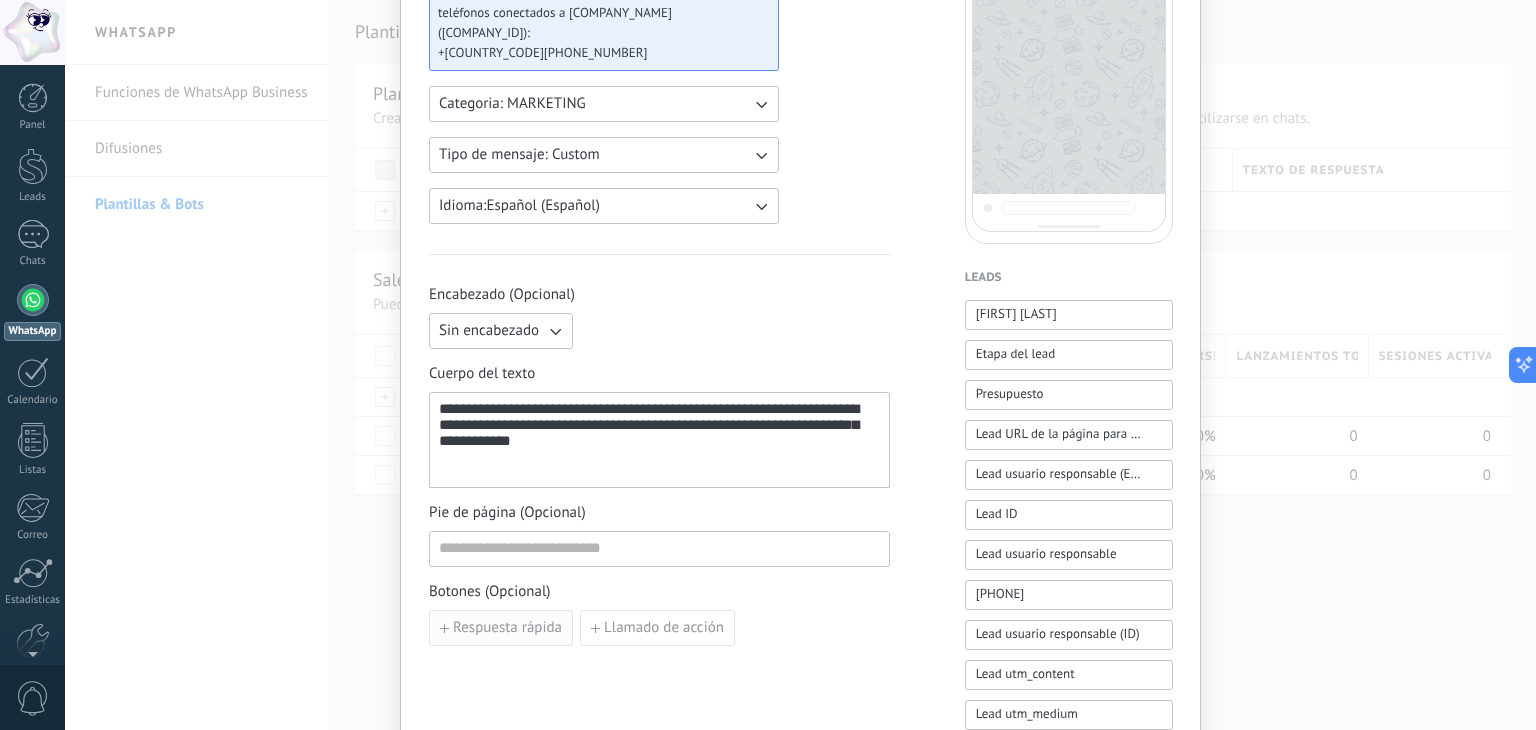 click on "Respuesta rápida" at bounding box center (507, 628) 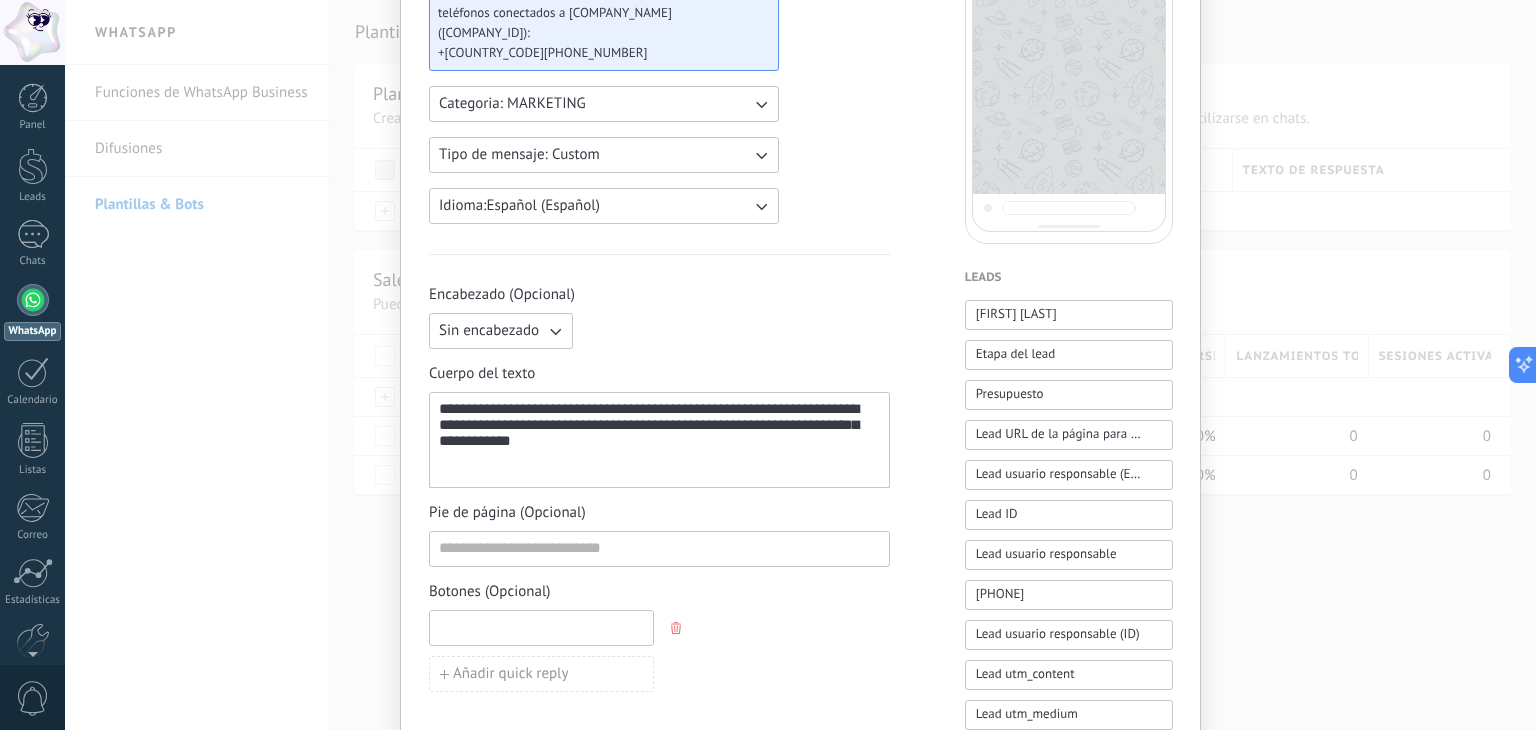 click at bounding box center (541, 627) 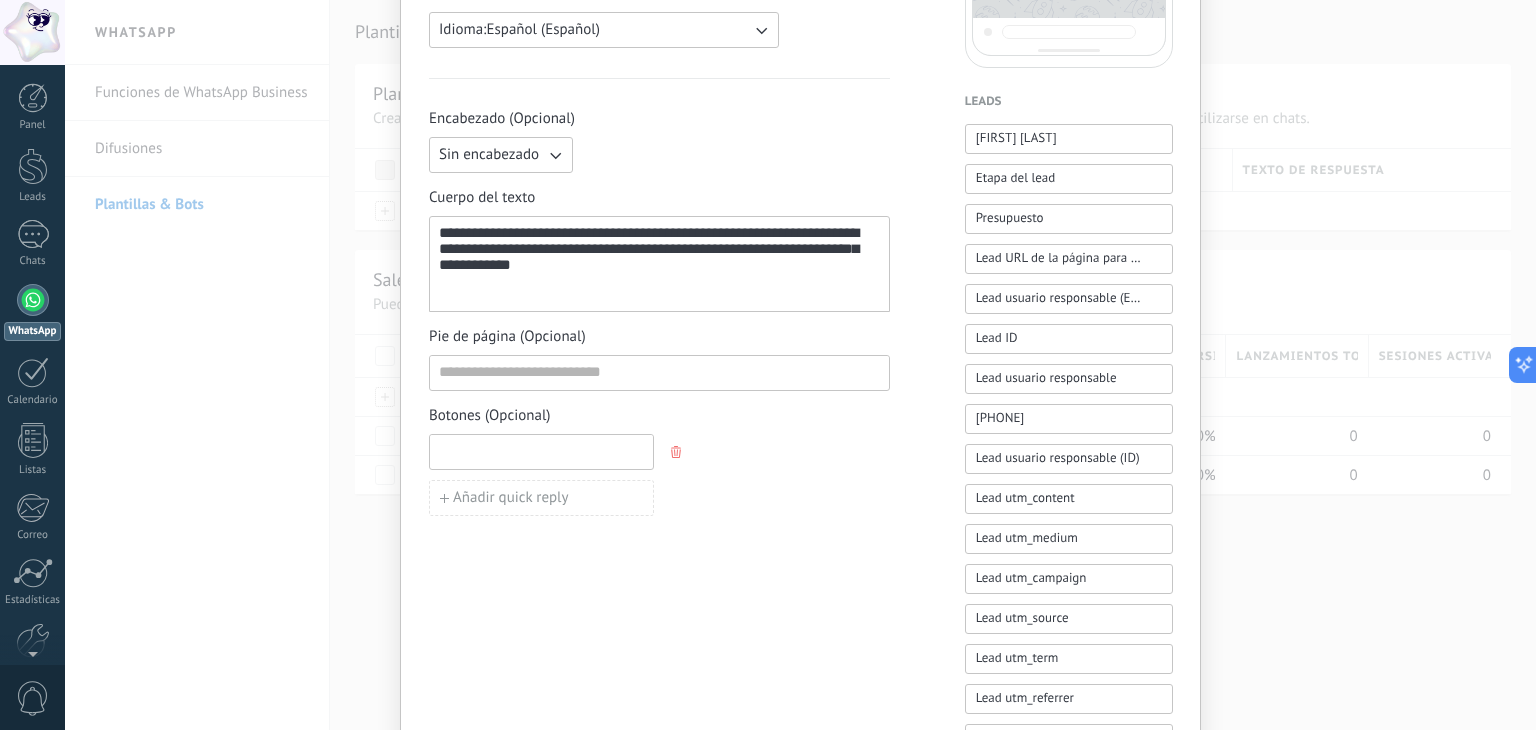 scroll, scrollTop: 539, scrollLeft: 0, axis: vertical 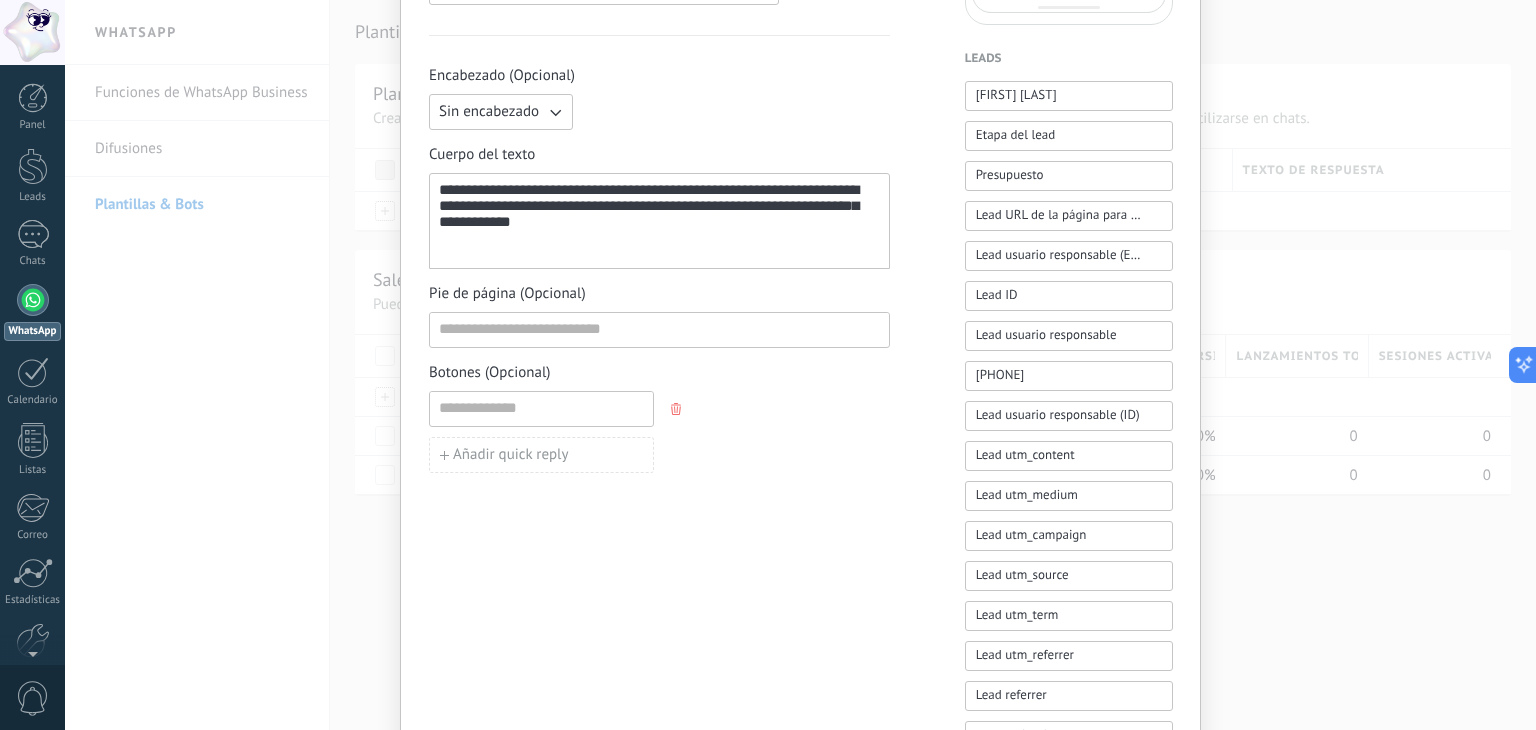 click at bounding box center (676, 409) 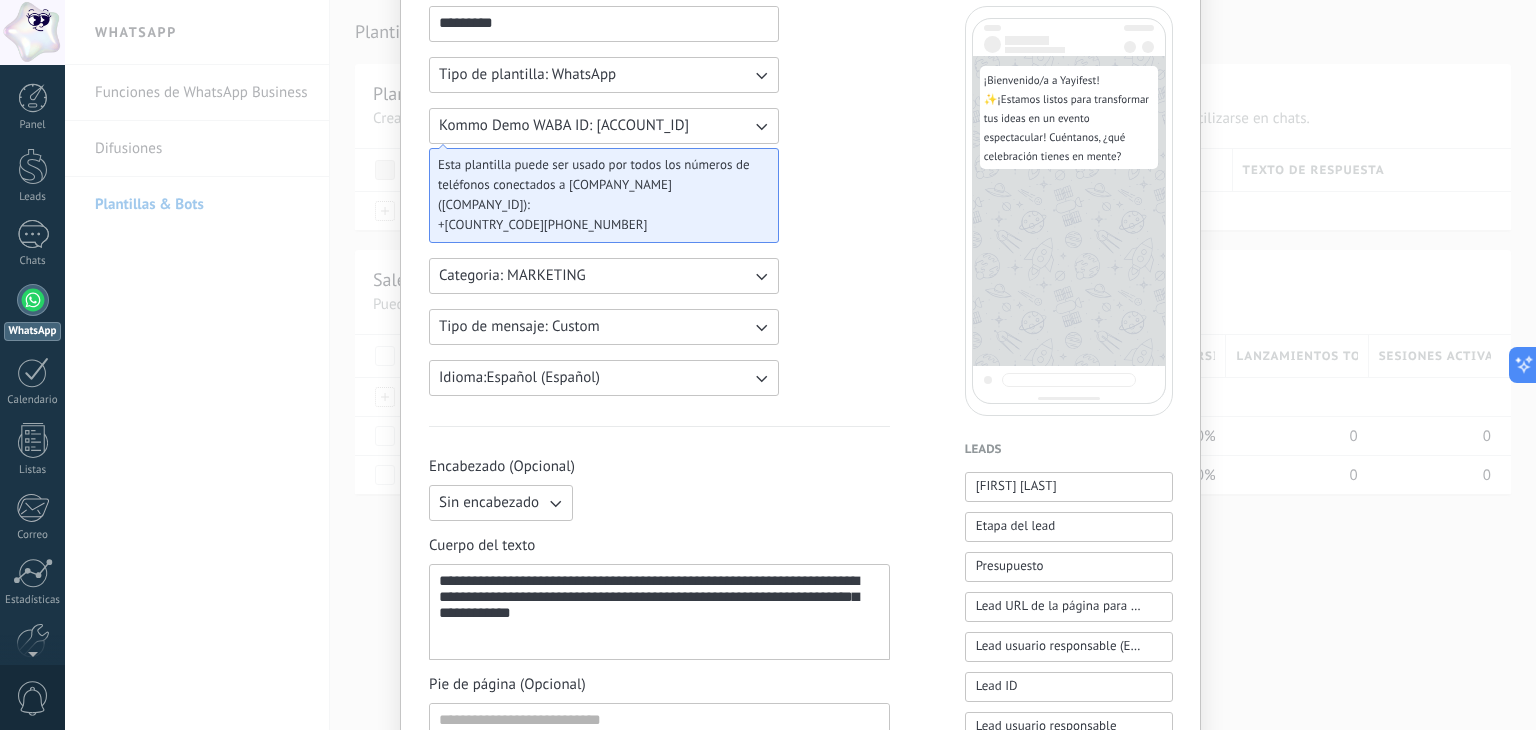 scroll, scrollTop: 0, scrollLeft: 0, axis: both 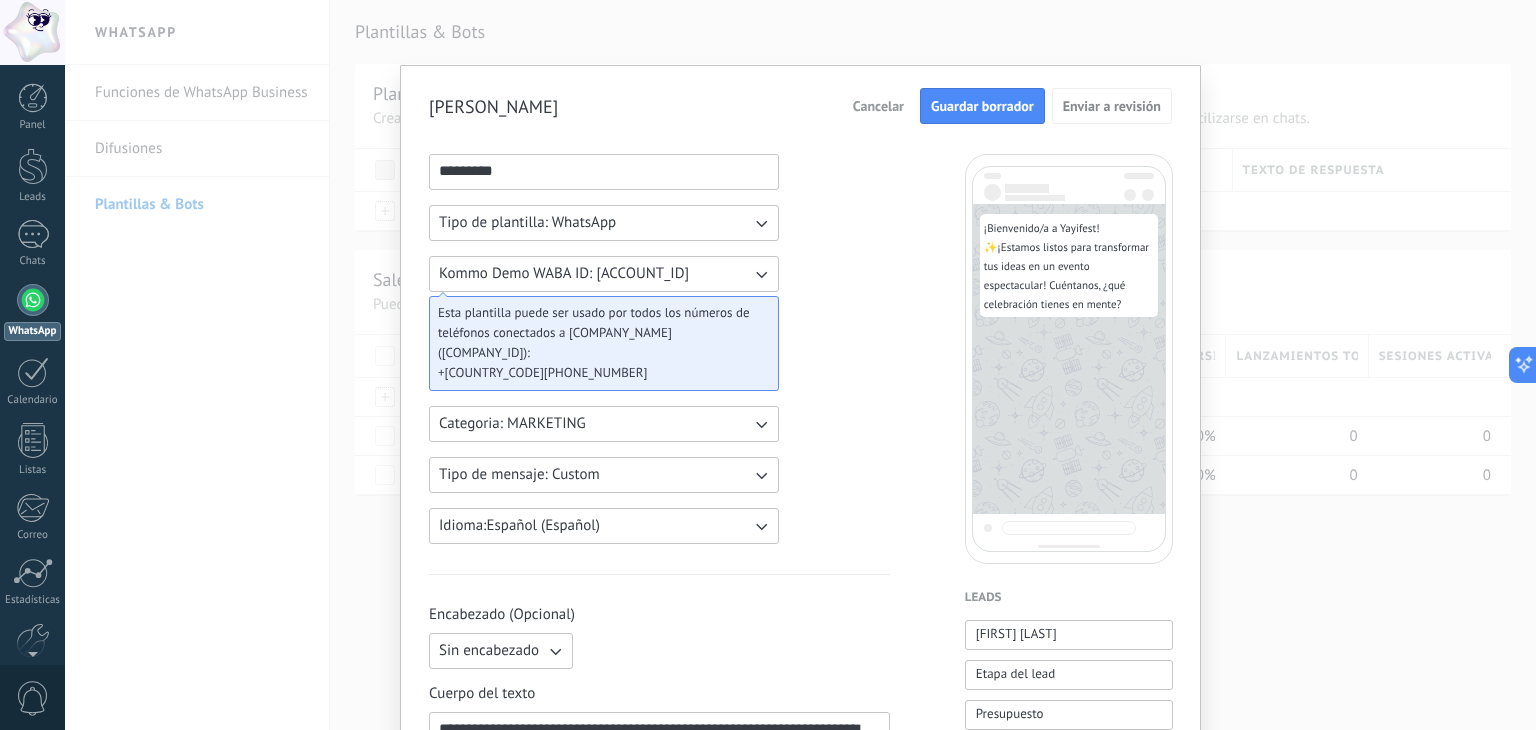 click on "Guardar borrador" at bounding box center [982, 106] 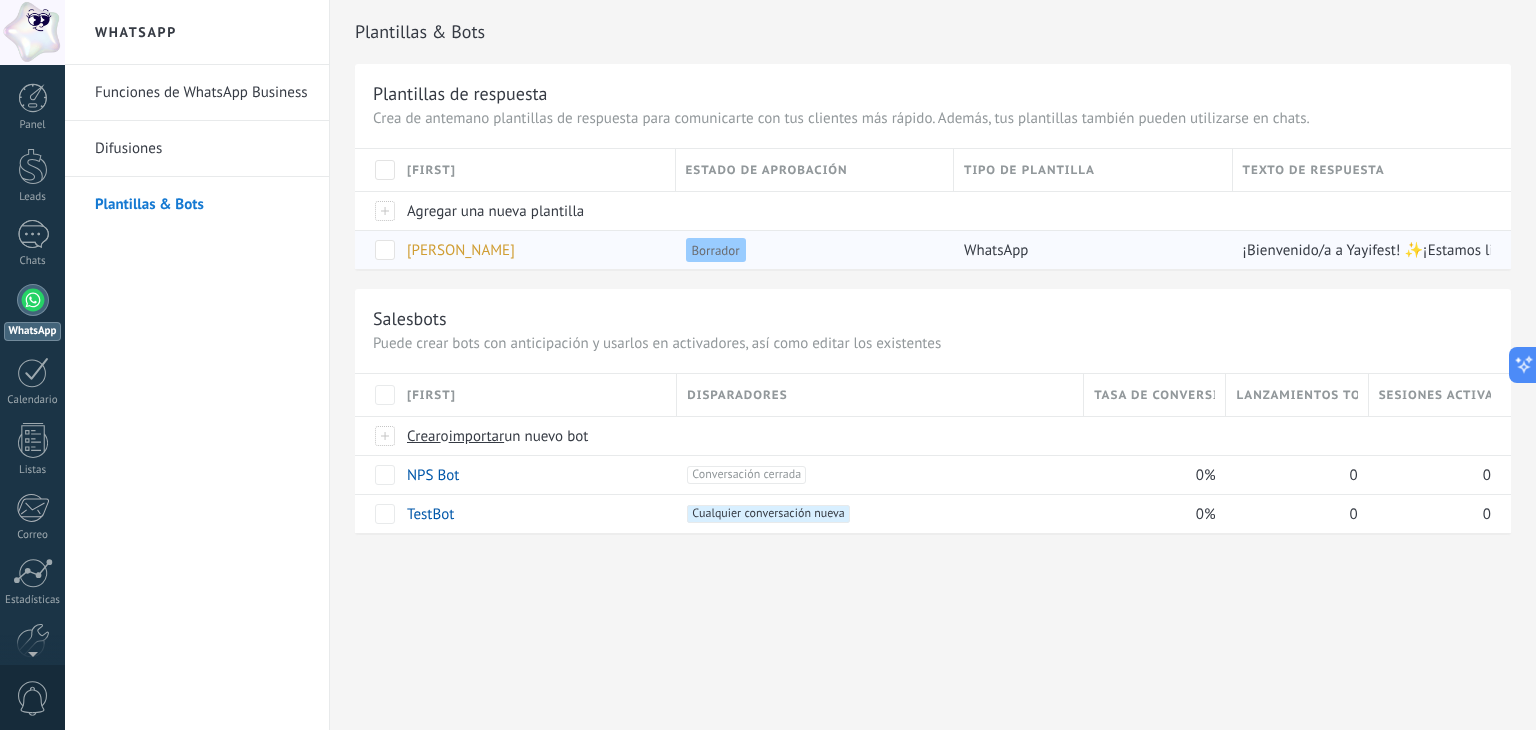 click on "WhatsApp" at bounding box center [531, 211] 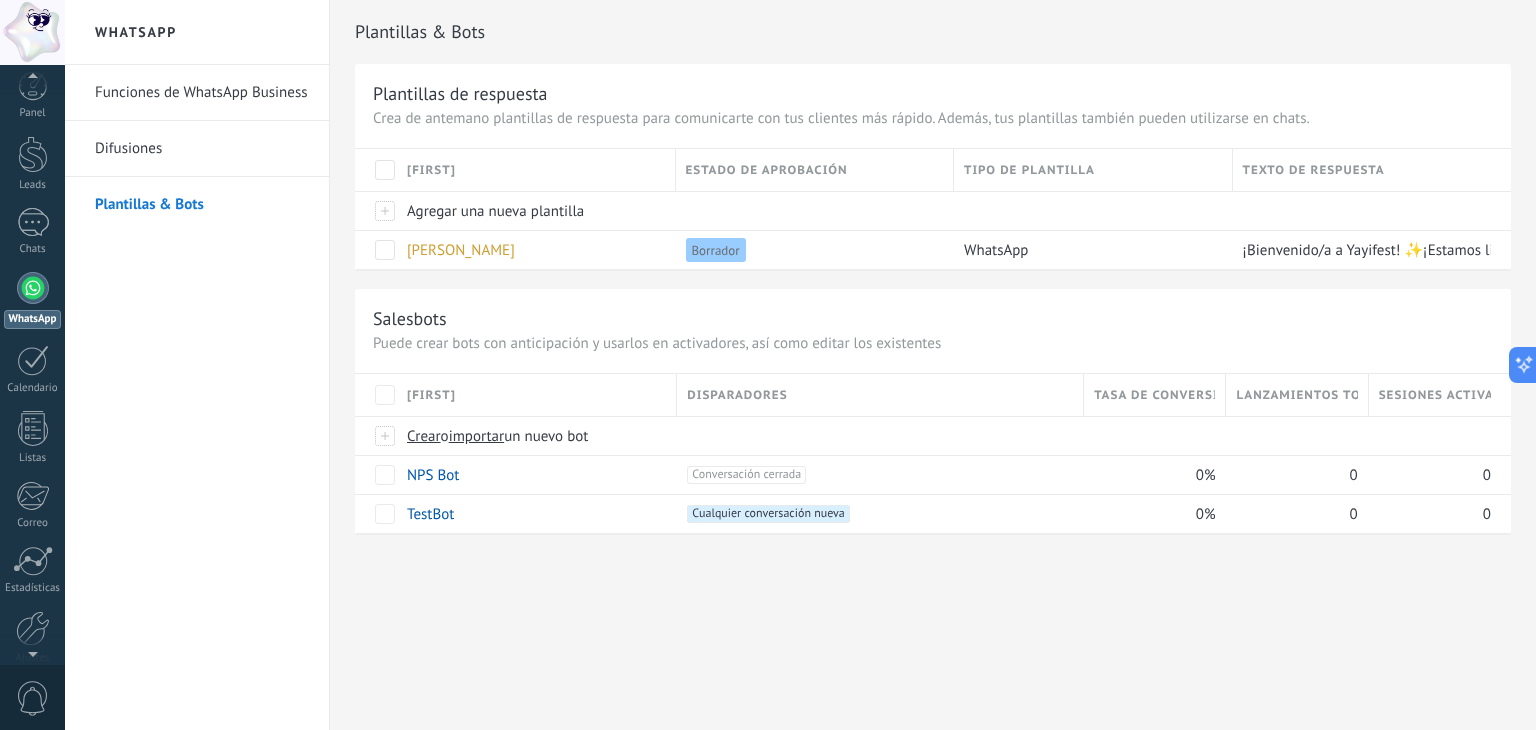 scroll, scrollTop: 67, scrollLeft: 0, axis: vertical 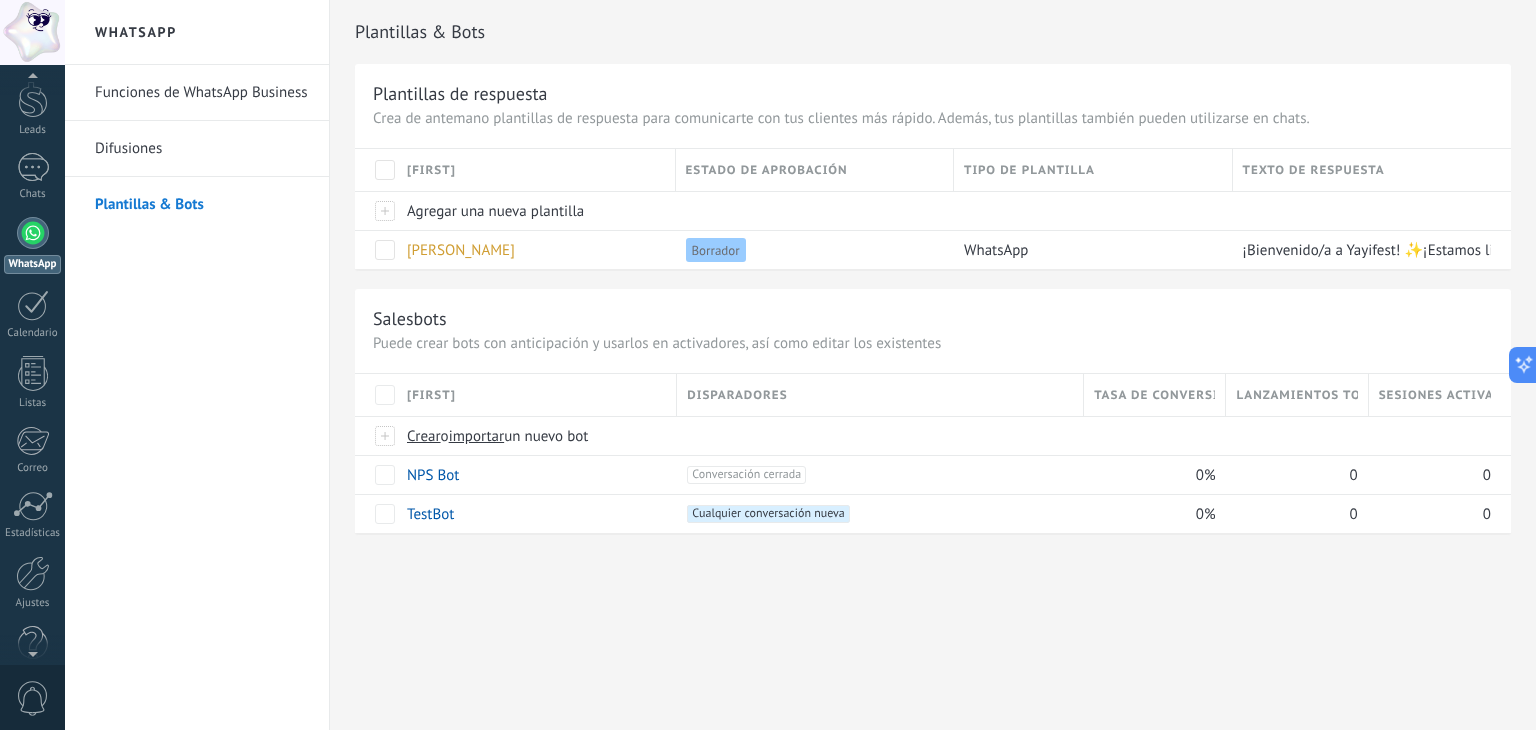 click on "0" at bounding box center (33, 698) 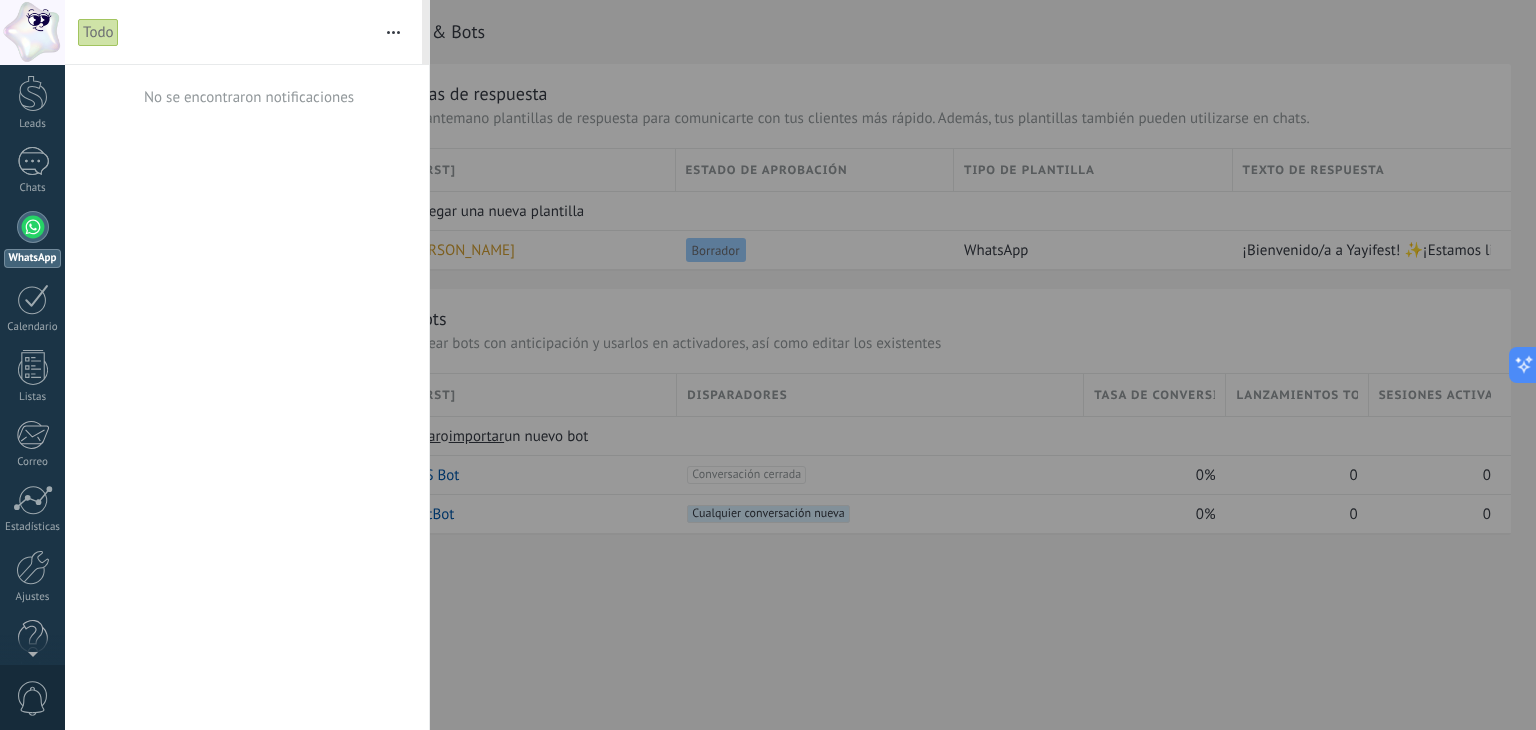 scroll, scrollTop: 0, scrollLeft: 0, axis: both 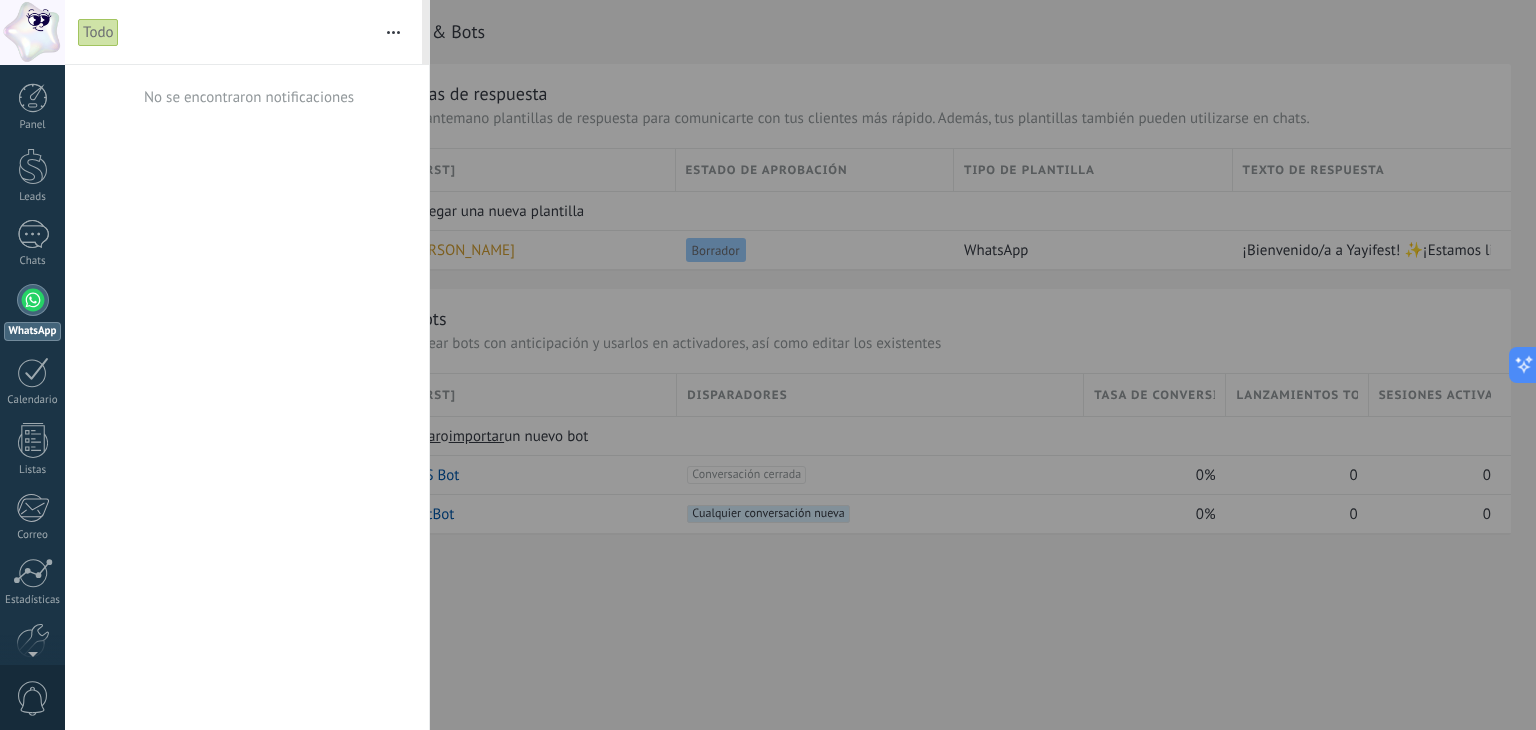 click at bounding box center (393, 32) 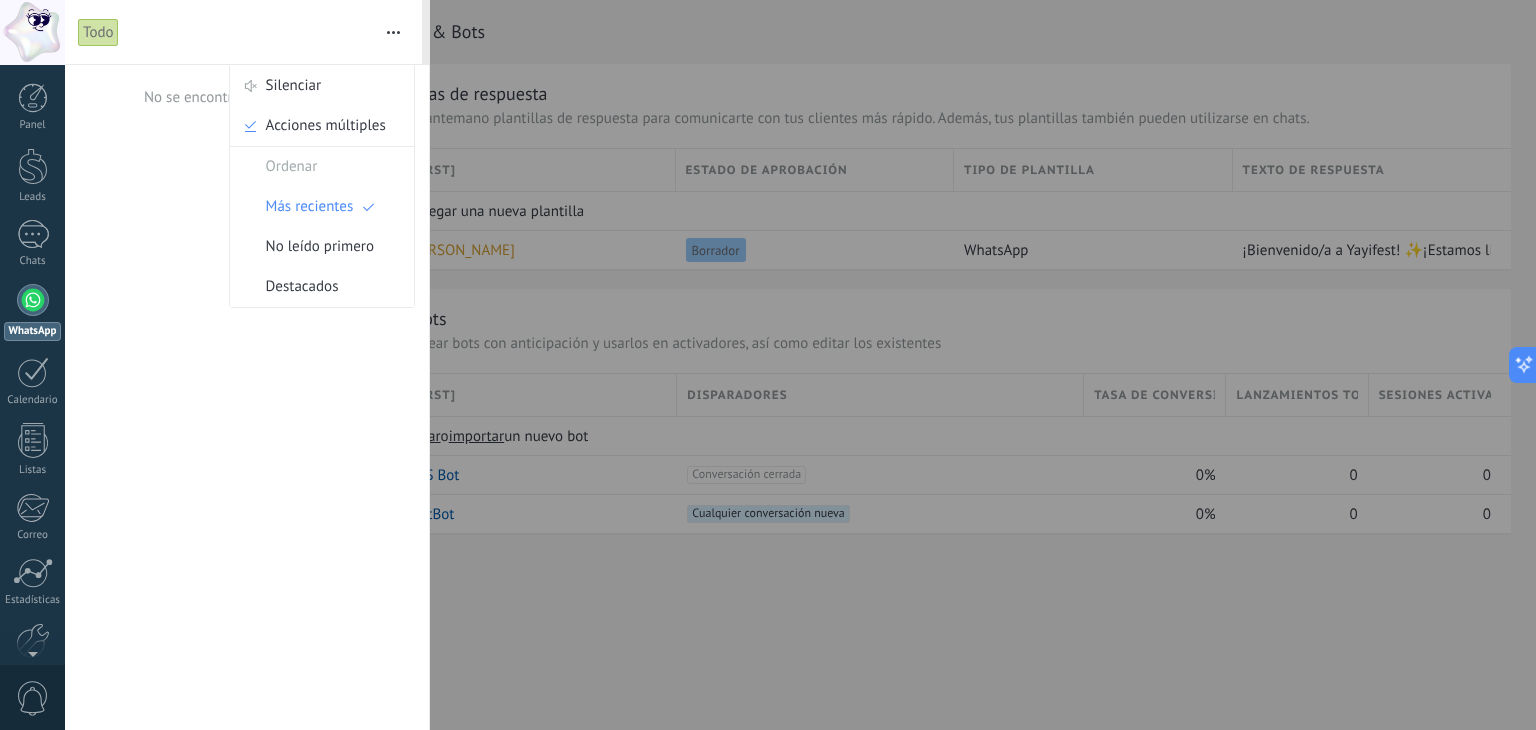 click at bounding box center (768, 365) 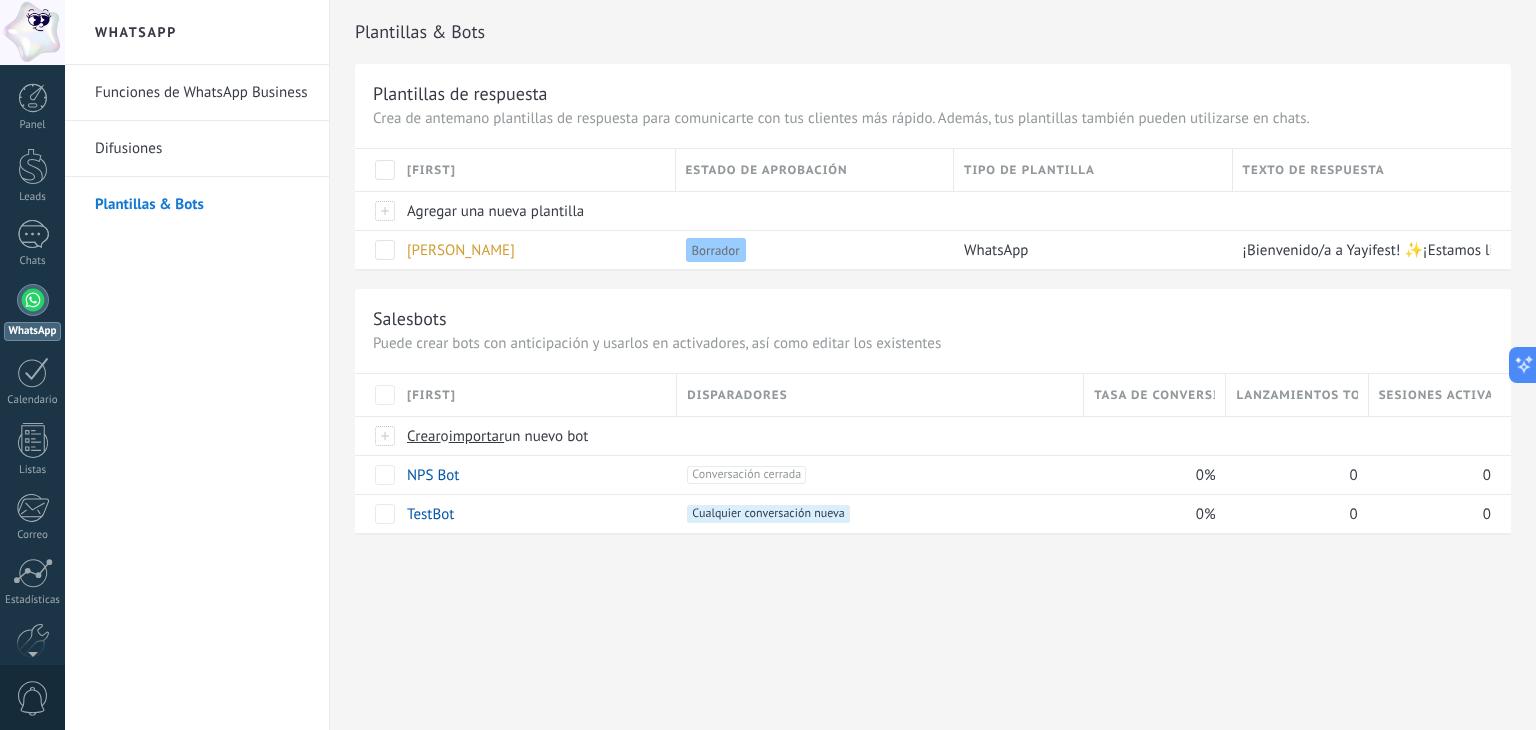 click on "WhatsApp" at bounding box center (197, 32) 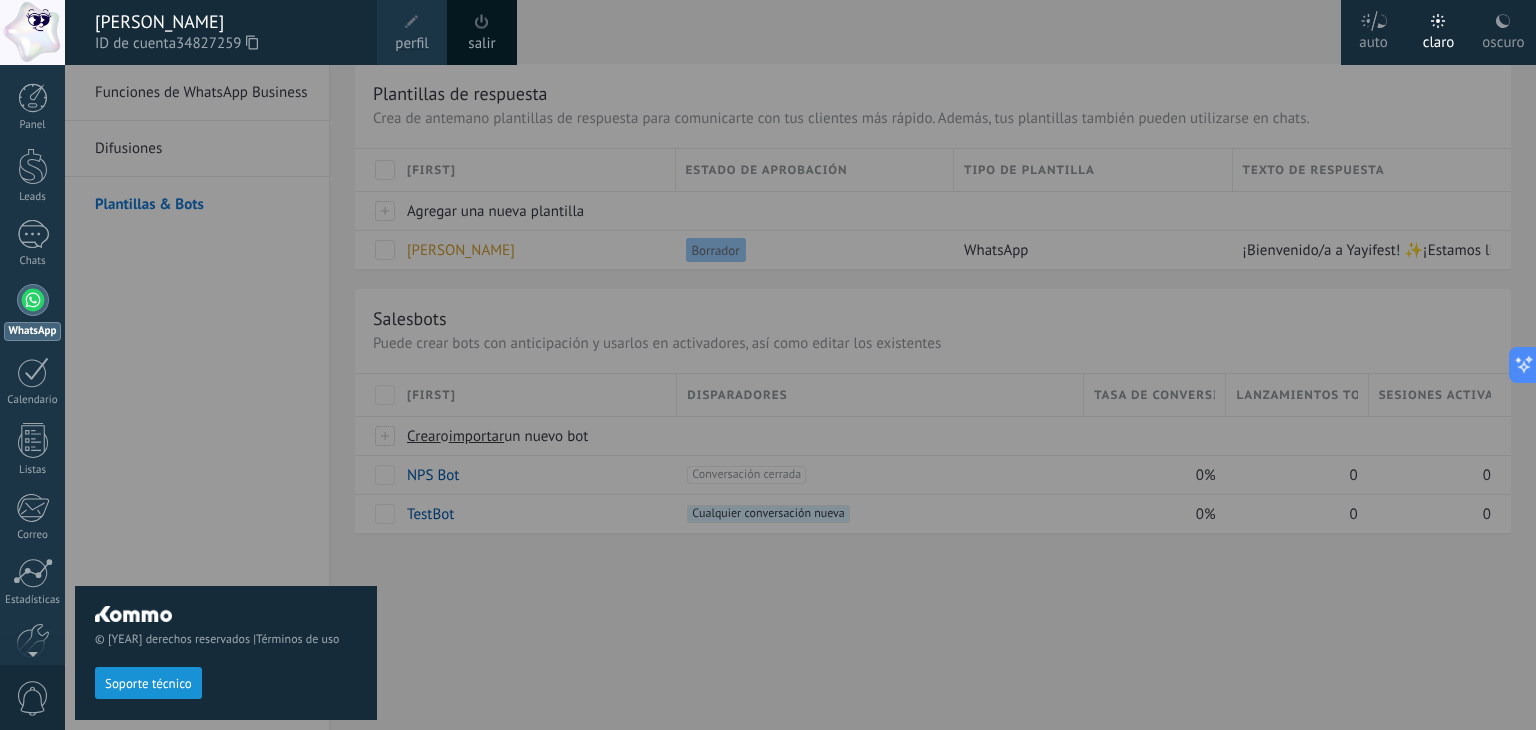 click at bounding box center [32, 32] 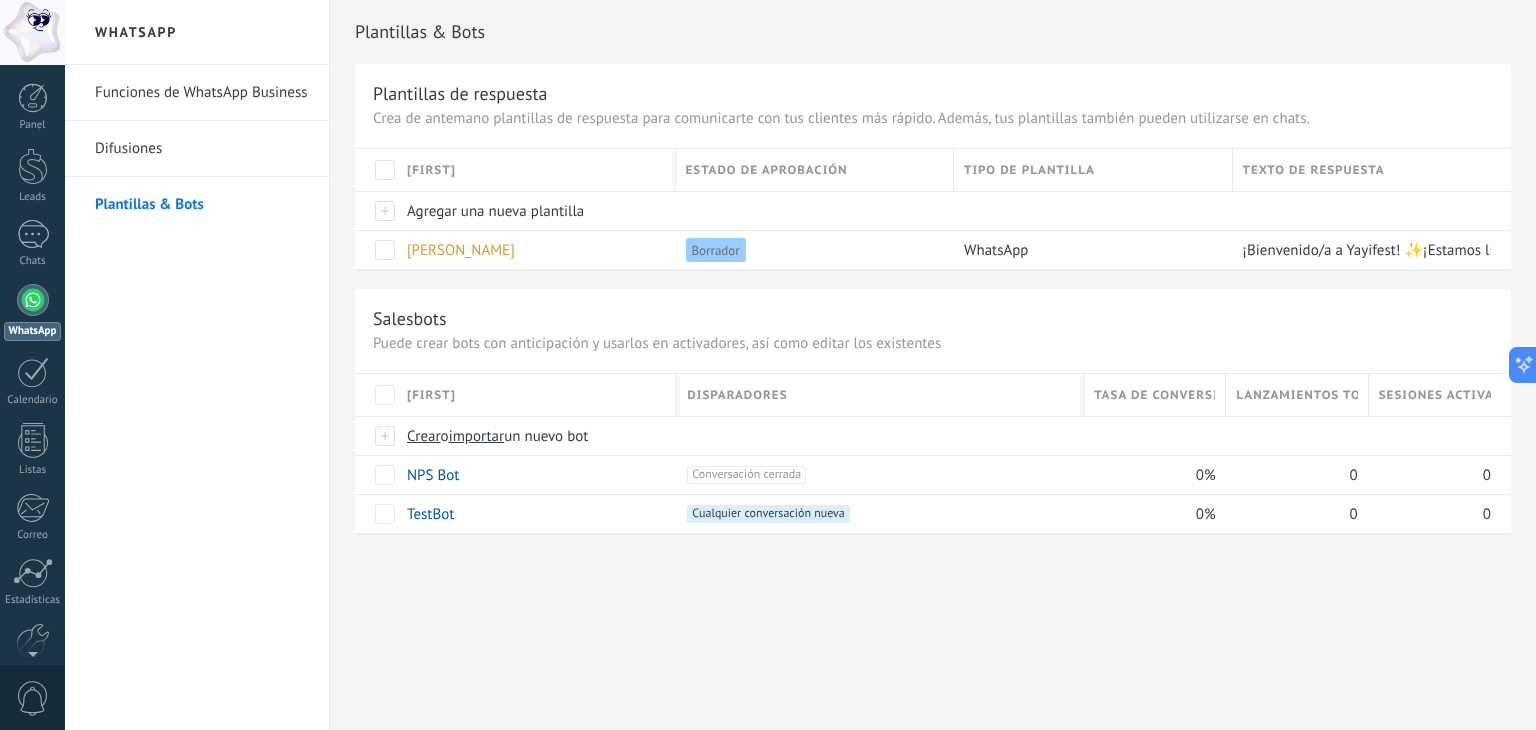click at bounding box center [32, 32] 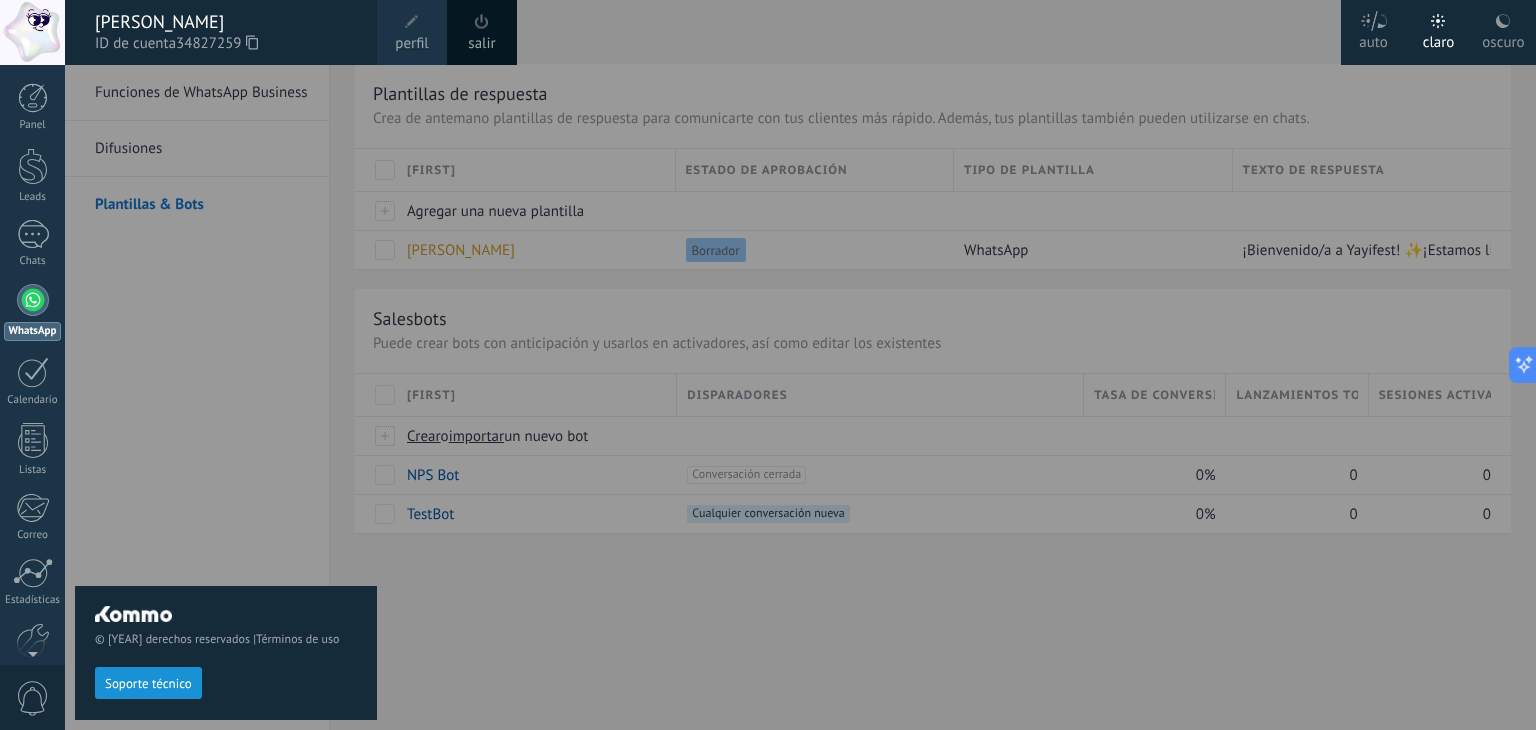 click on "salir" at bounding box center (481, 44) 